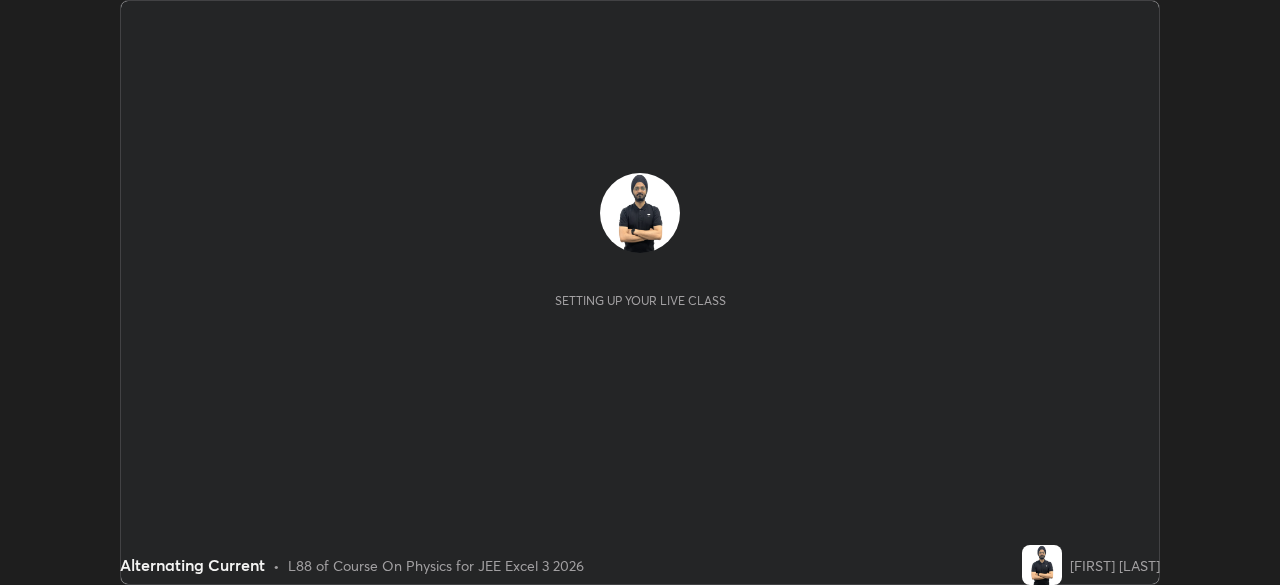 scroll, scrollTop: 0, scrollLeft: 0, axis: both 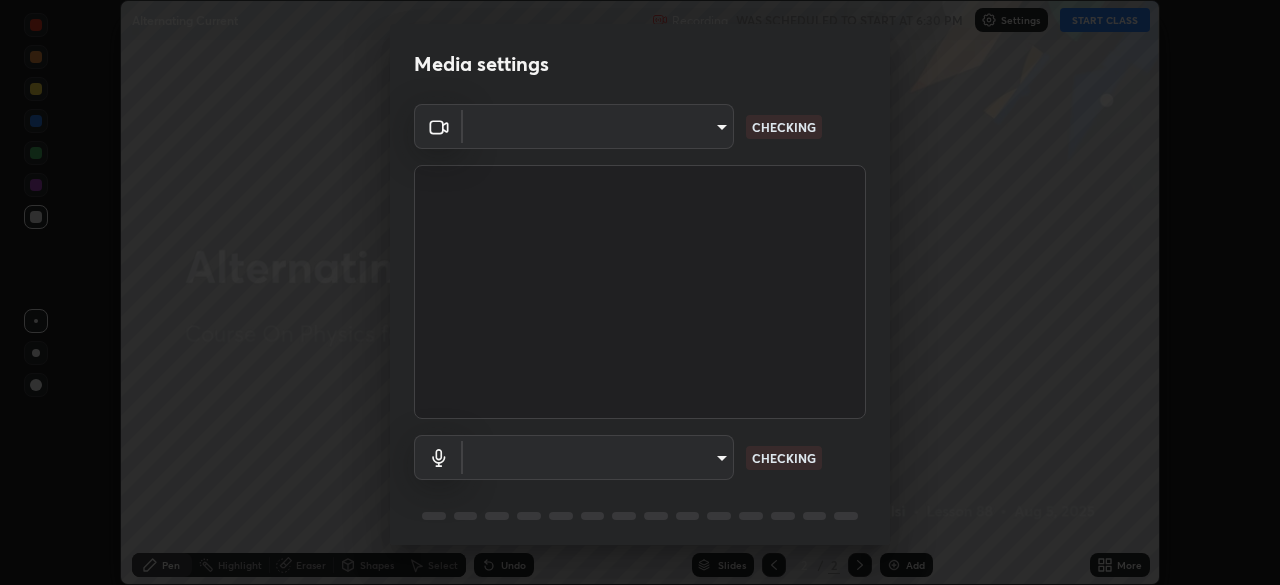 type on "b04d3f4aab0507a607fcb058103082b40897ea5b56942dd6fa8112f95d025699" 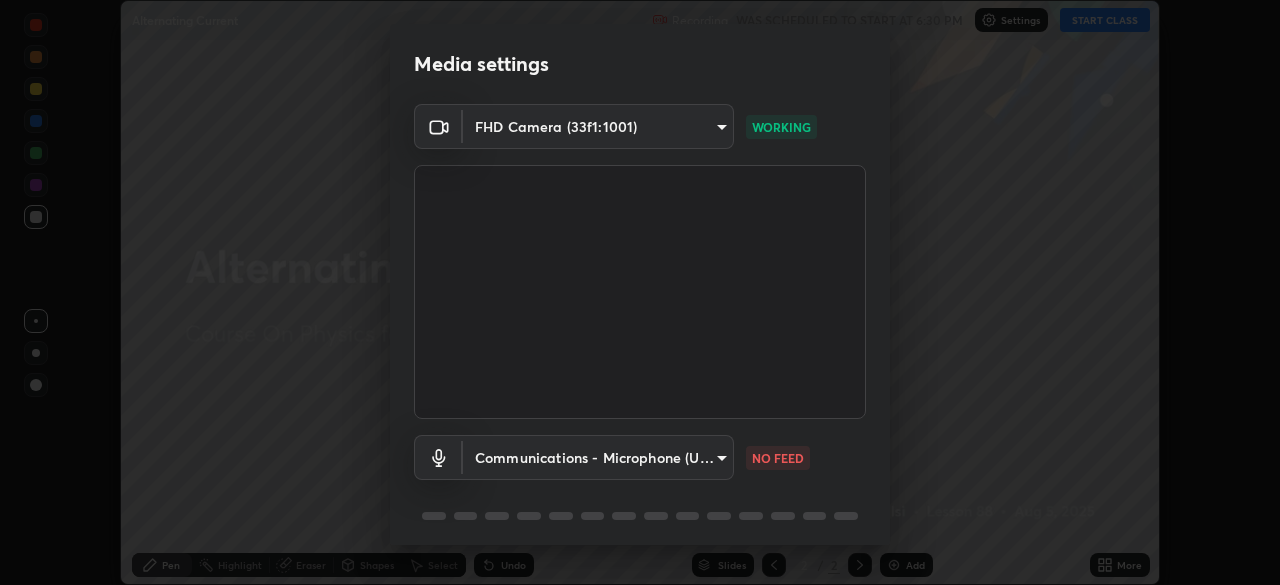 scroll, scrollTop: 71, scrollLeft: 0, axis: vertical 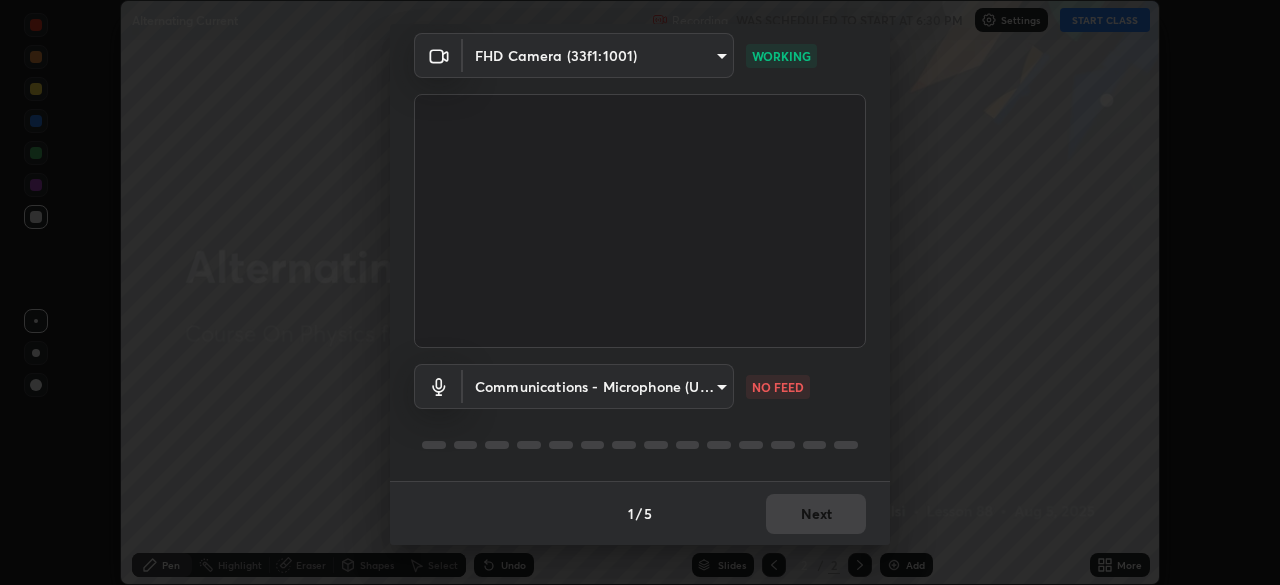 click on "Erase all Alternating Current Recording WAS SCHEDULED TO START AT  [TIME] Settings START CLASS Setting up your live class Alternating Current • L88 of Course On Physics for JEE Excel 3 2026 [FIRST] [LAST] Pen Highlight Eraser Shapes Select Undo Slides 2 / 2 Add More No doubts shared Encourage your learners to ask a doubt for better clarity Report an issue Reason for reporting Buffering Chat not working Audio - Video sync issue Educator video quality low ​ Attach an image Report Media settings FHD Camera (33f1:1001) b04d3f4aab0507a607fcb058103082b40897ea5b56942dd6fa8112f95d025699 WORKING Communications - Microphone (USB PnP Sound Device) communications NO FEED 1 / 5 Next" at bounding box center [640, 292] 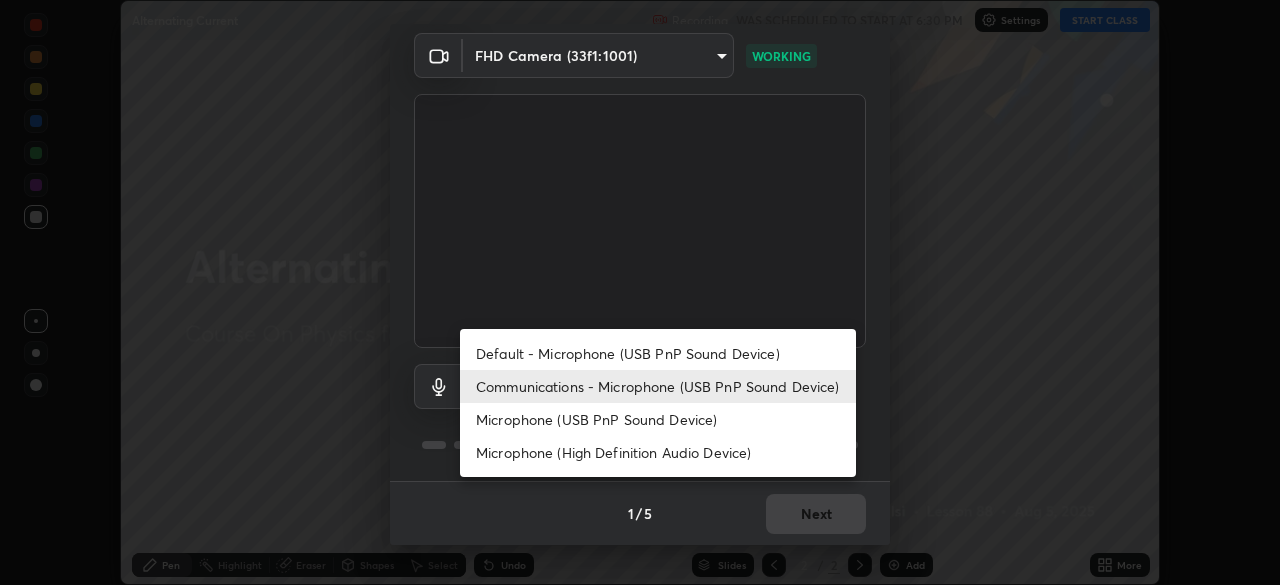 click on "Microphone (USB PnP Sound Device)" at bounding box center (658, 419) 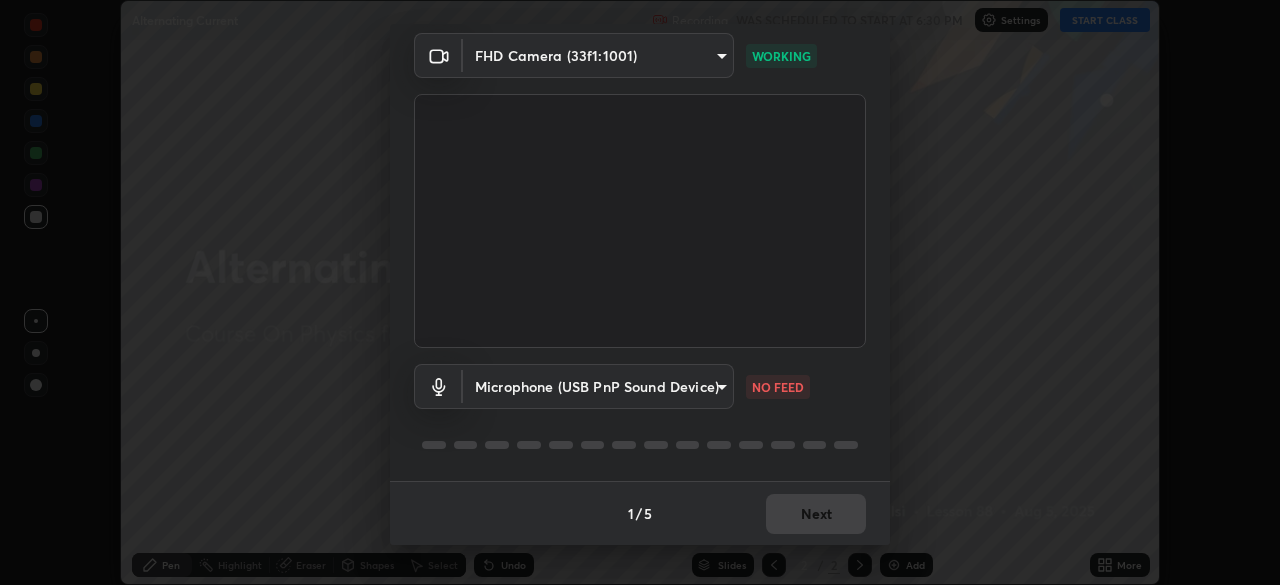click on "Erase all Alternating Current Recording WAS SCHEDULED TO START AT  [TIME] Settings START CLASS Setting up your live class Alternating Current • L88 of Course On Physics for JEE Excel 3 2026 [FIRST] [LAST] Pen Highlight Eraser Shapes Select Undo Slides 2 / 2 Add More No doubts shared Encourage your learners to ask a doubt for better clarity Report an issue Reason for reporting Buffering Chat not working Audio - Video sync issue Educator video quality low ​ Attach an image Report Media settings FHD Camera (33f1:1001) b04d3f4aab0507a607fcb058103082b40897ea5b56942dd6fa8112f95d025699 WORKING Microphone (USB PnP Sound Device) d28826f55d2efd02941d3425c1a74ae7cdedfa62e2b1955038b989392656e4de NO FEED 1 / 5 Next Default - Microphone (USB PnP Sound Device) Communications - Microphone (USB PnP Sound Device) Microphone (USB PnP Sound Device) Microphone (High Definition Audio Device)" at bounding box center (640, 292) 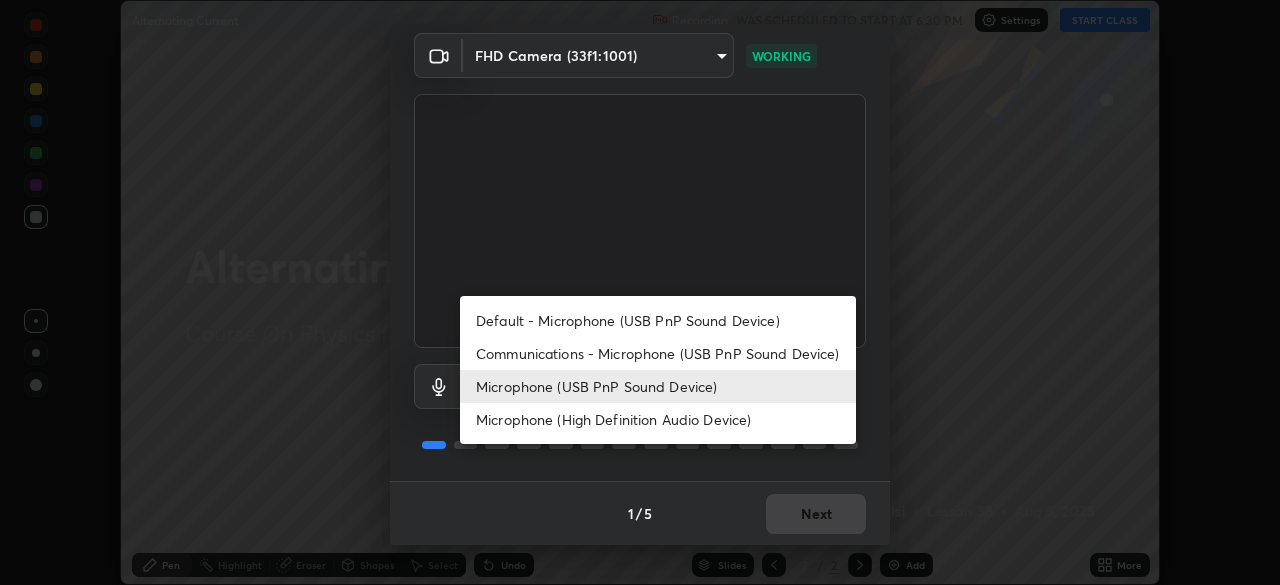 click on "Communications - Microphone (USB PnP Sound Device)" at bounding box center (658, 353) 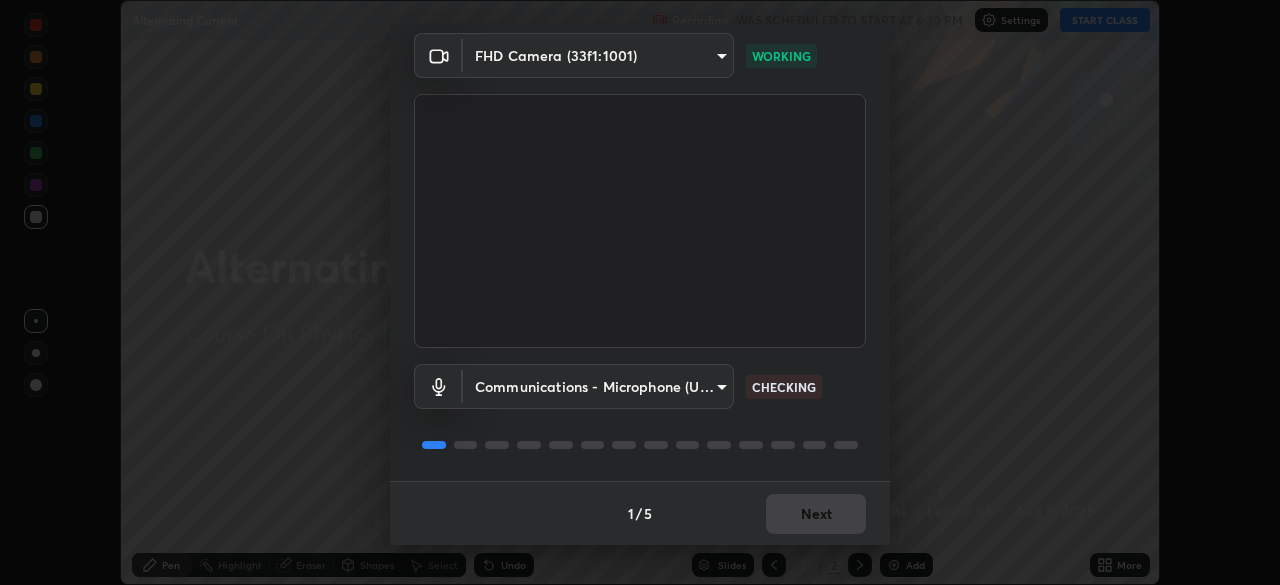 type on "communications" 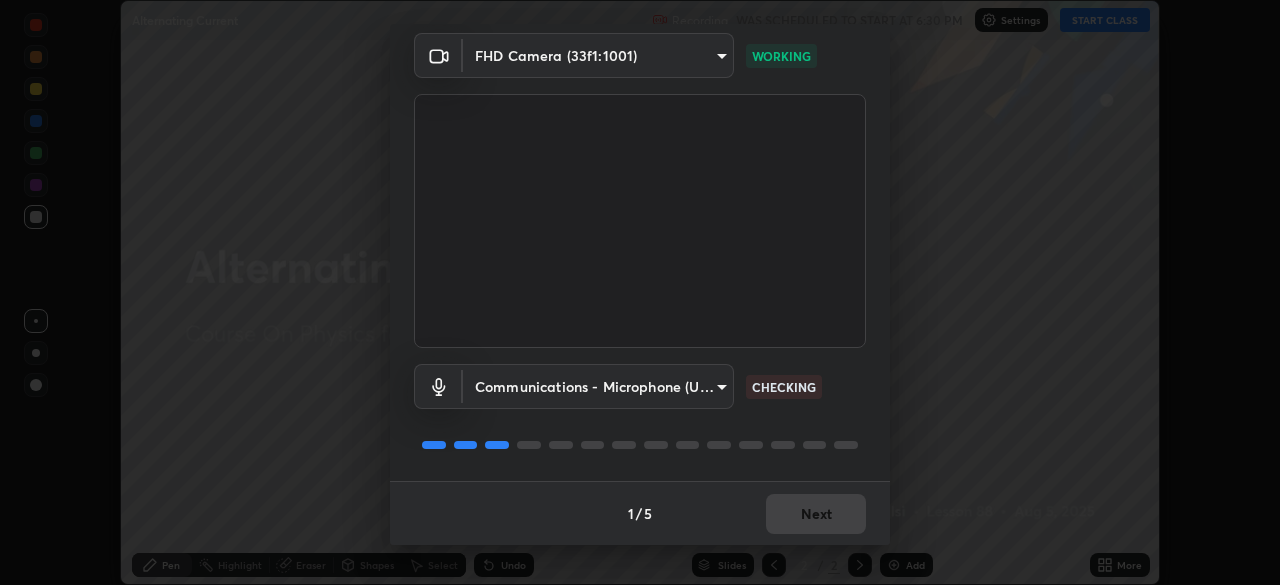 click on "1 / 5 Next" at bounding box center (640, 513) 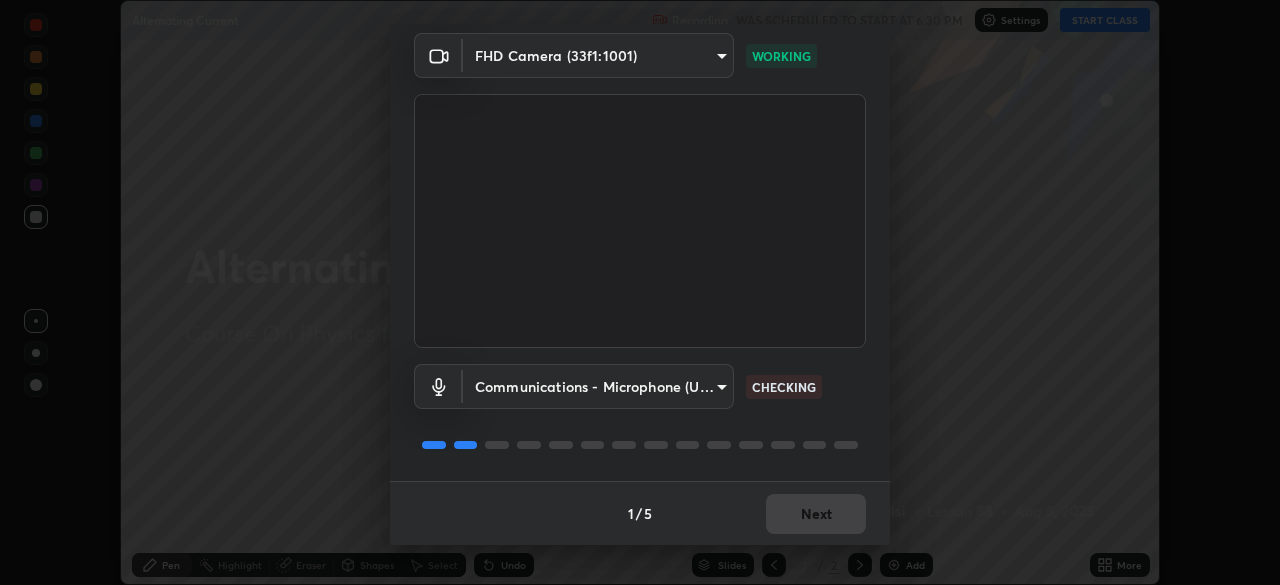 click on "1 / 5 Next" at bounding box center (640, 513) 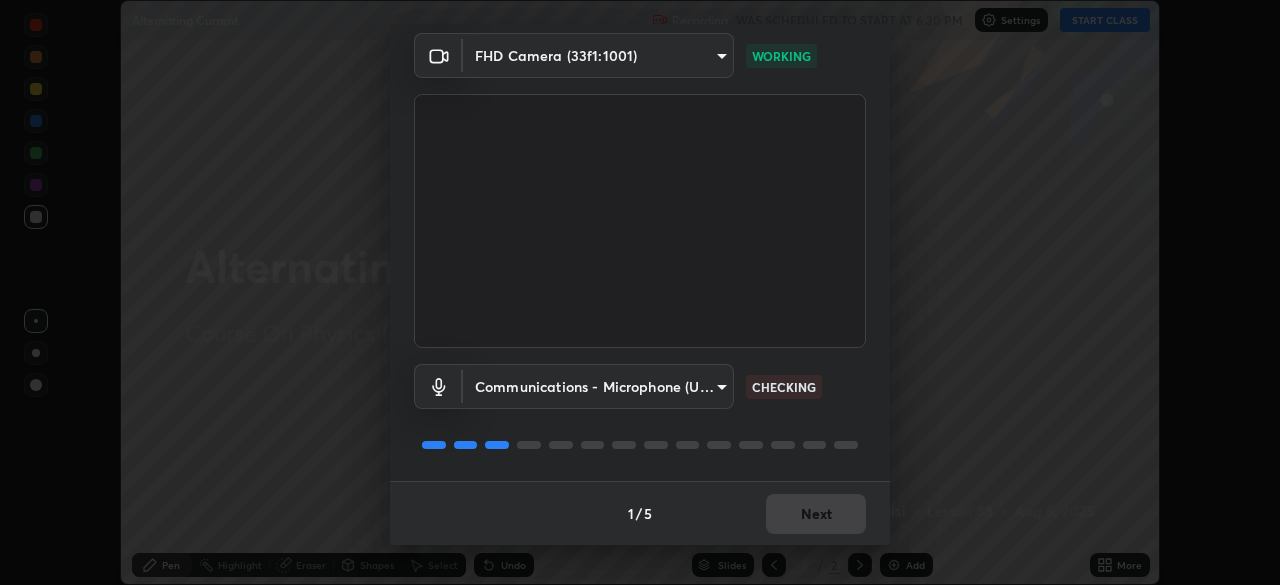 click on "1 / 5 Next" at bounding box center [640, 513] 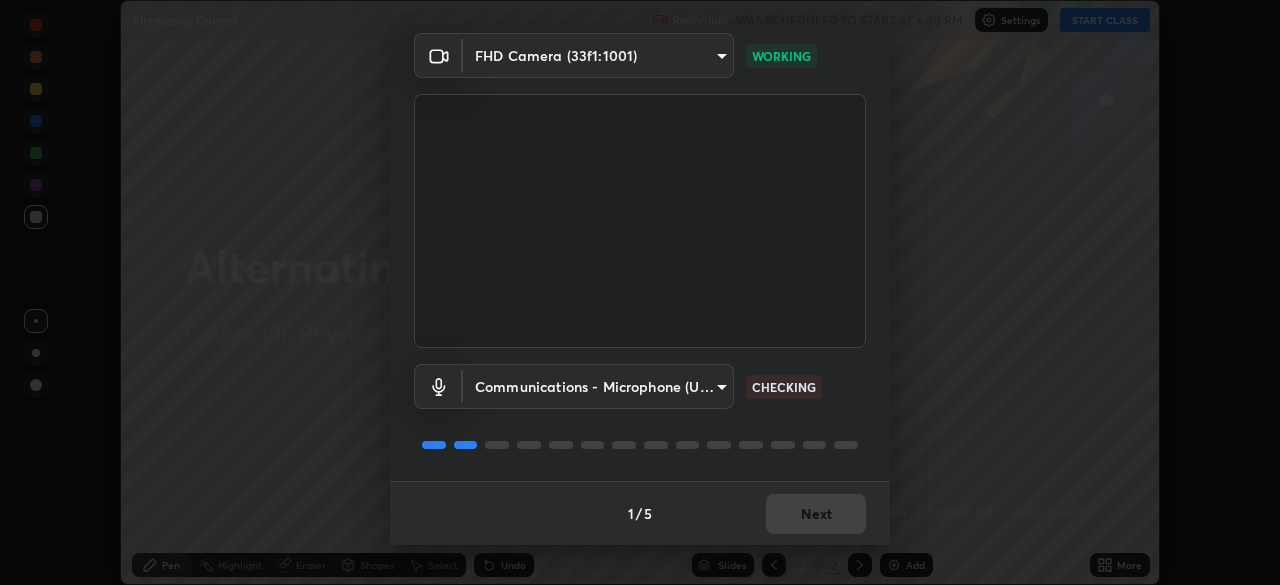 click on "1 / 5 Next" at bounding box center (640, 513) 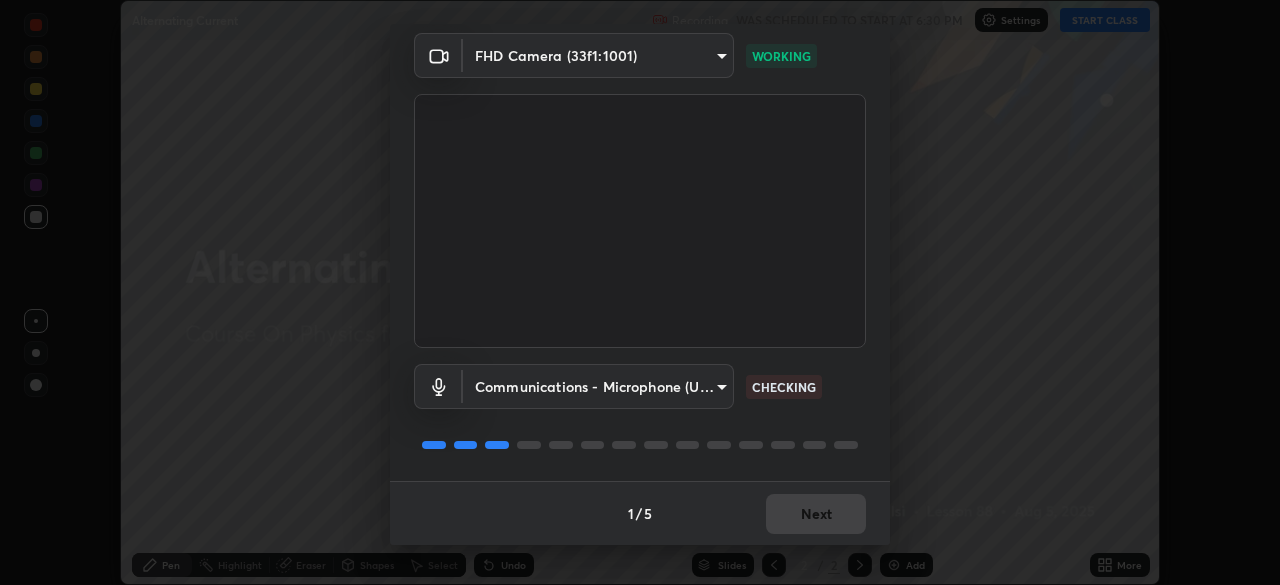 click on "1 / 5 Next" at bounding box center (640, 513) 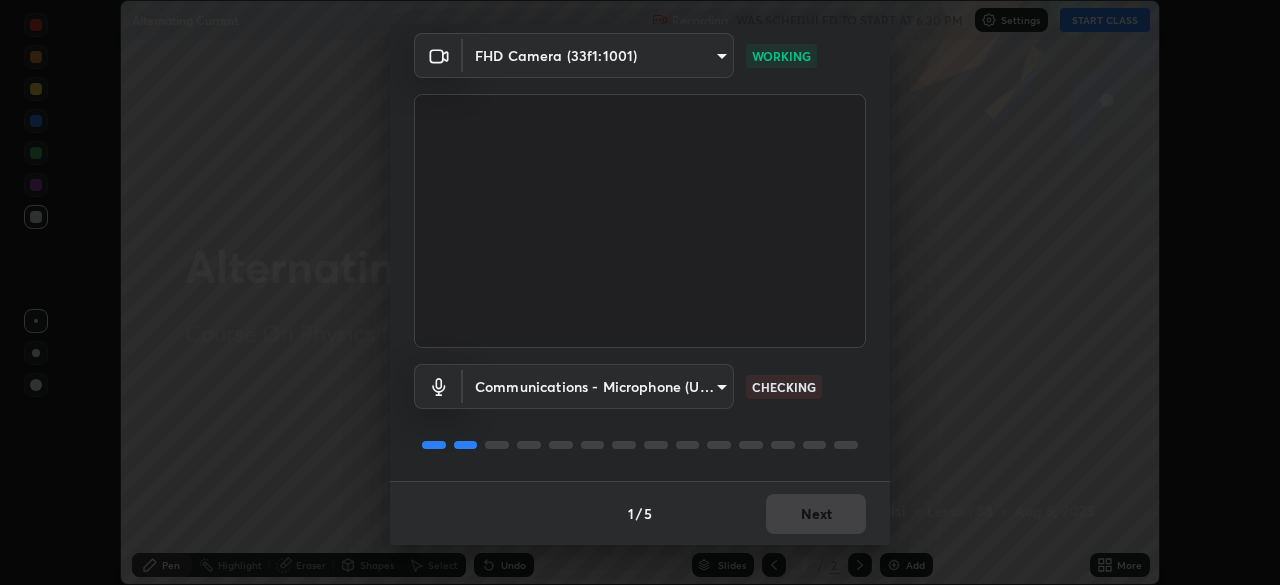 click on "1 / 5 Next" at bounding box center [640, 513] 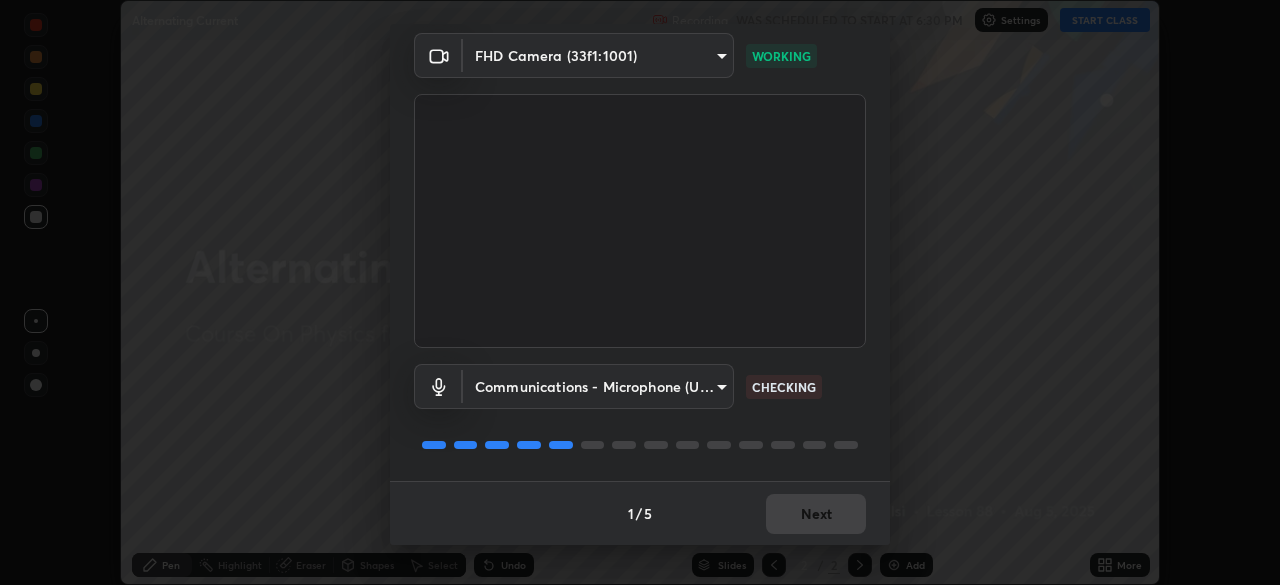 click on "Next" at bounding box center [816, 514] 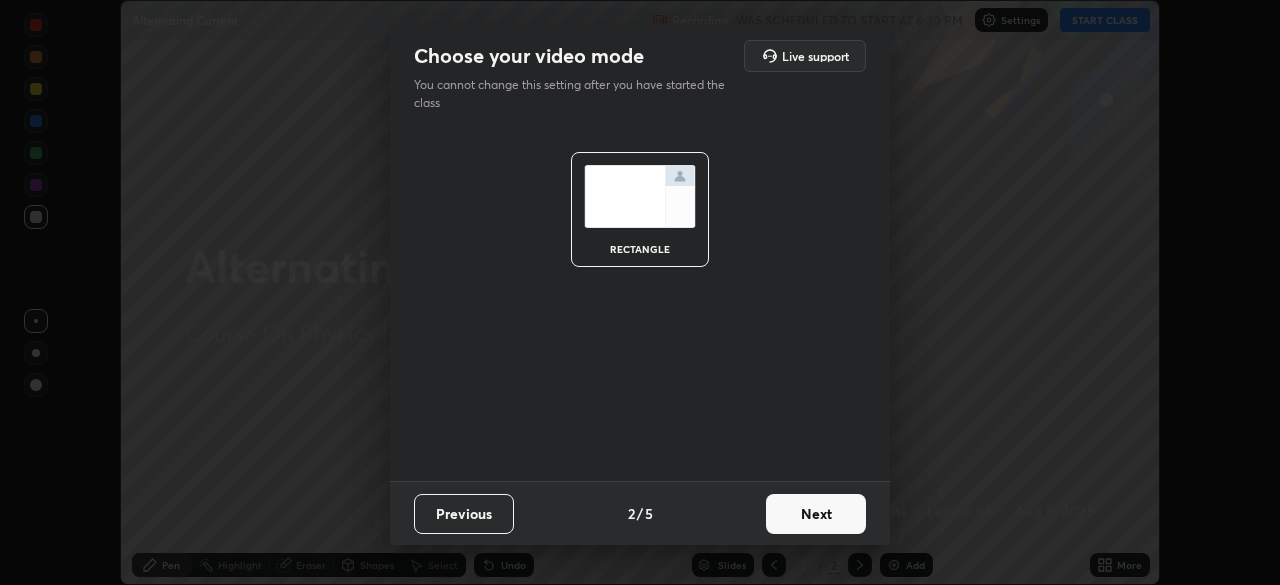 scroll, scrollTop: 0, scrollLeft: 0, axis: both 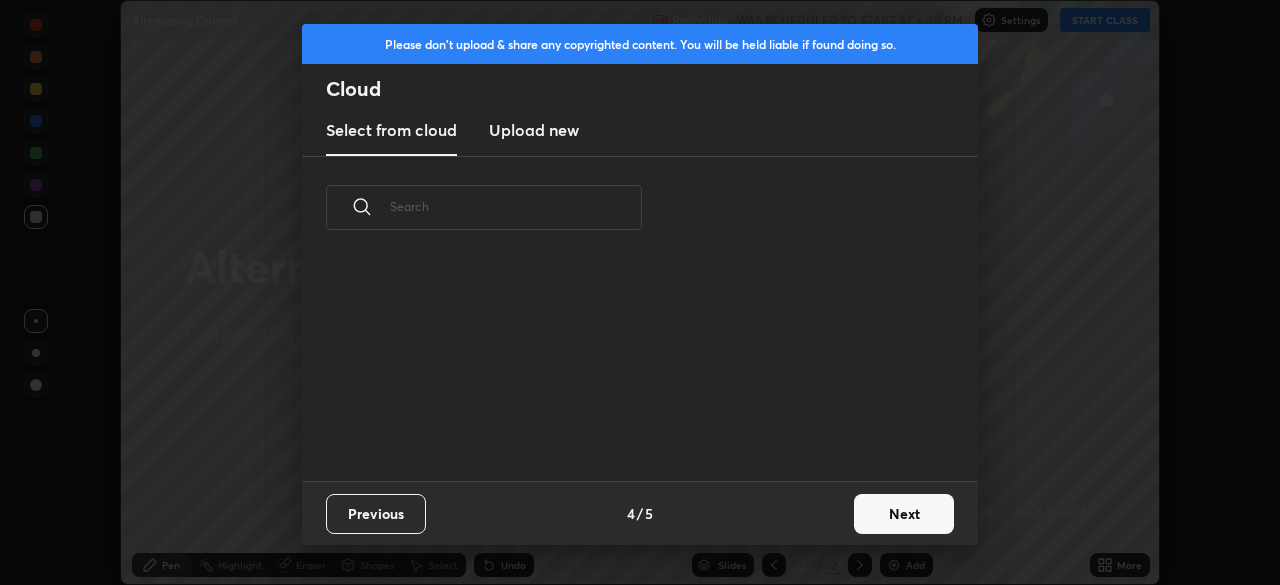 click on "Previous 4 / 5 Next" at bounding box center [640, 513] 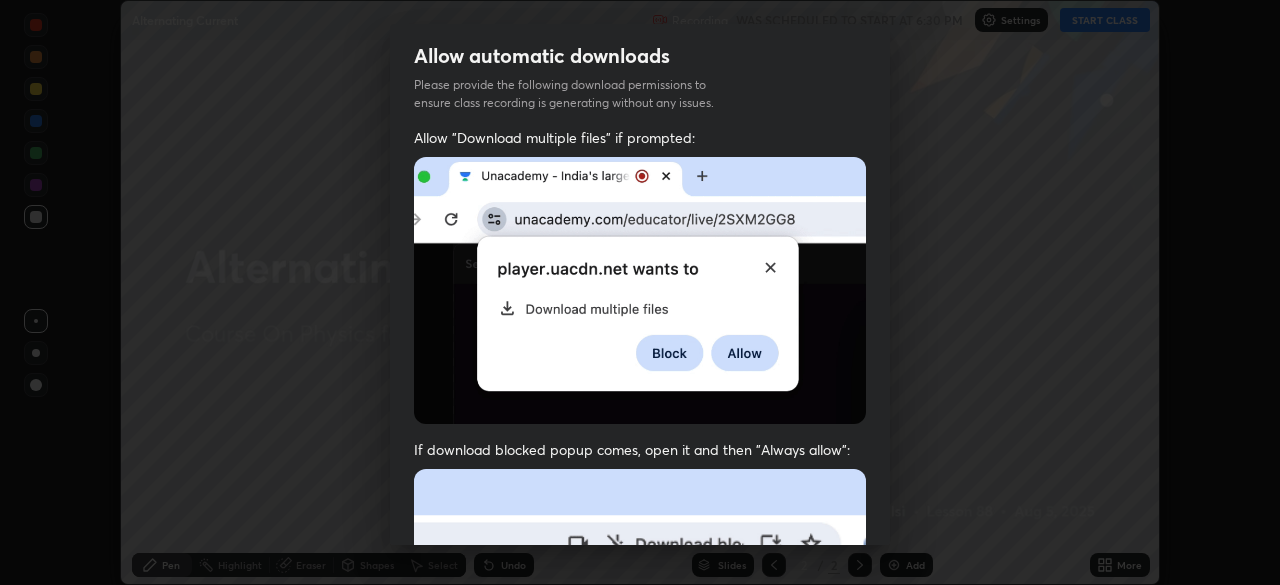 click on "Previous 5 / 5 Done" at bounding box center (640, 1002) 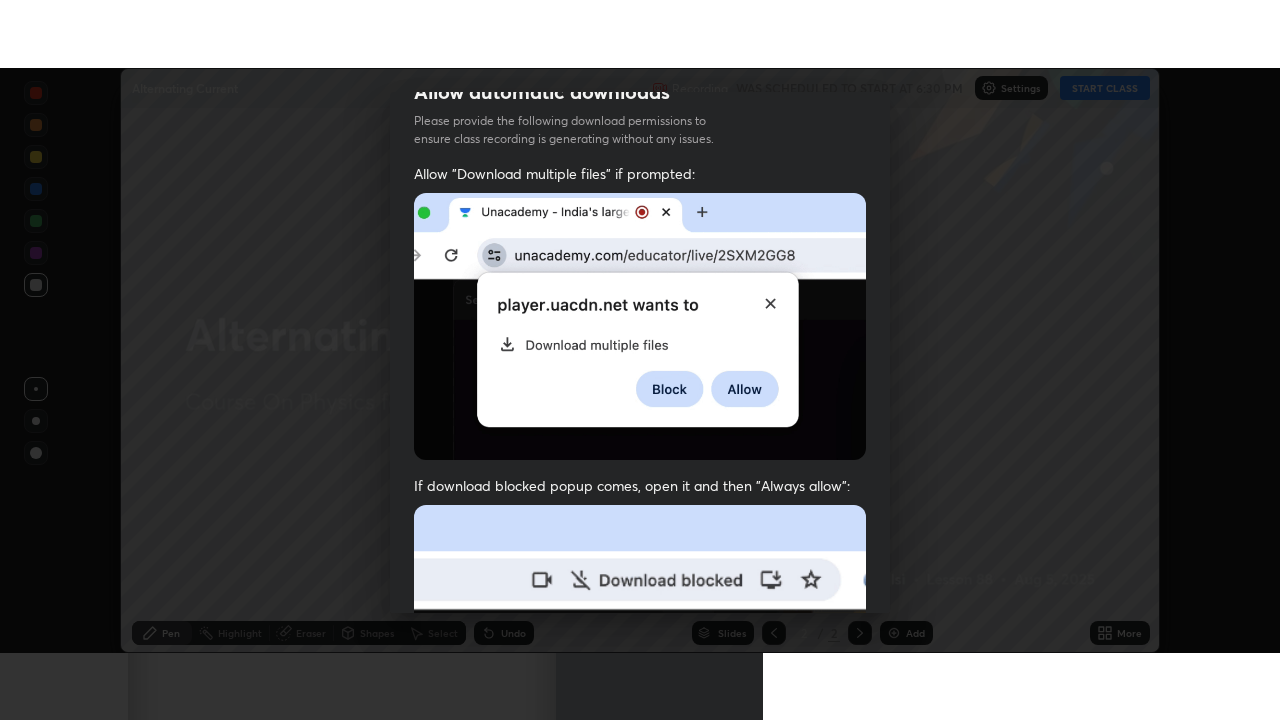 scroll, scrollTop: 479, scrollLeft: 0, axis: vertical 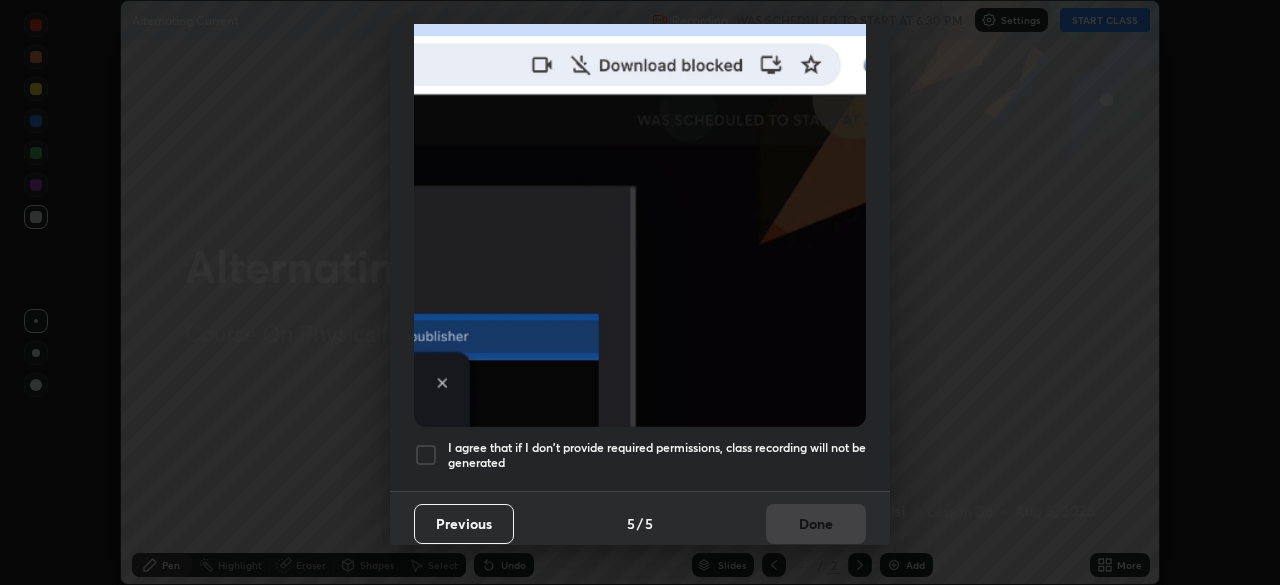 click on "I agree that if I don't provide required permissions, class recording will not be generated" at bounding box center (657, 455) 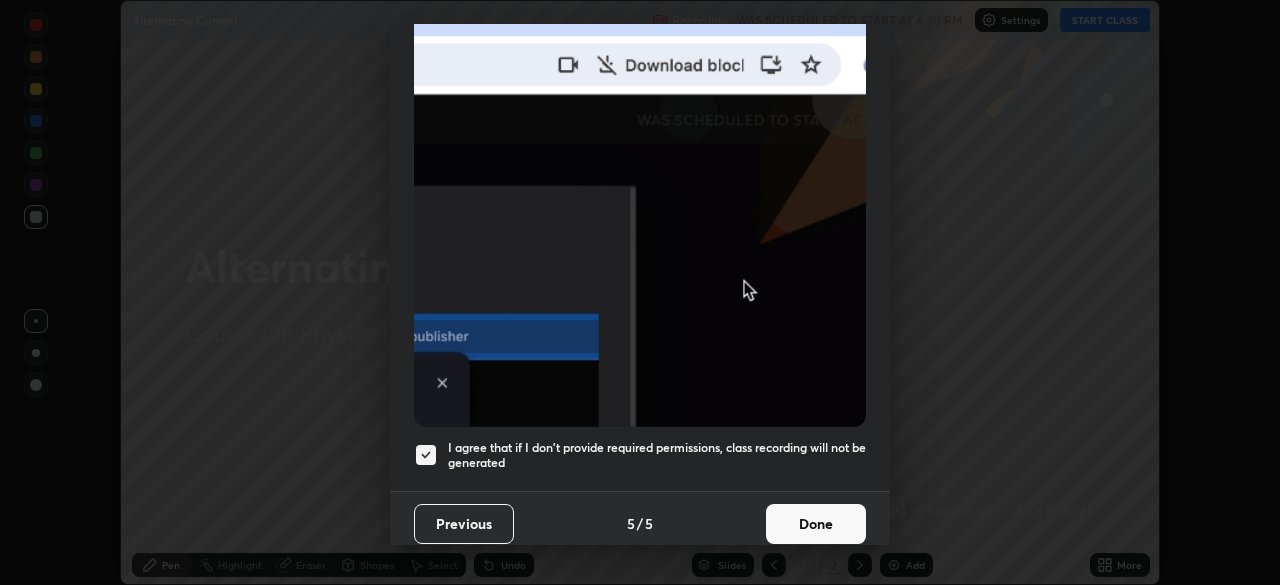 click on "Done" at bounding box center (816, 524) 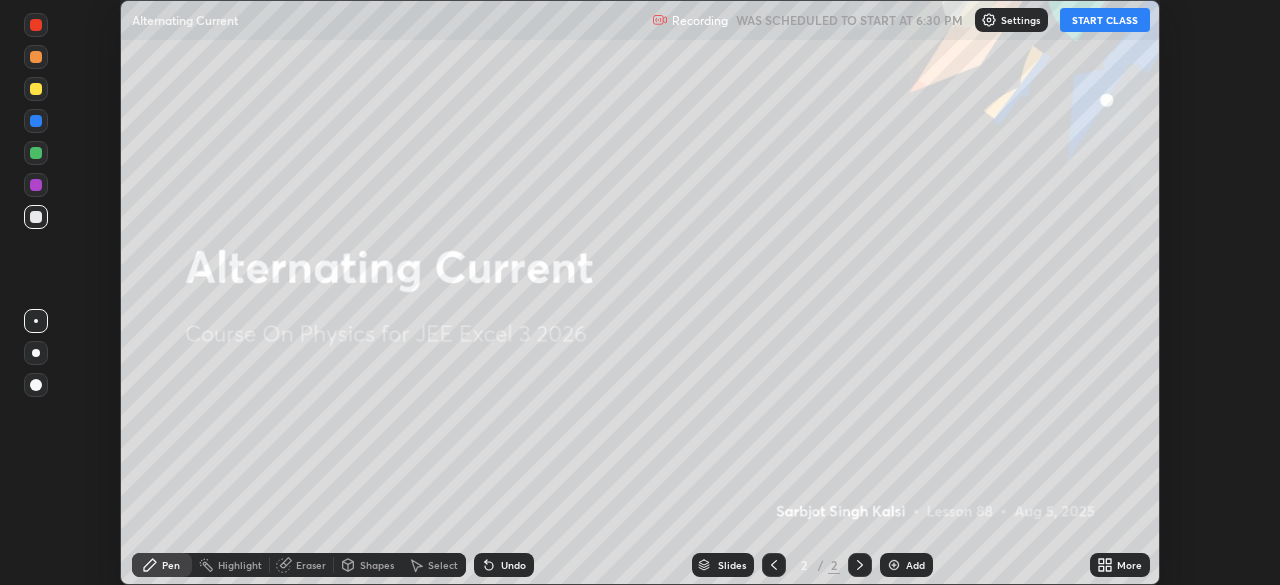 click on "More" at bounding box center [1120, 565] 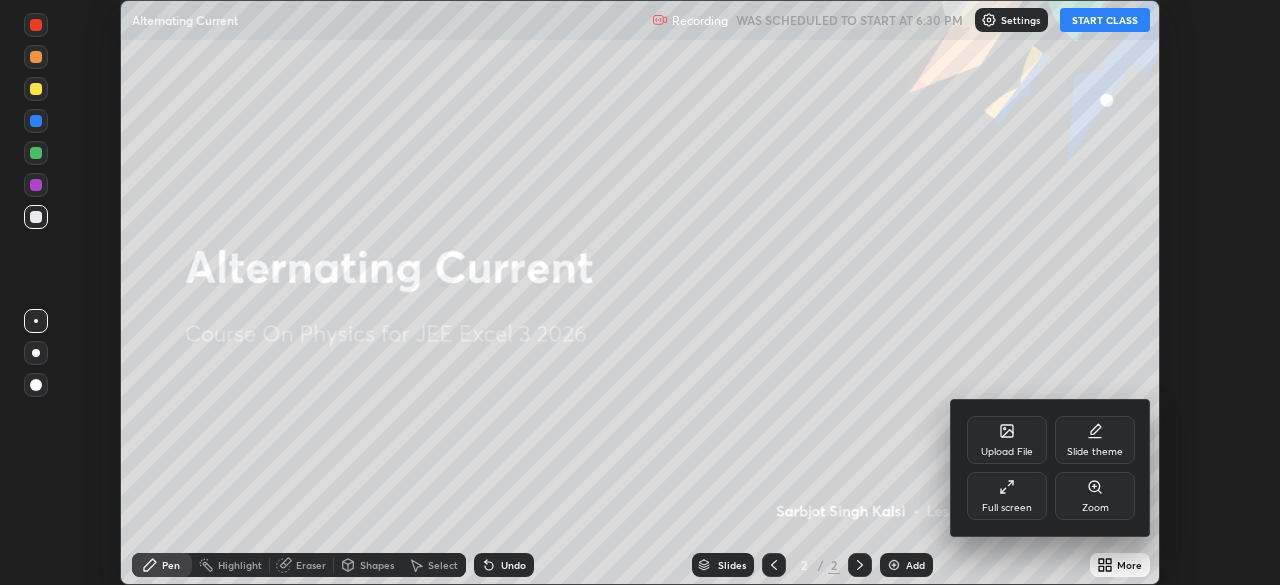 click 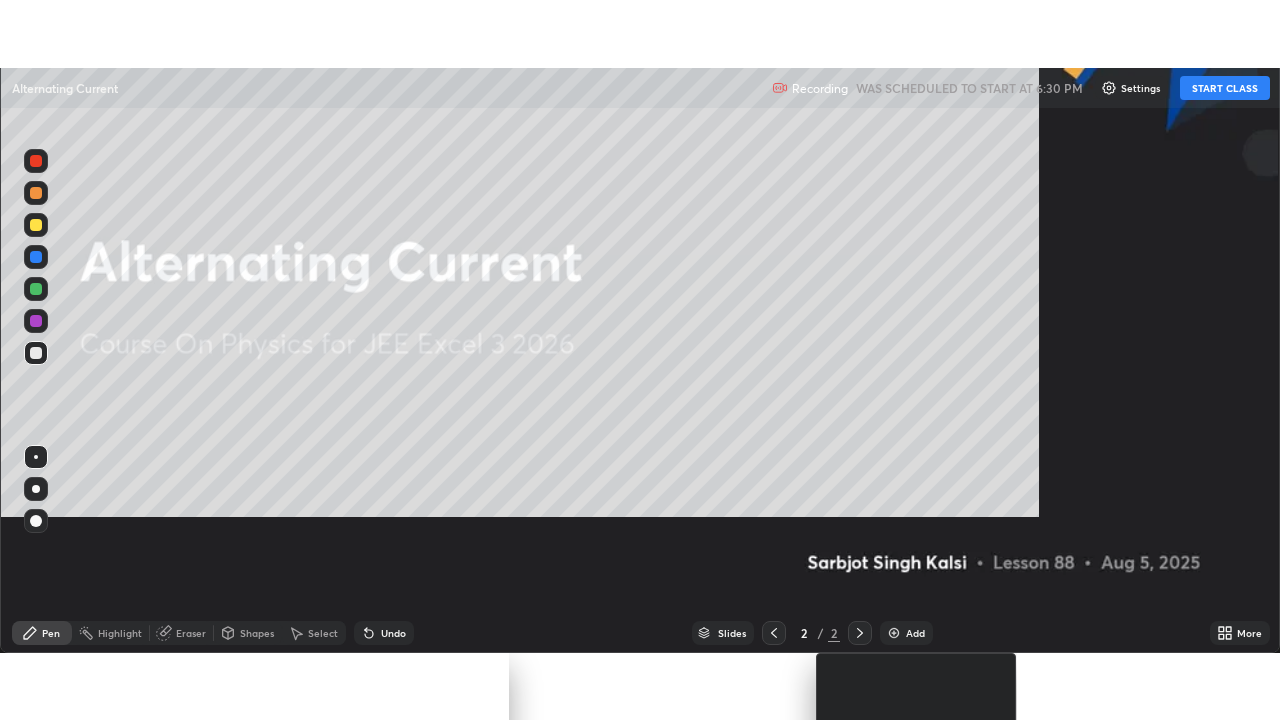scroll, scrollTop: 99280, scrollLeft: 98720, axis: both 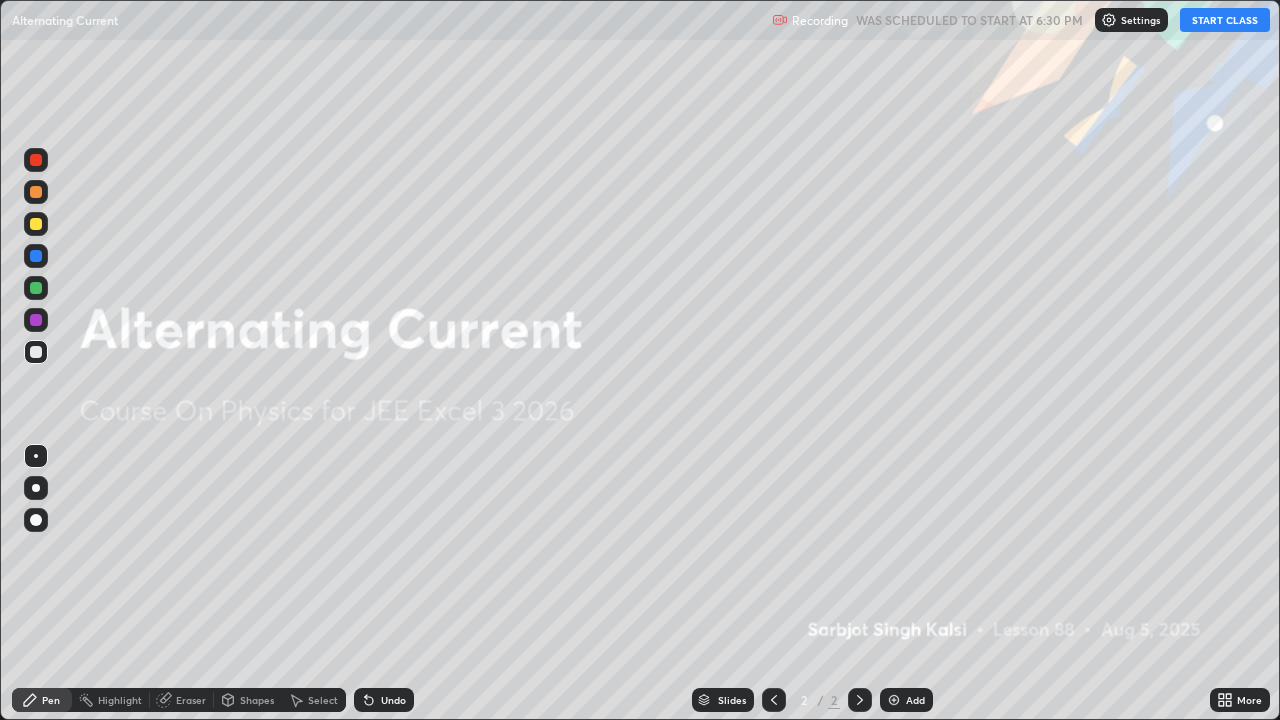 click on "START CLASS" at bounding box center [1225, 20] 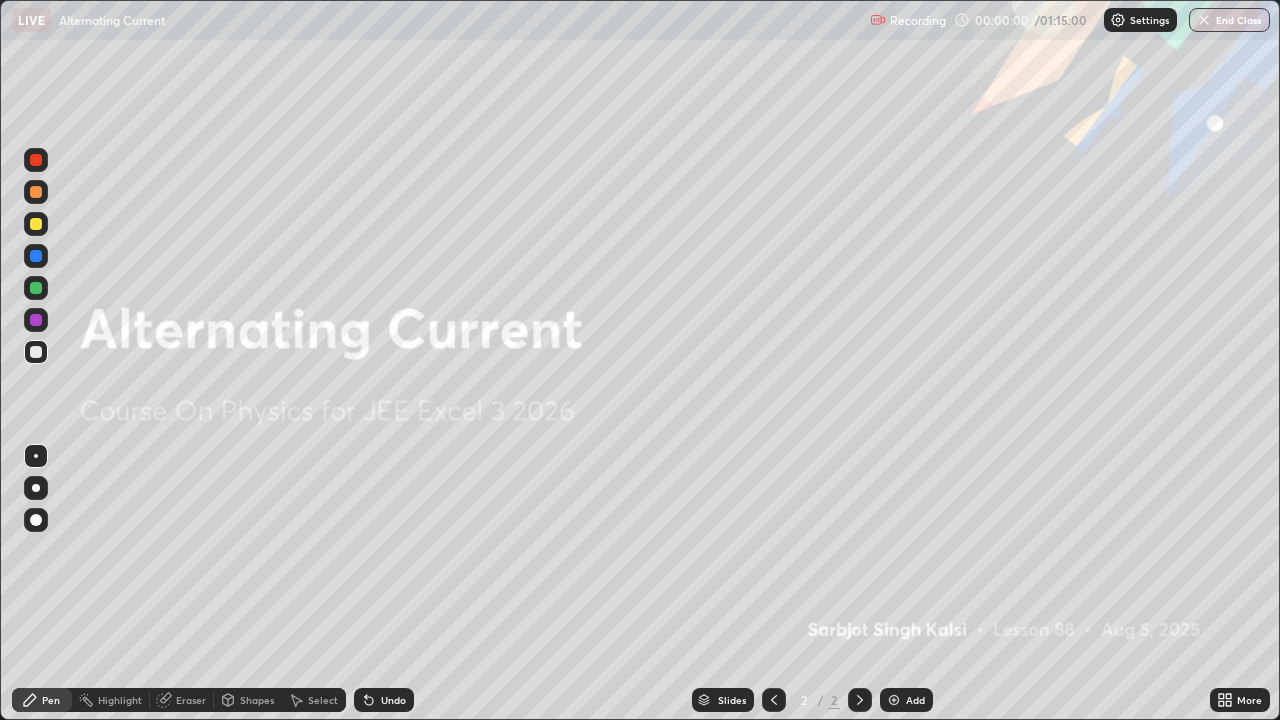 click on "Add" at bounding box center [915, 700] 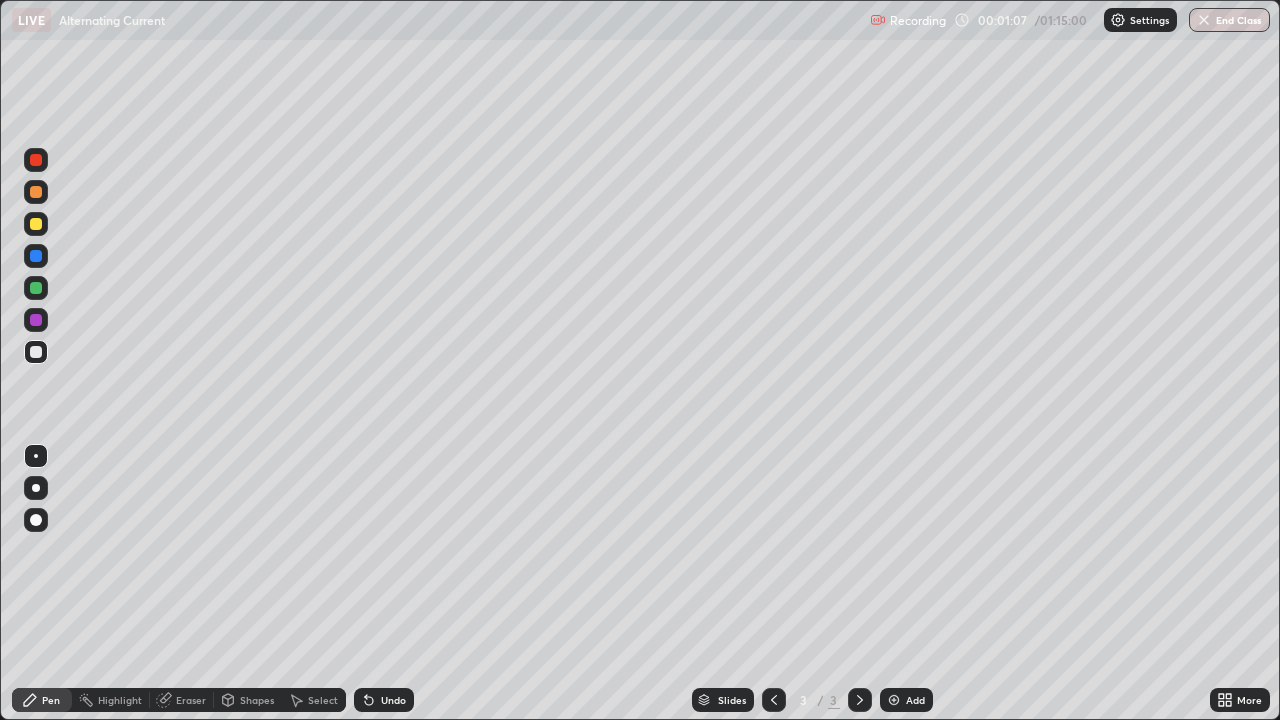 click at bounding box center [36, 352] 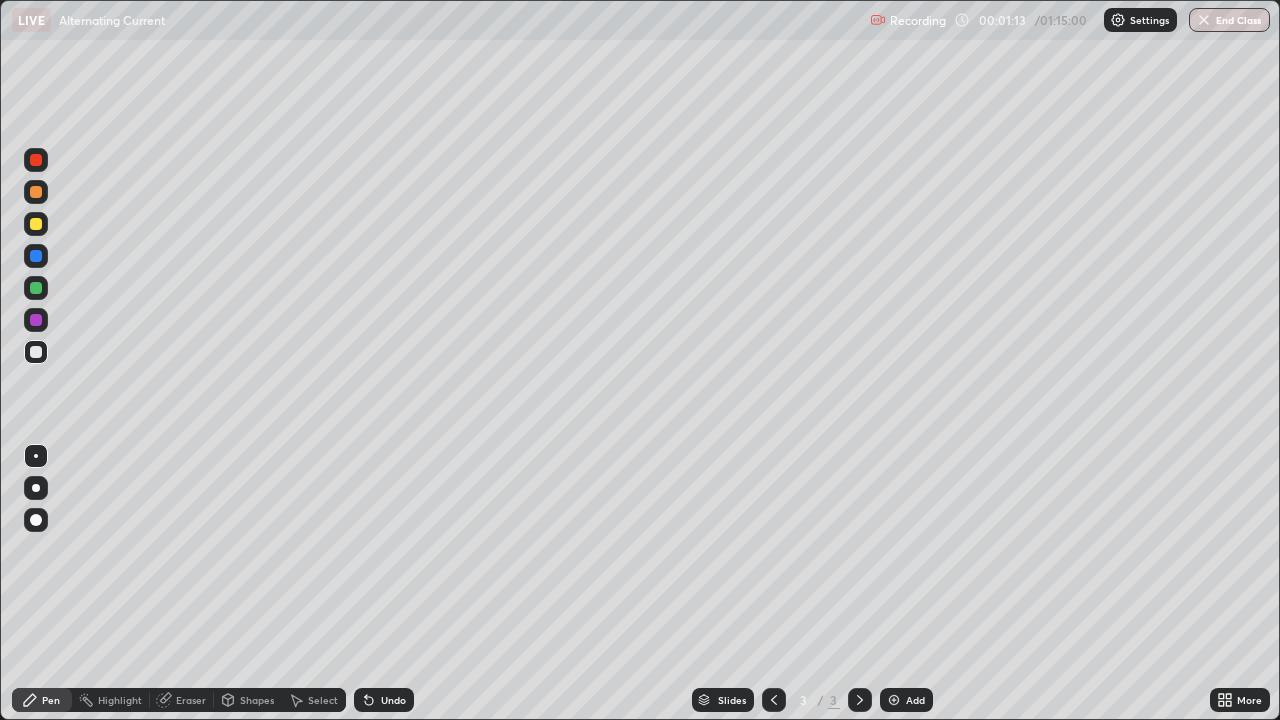 click on "Eraser" at bounding box center [191, 700] 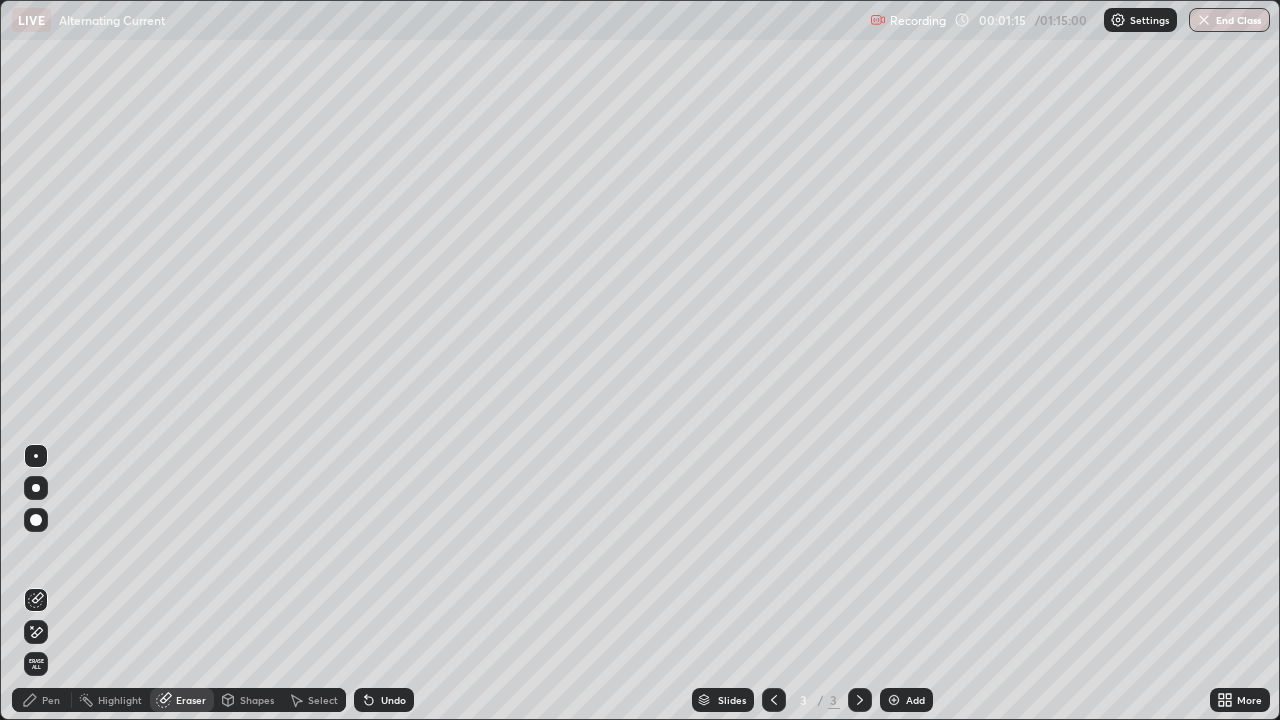 click on "Pen" at bounding box center (51, 700) 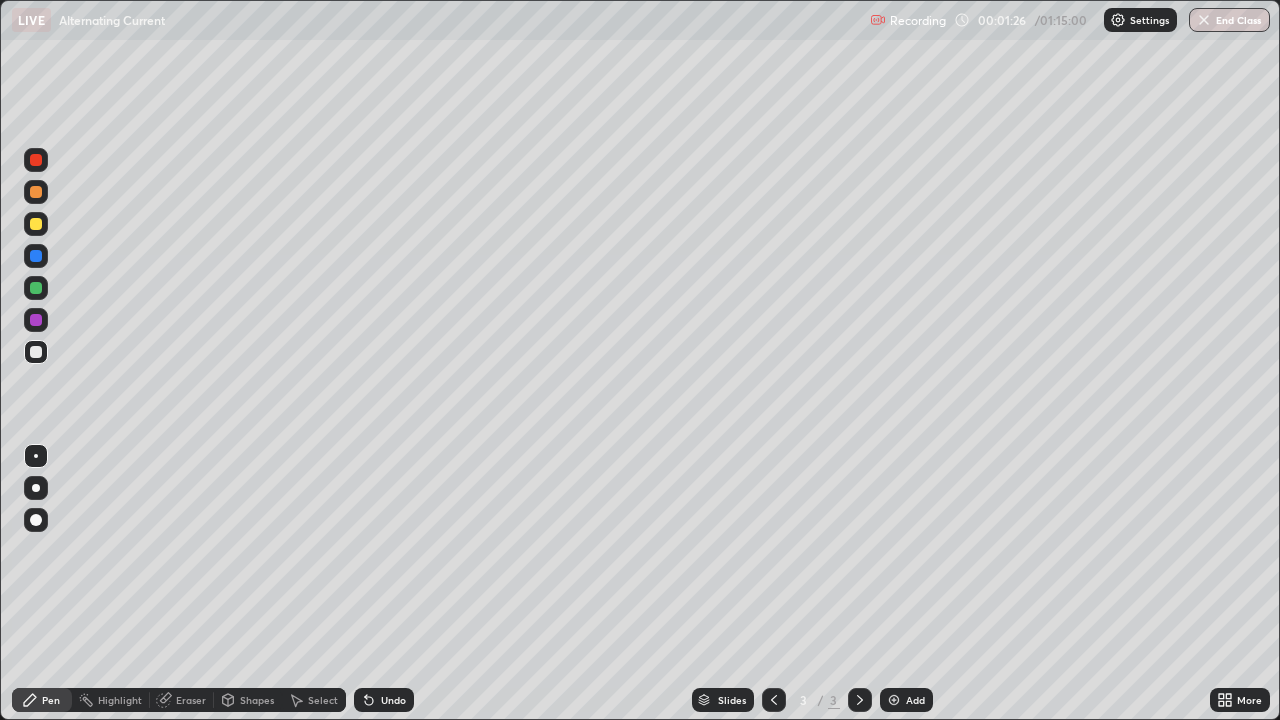 click on "Eraser" at bounding box center (191, 700) 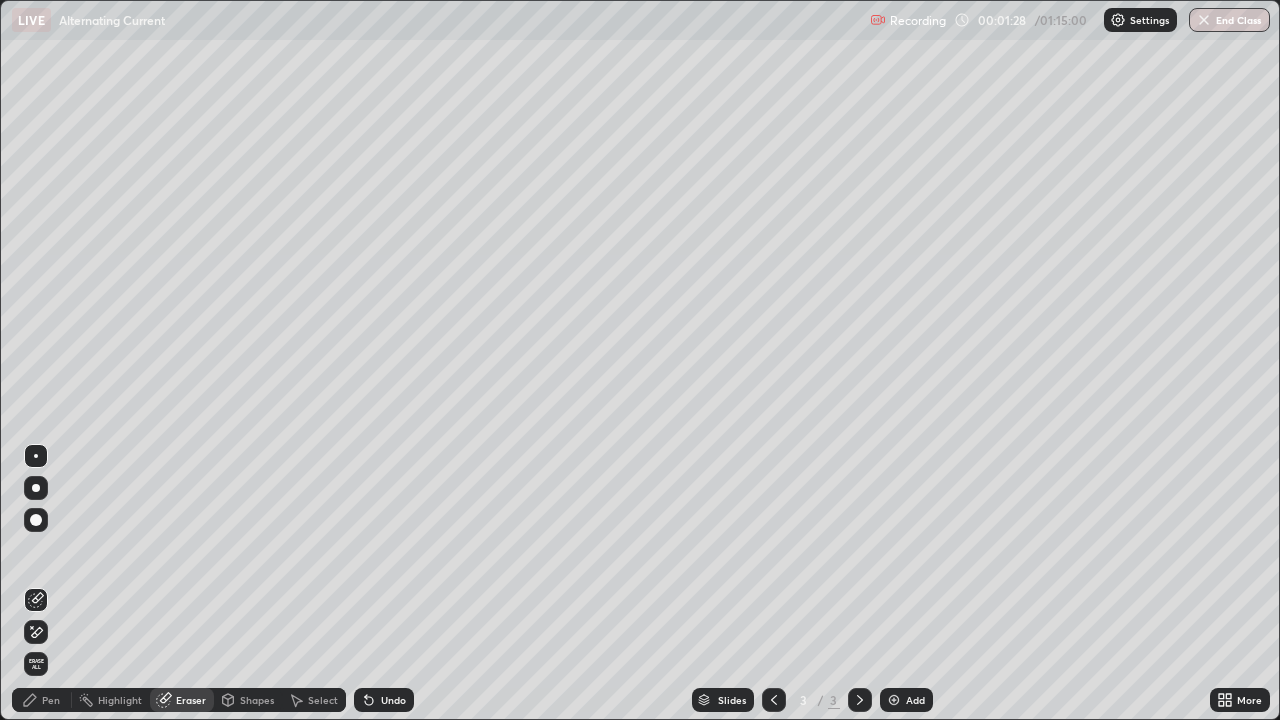click on "Pen" at bounding box center (51, 700) 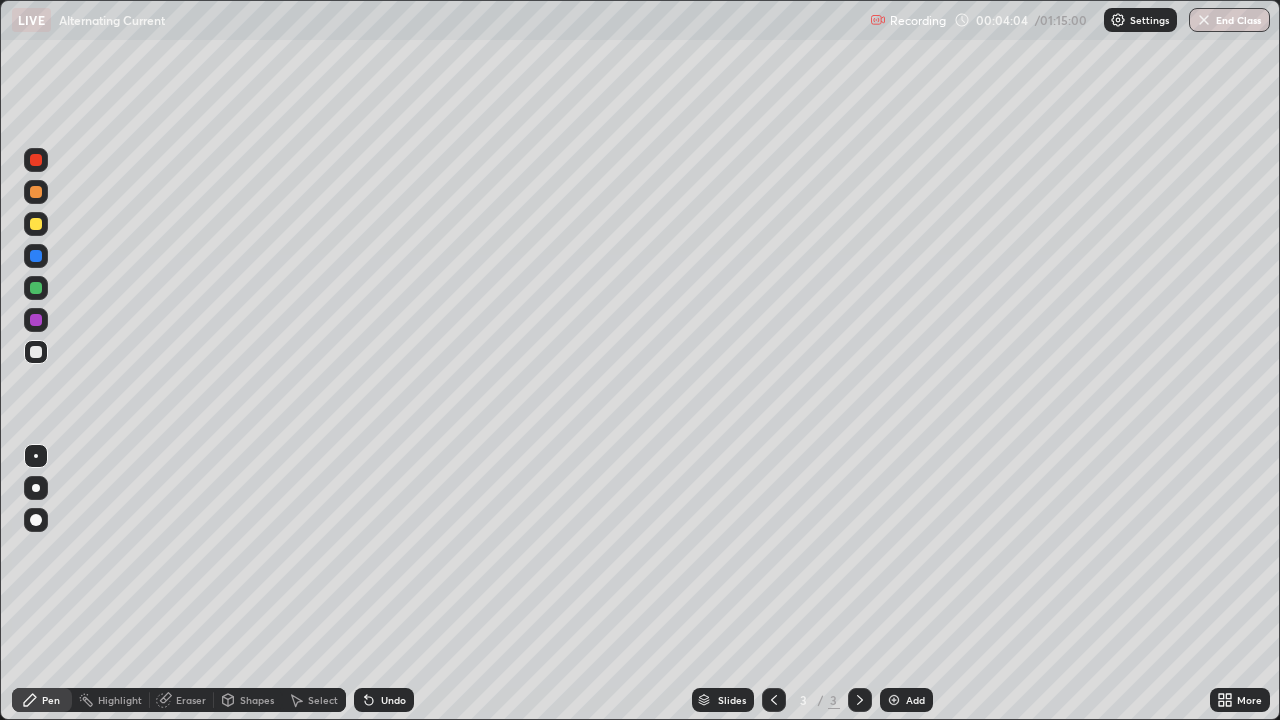 click at bounding box center [894, 700] 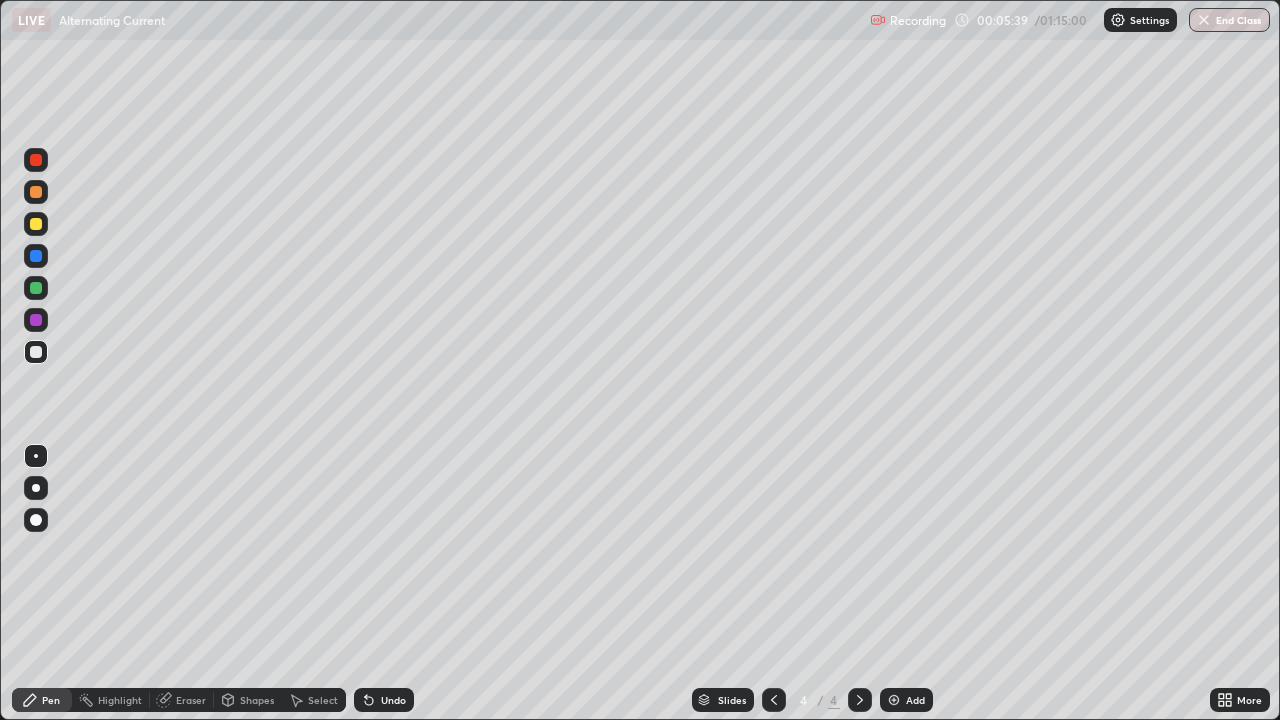click at bounding box center [36, 224] 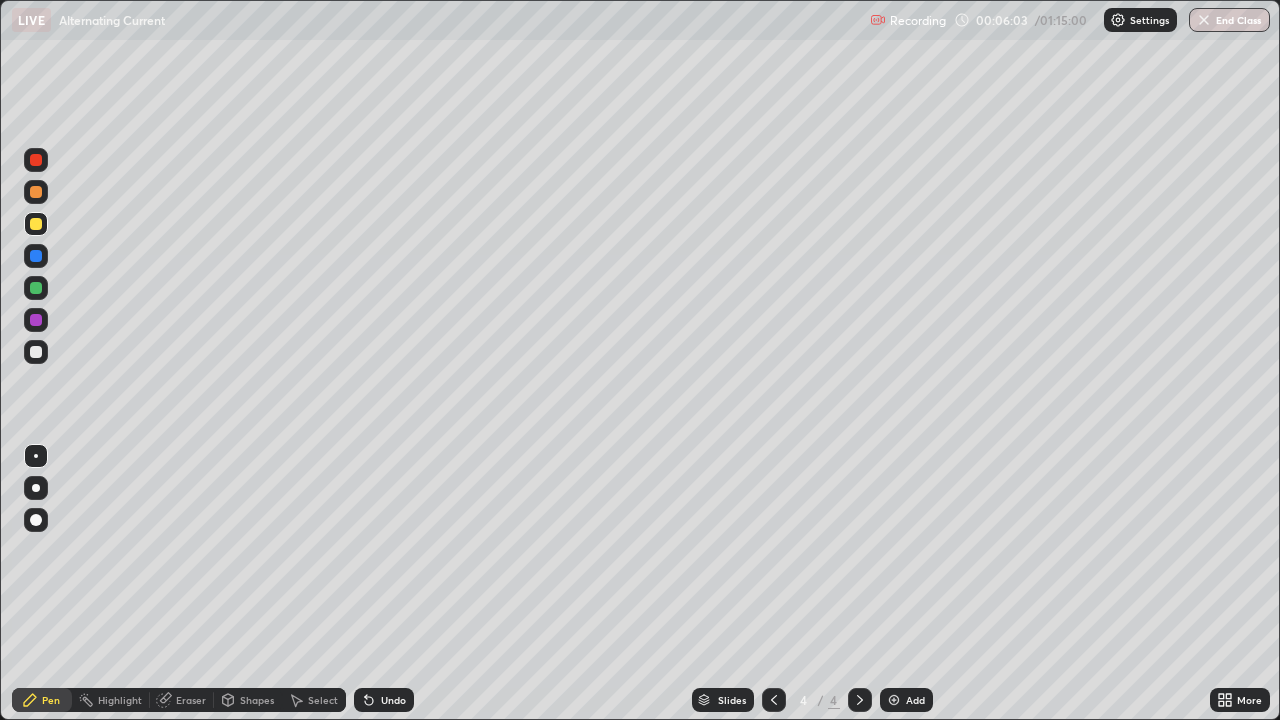 click at bounding box center (36, 288) 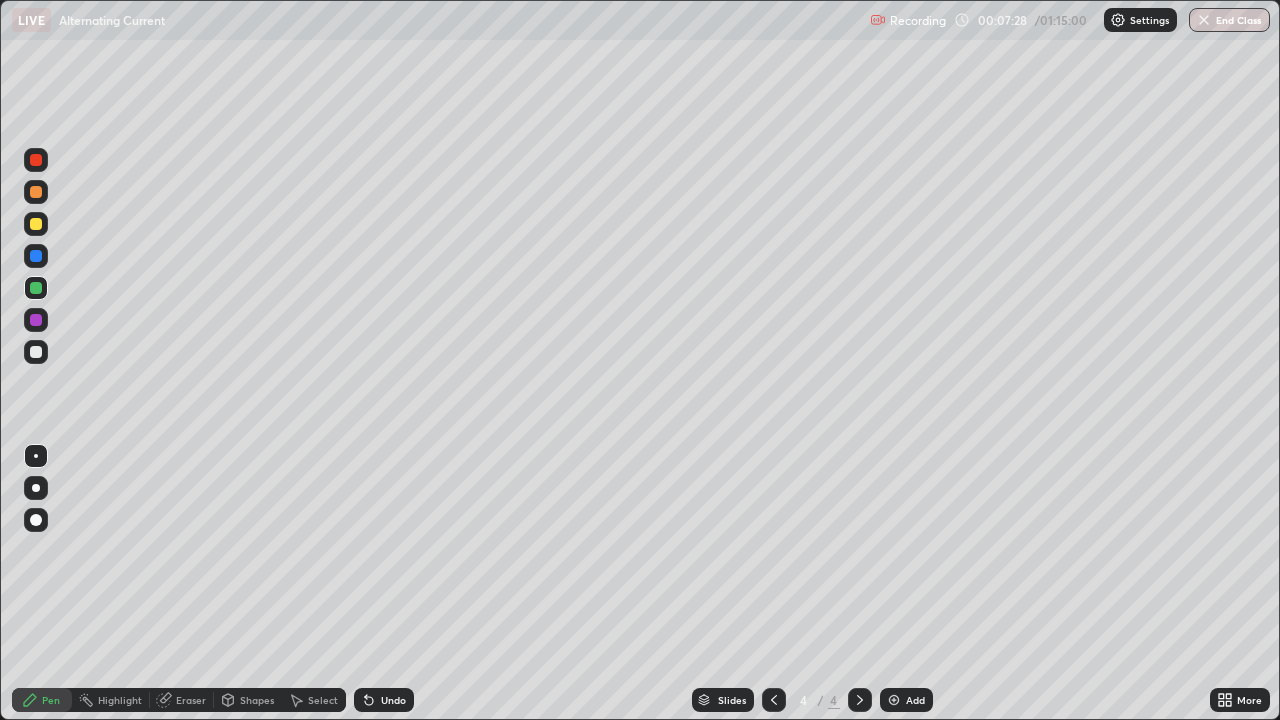 click on "Add" at bounding box center [915, 700] 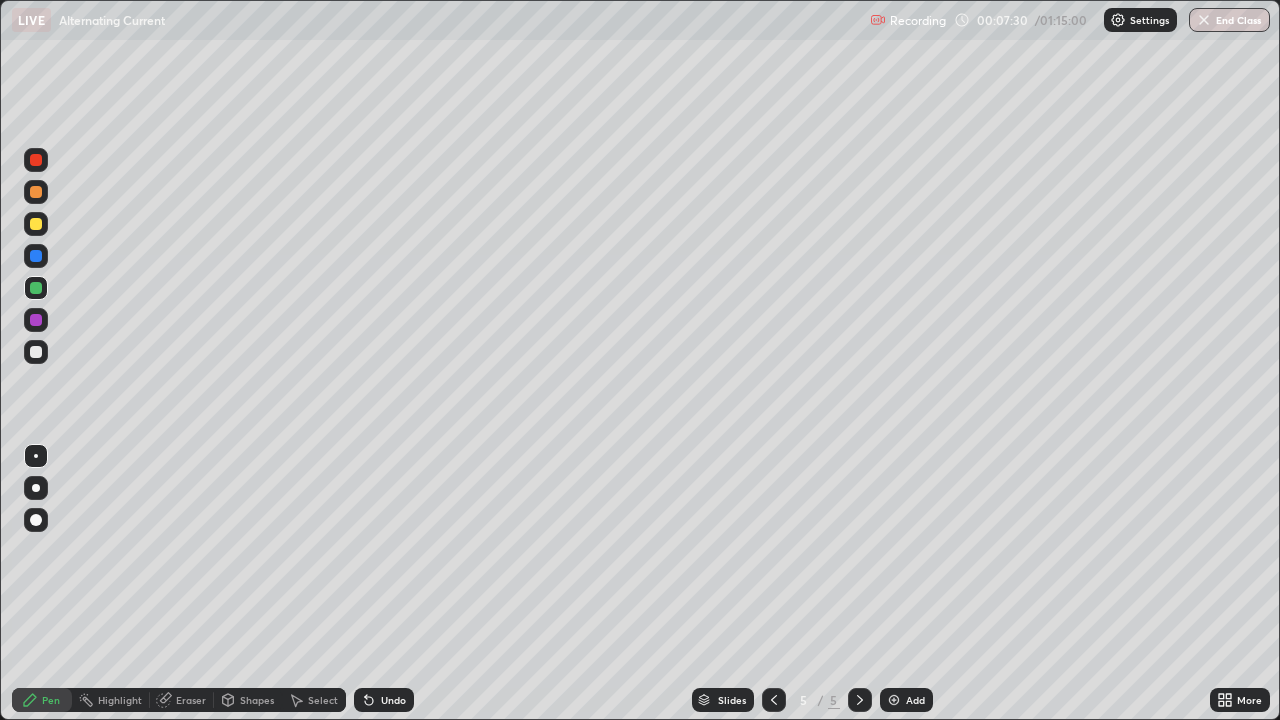 click at bounding box center (36, 352) 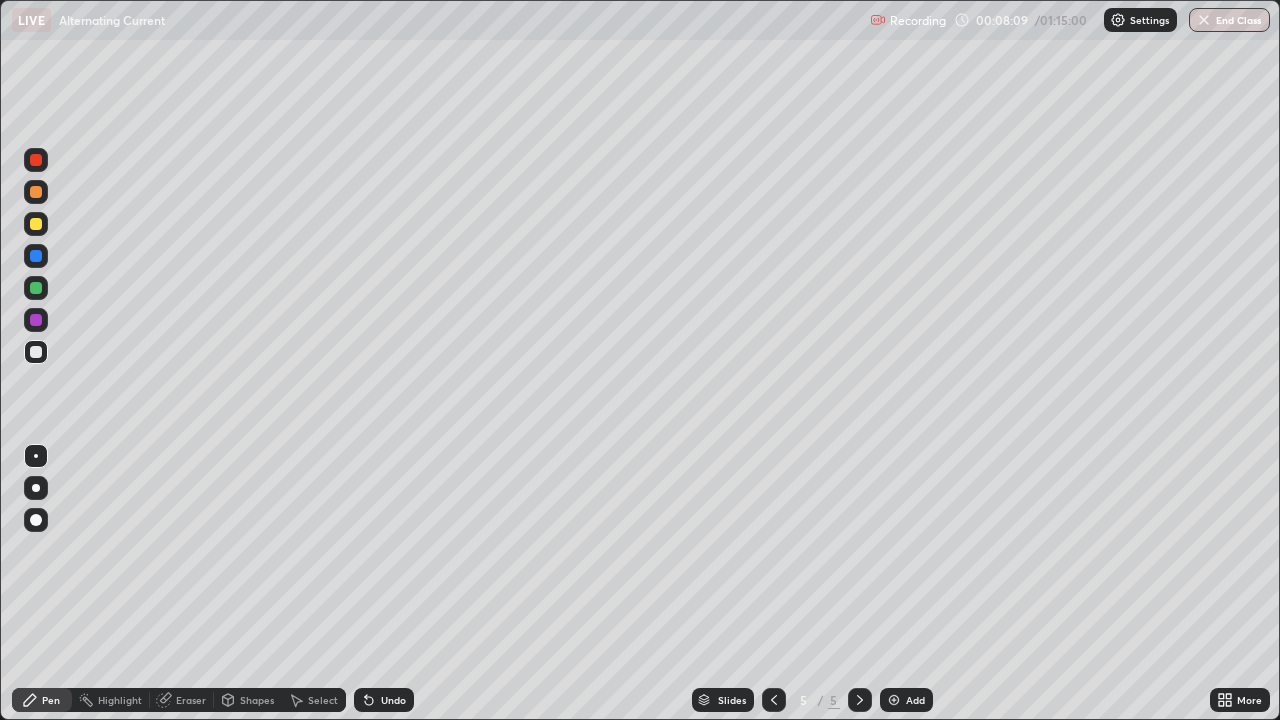 click on "Eraser" at bounding box center [182, 700] 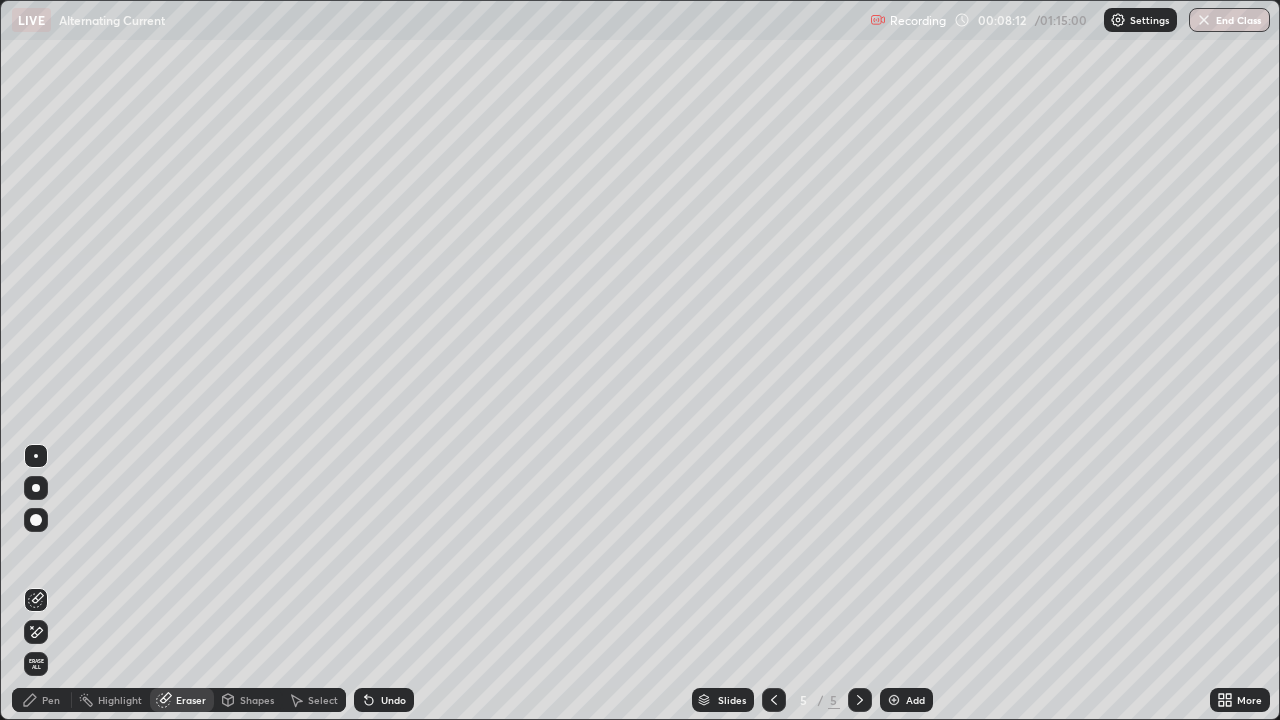 click on "Pen" at bounding box center (42, 700) 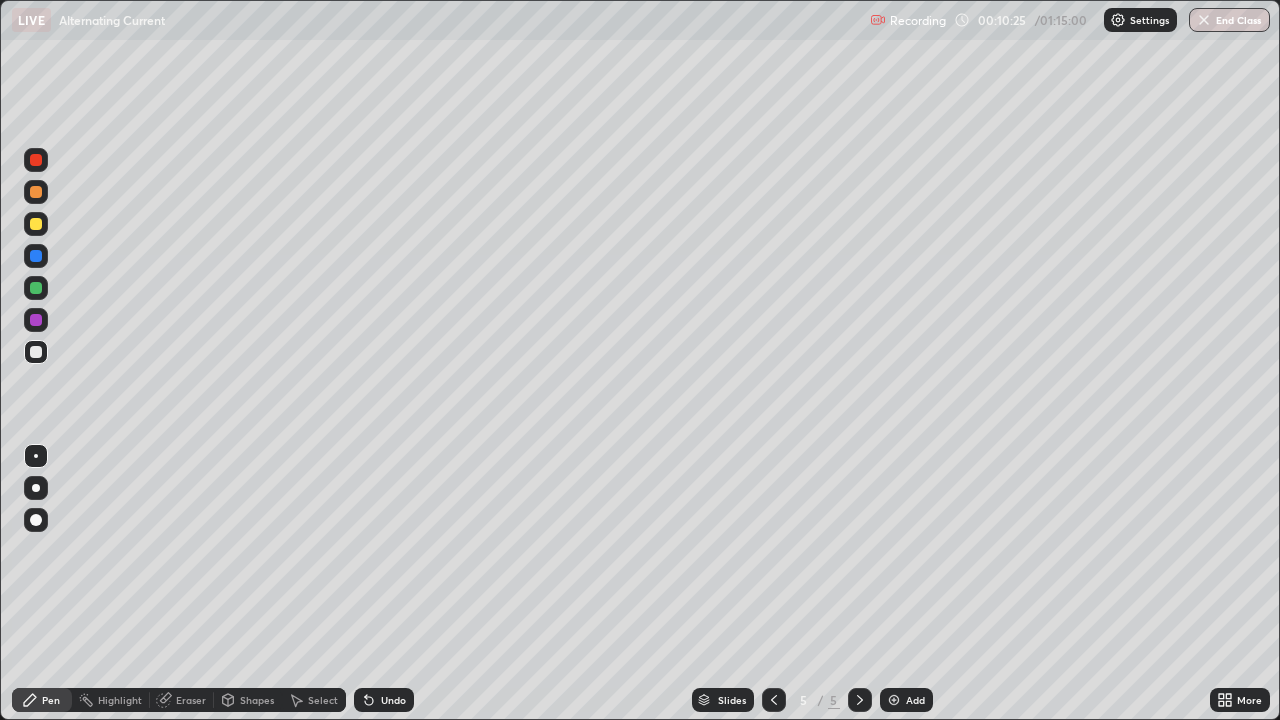 click on "Add" at bounding box center (915, 700) 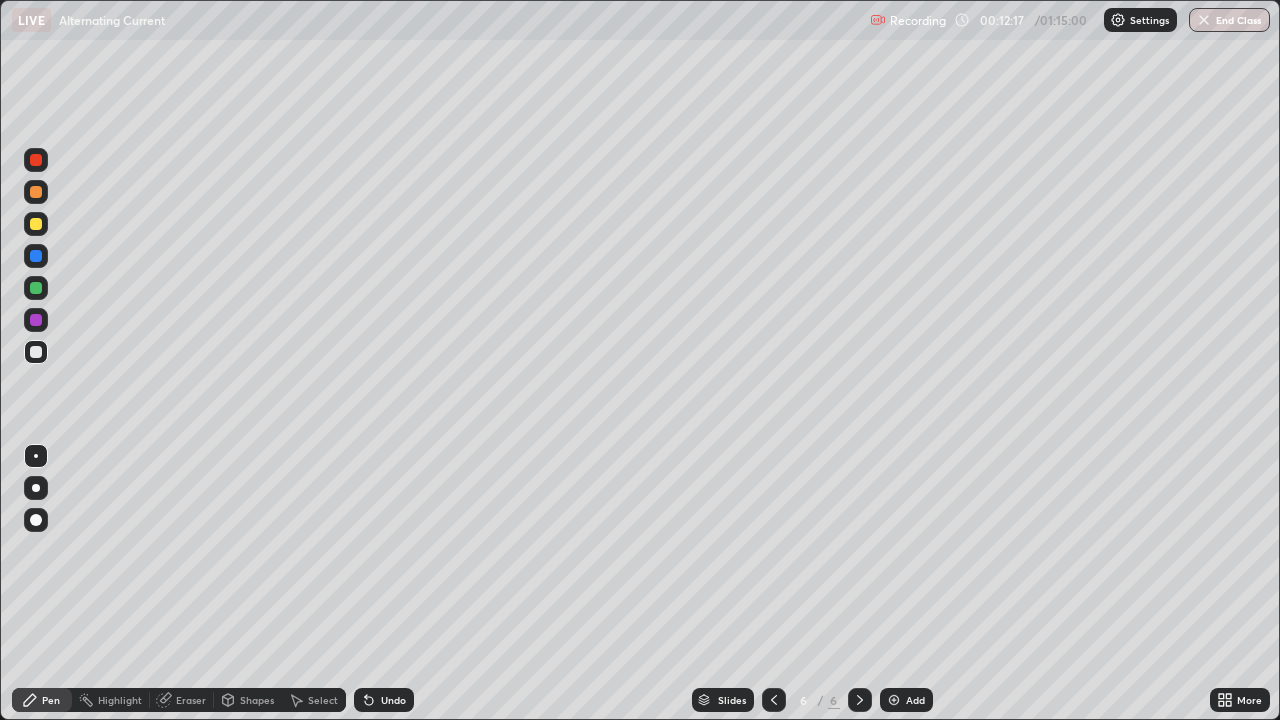 click on "Add" at bounding box center (906, 700) 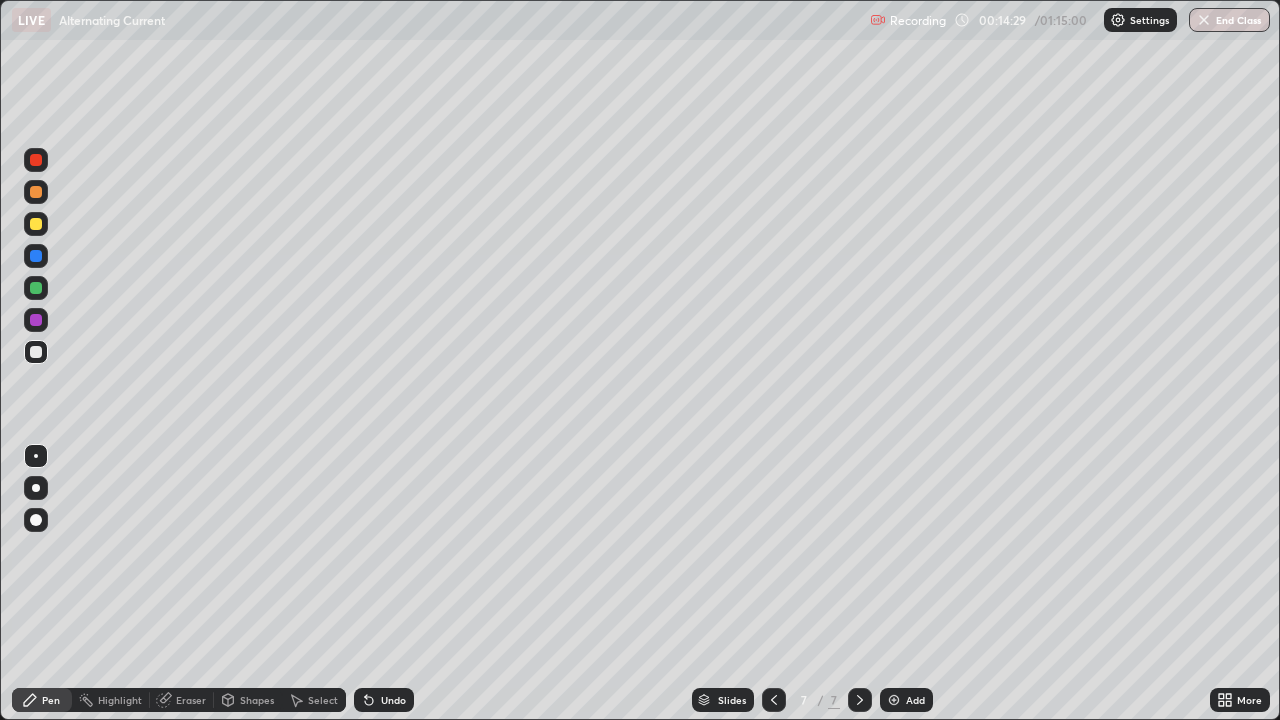 click on "Undo" at bounding box center [384, 700] 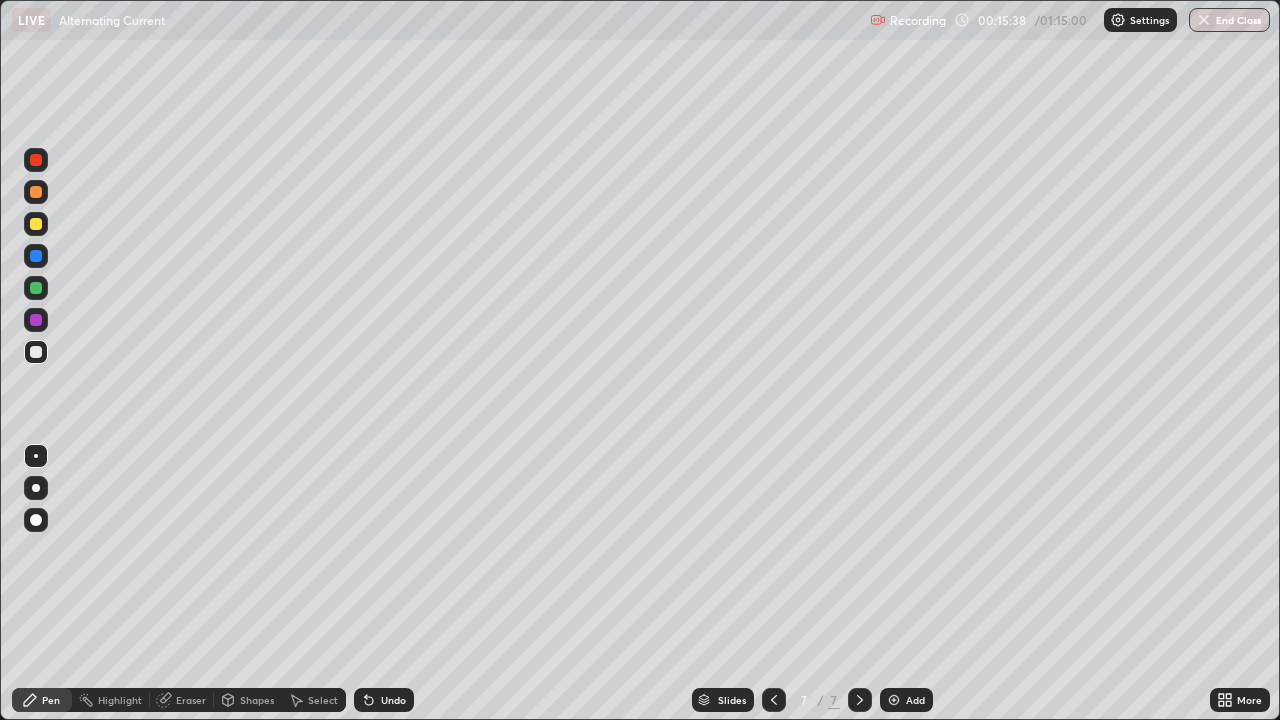 click on "Undo" at bounding box center (393, 700) 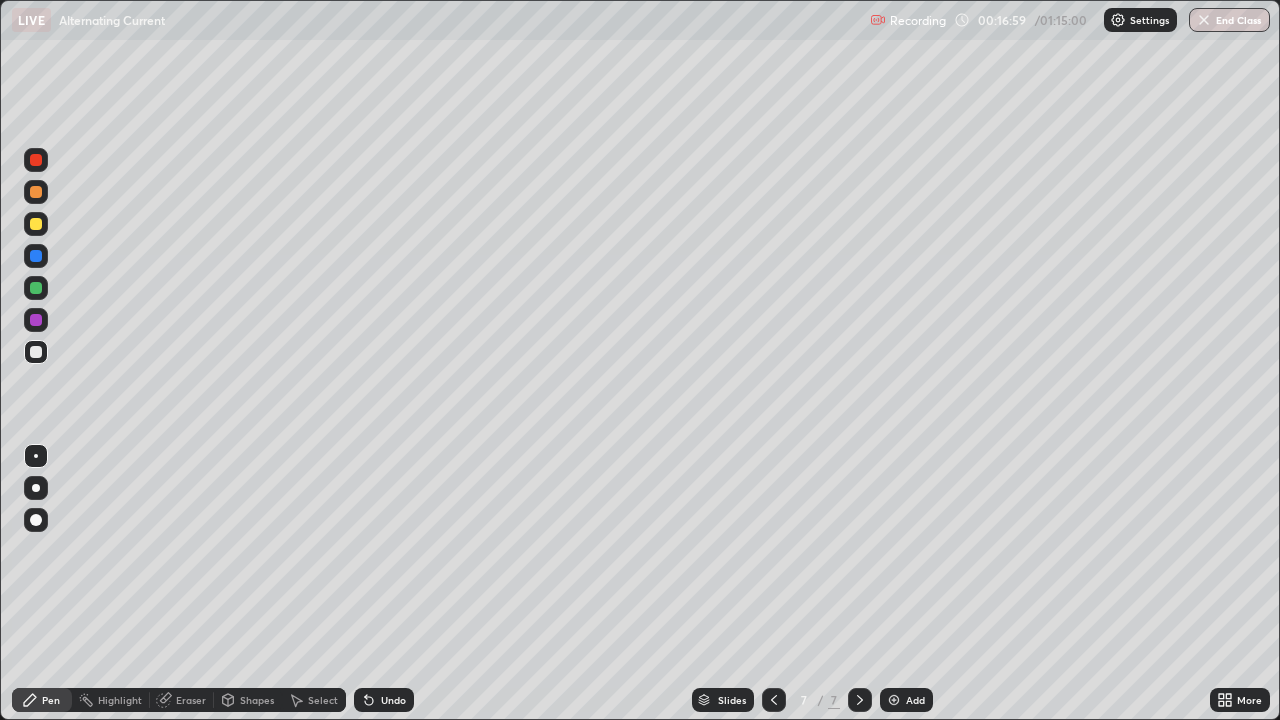 click at bounding box center (894, 700) 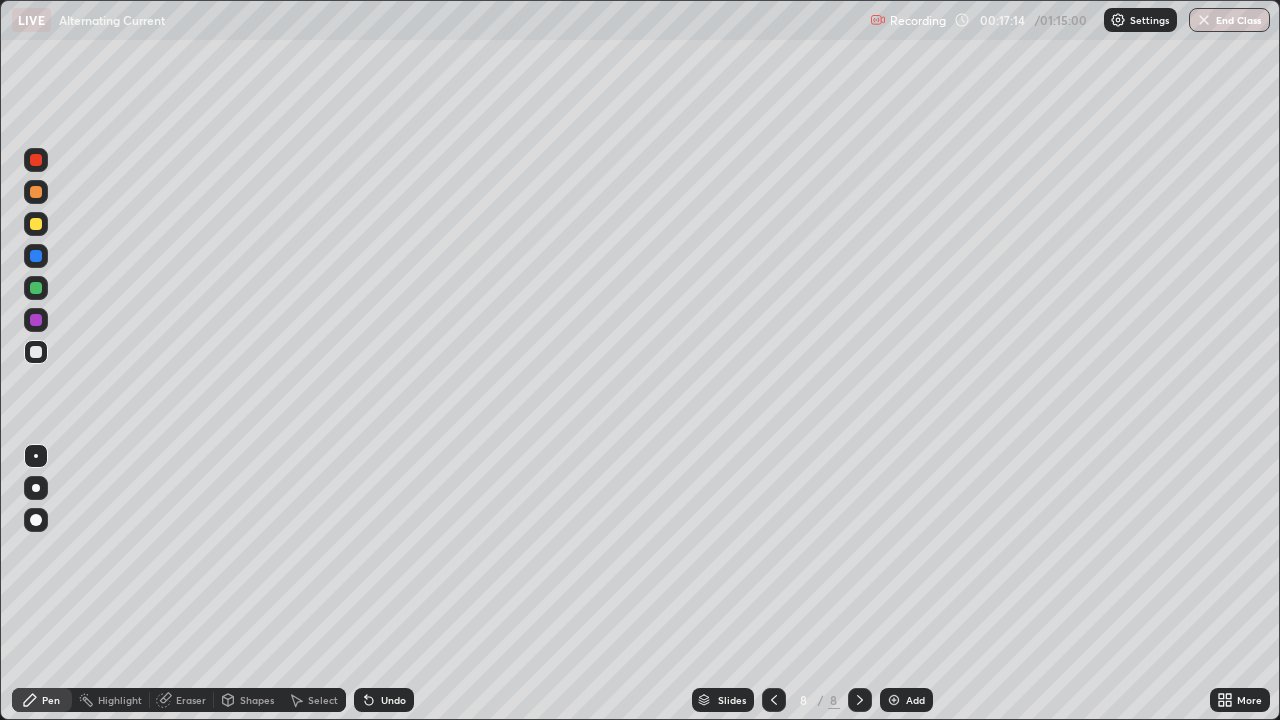 click at bounding box center [36, 352] 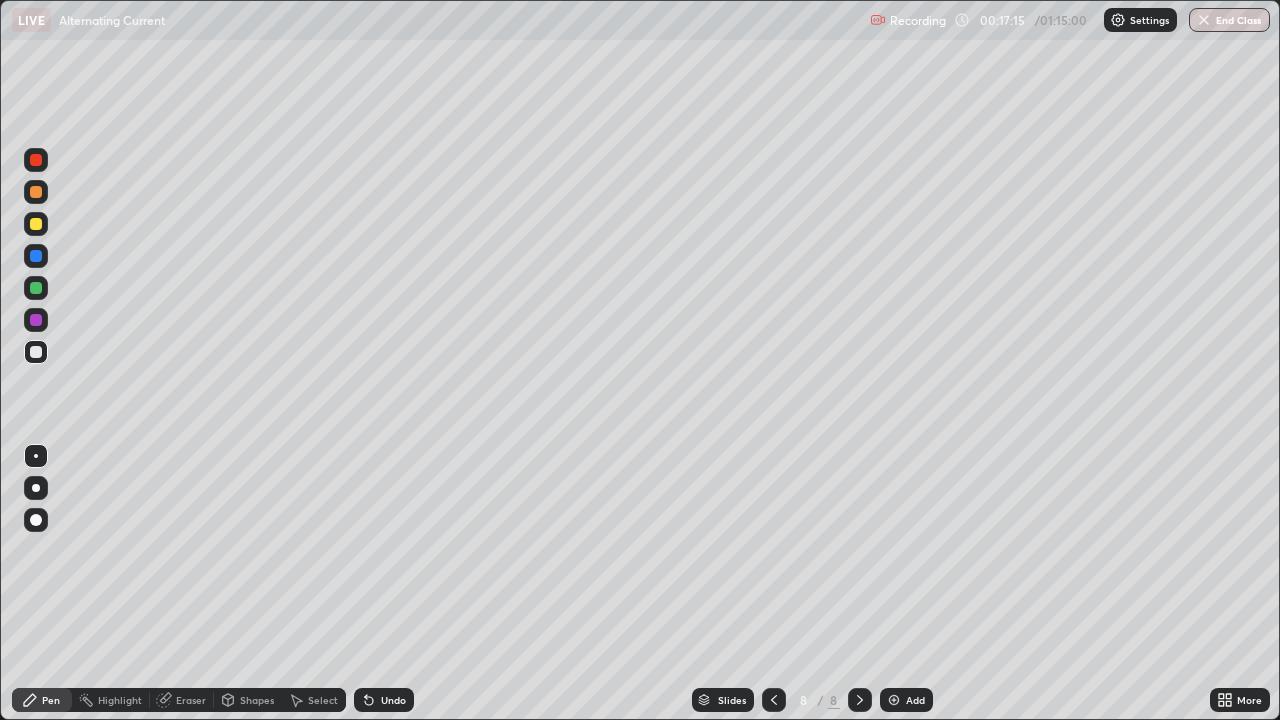 click at bounding box center [36, 488] 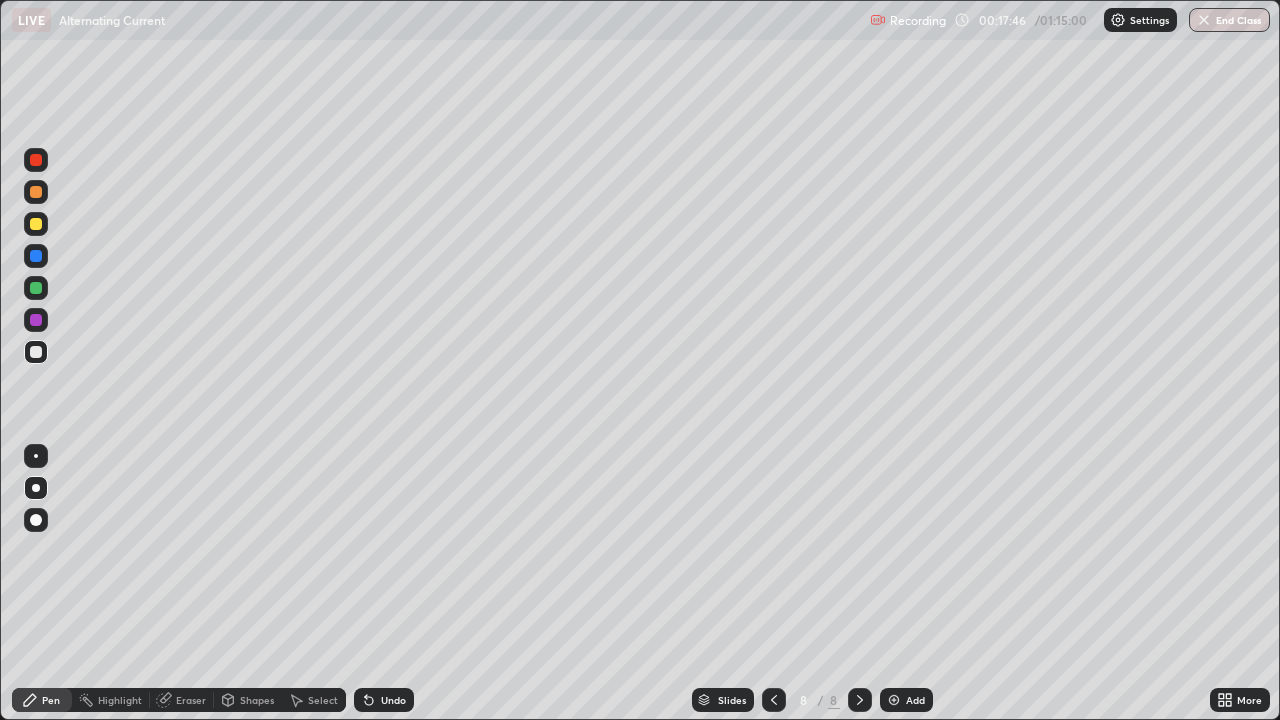 click at bounding box center [36, 352] 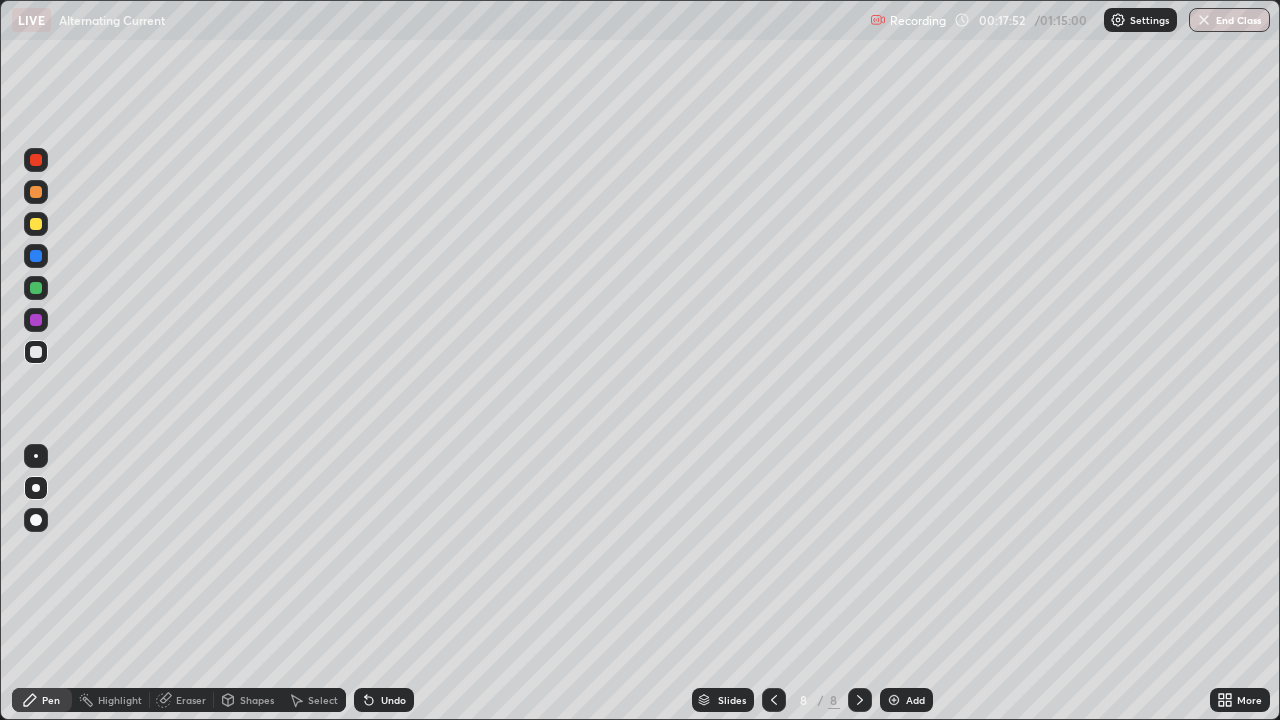 click at bounding box center [36, 224] 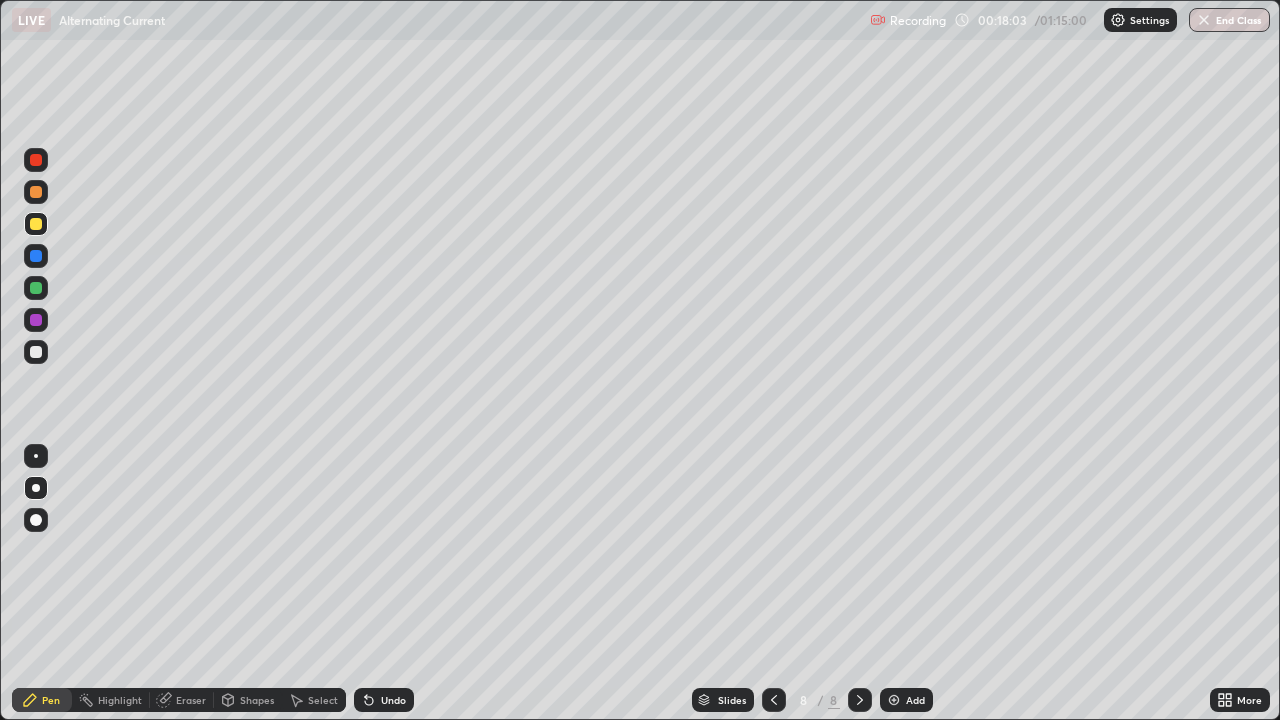 click at bounding box center (36, 456) 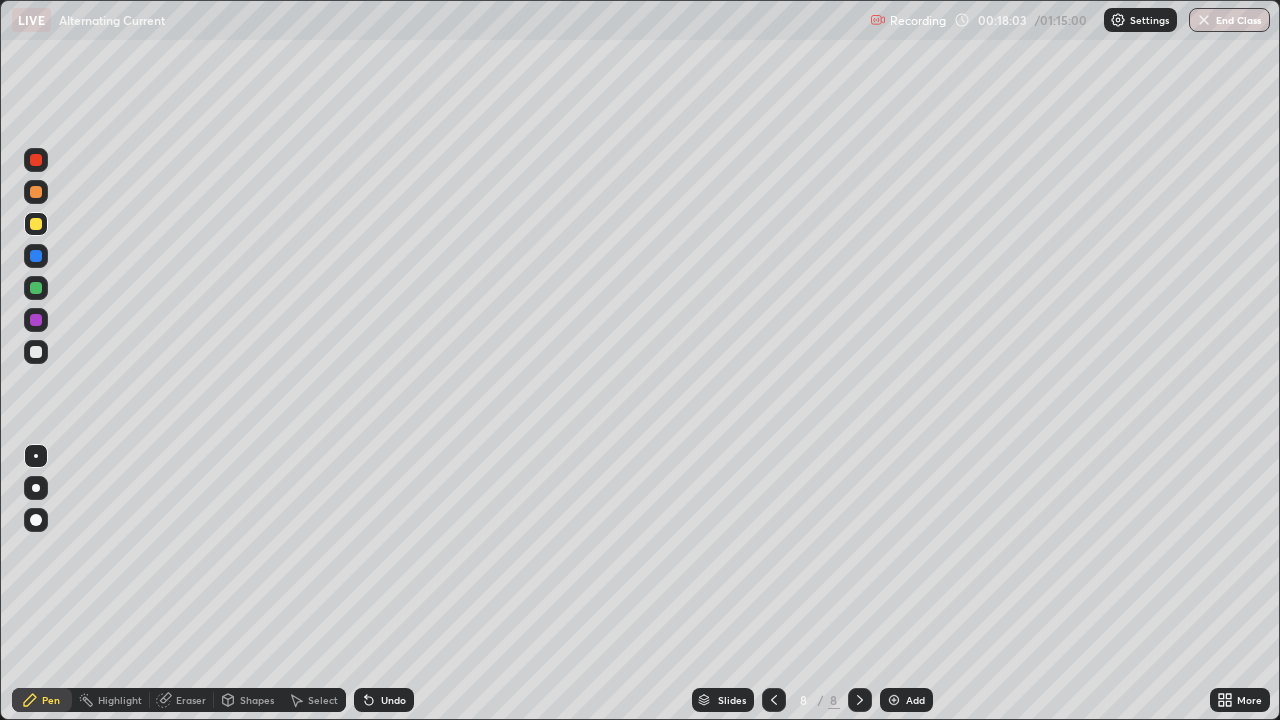 click at bounding box center [36, 352] 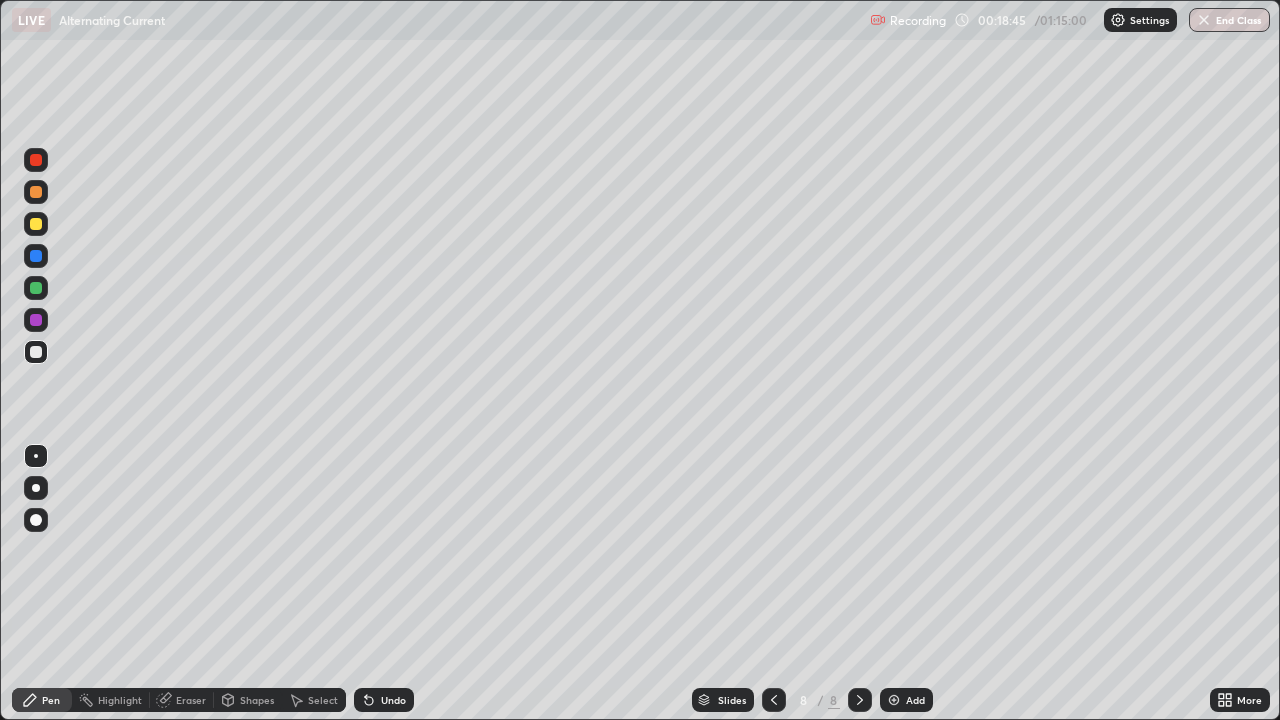 click at bounding box center [36, 288] 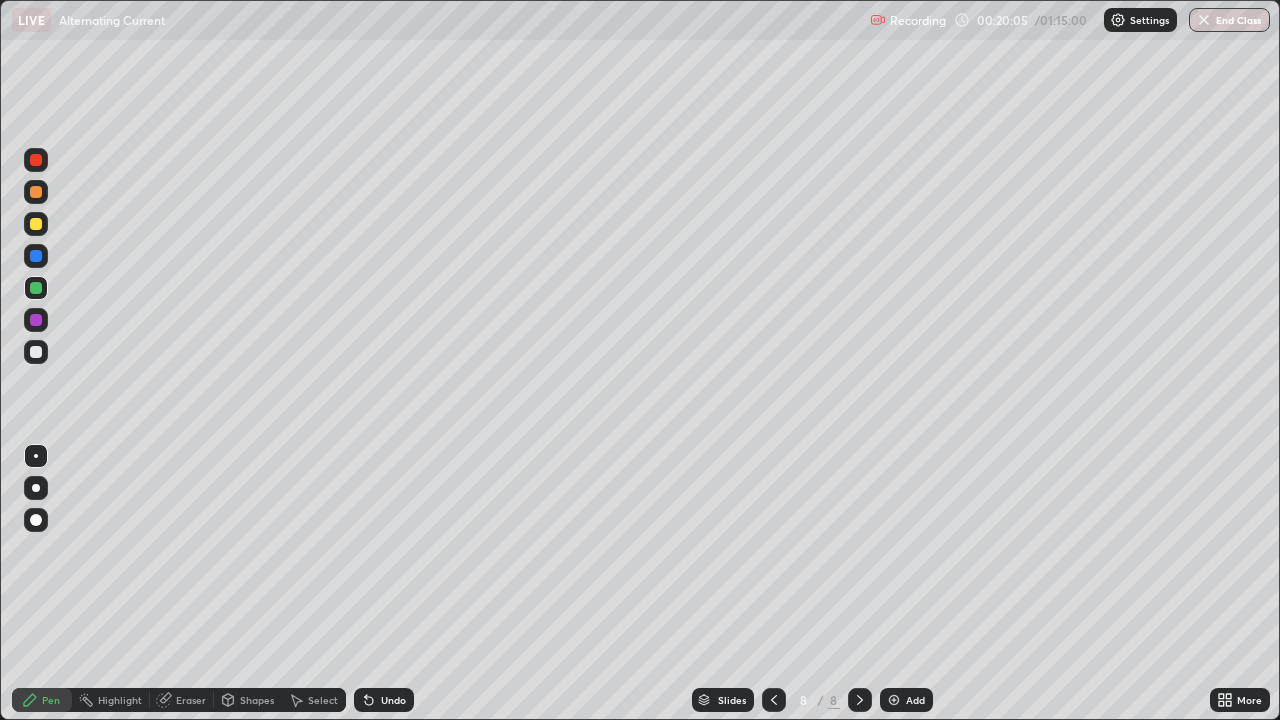 click at bounding box center [36, 352] 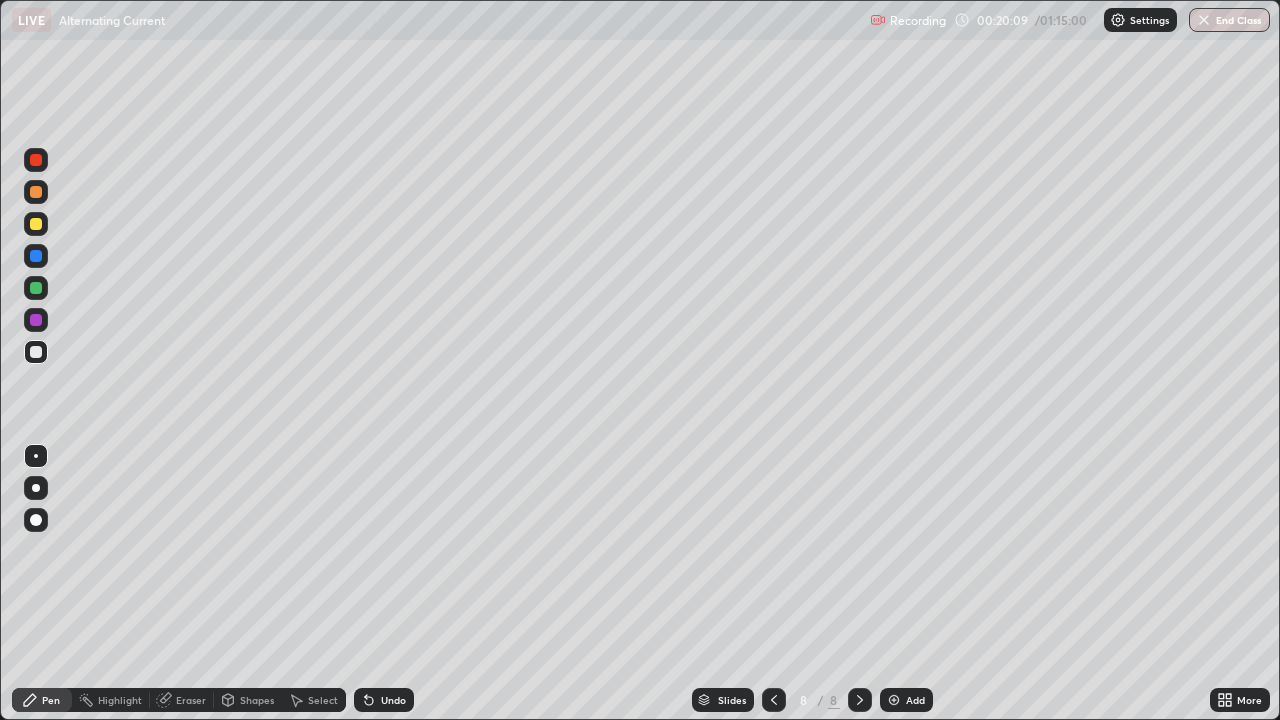 click on "Eraser" at bounding box center (191, 700) 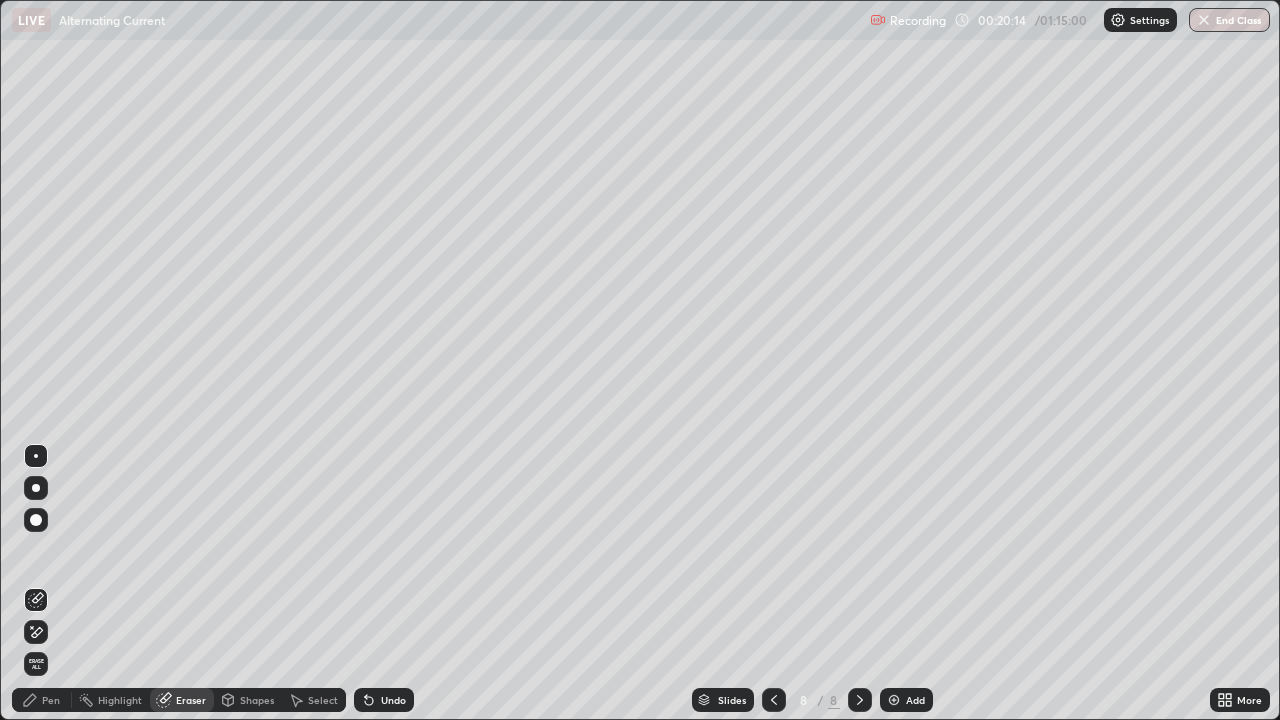 click on "Pen" at bounding box center [42, 700] 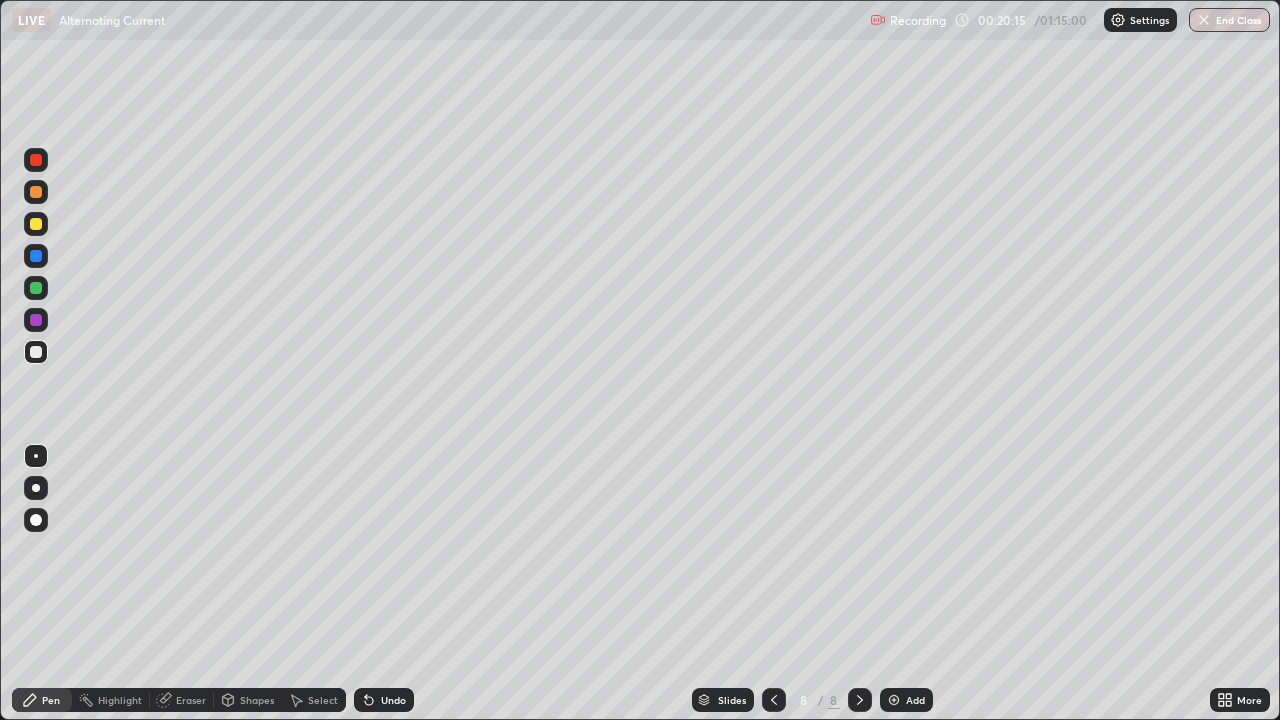 click at bounding box center [36, 488] 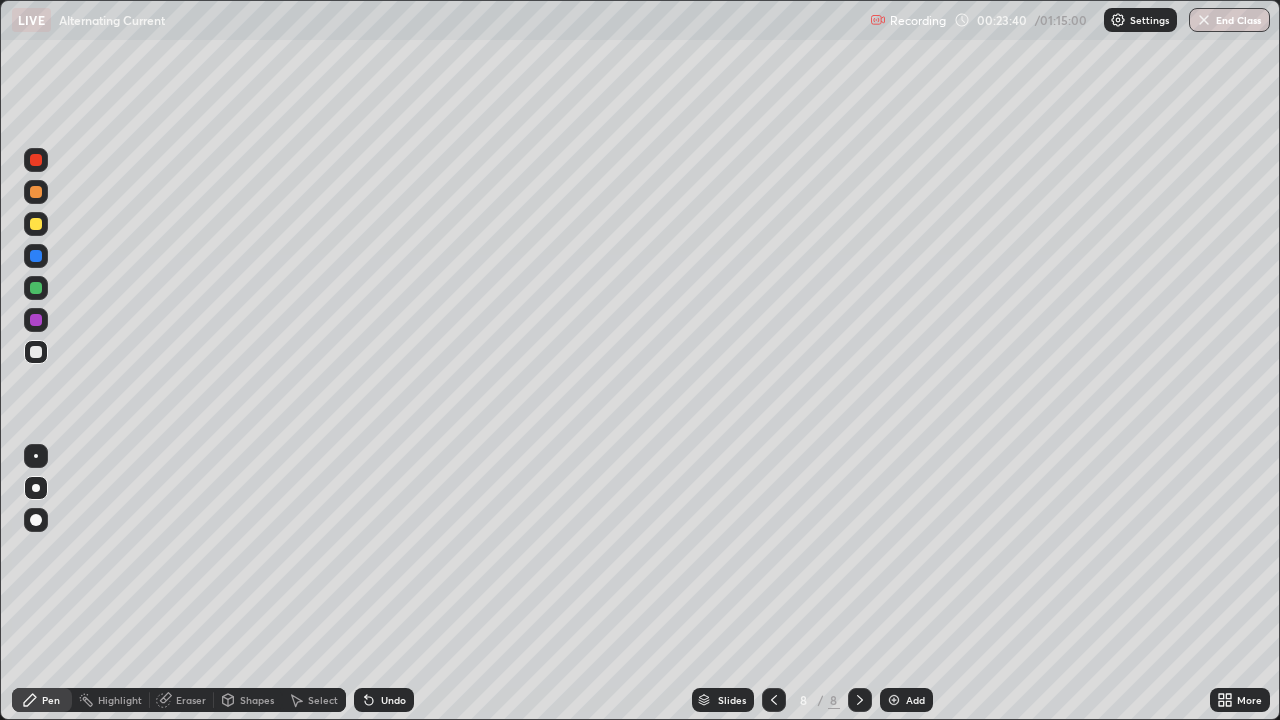click at bounding box center [36, 352] 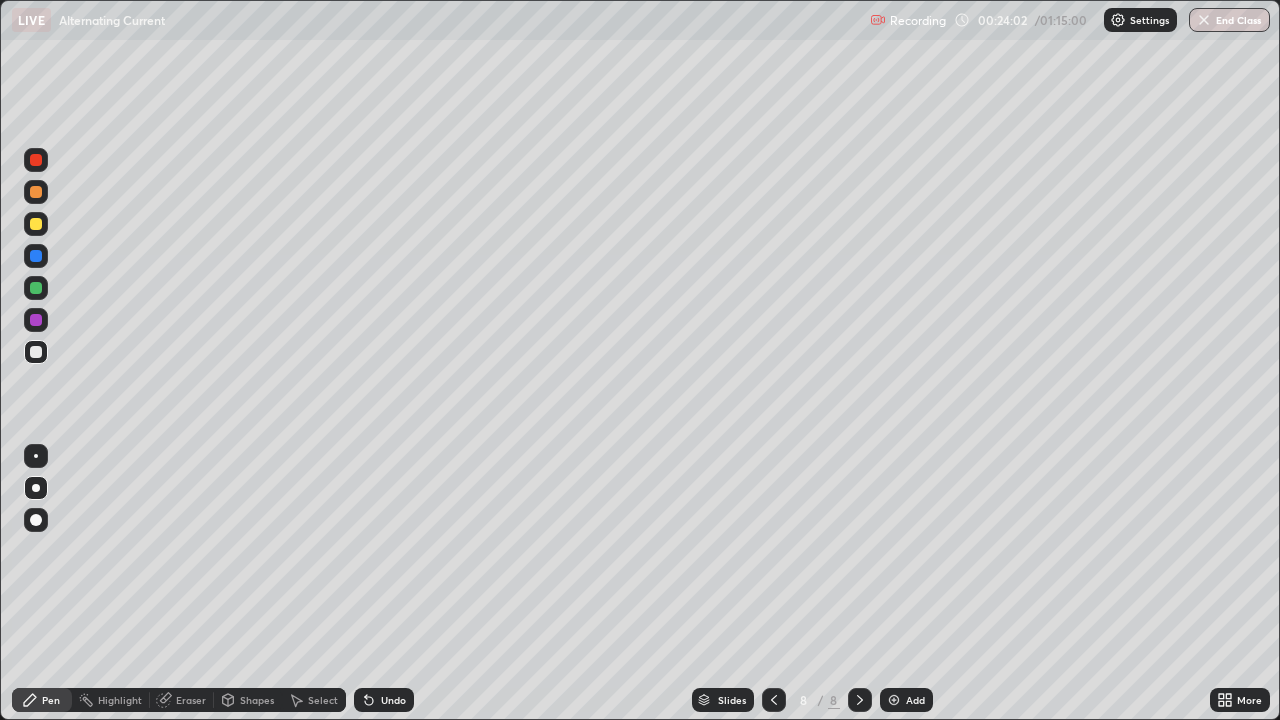 click 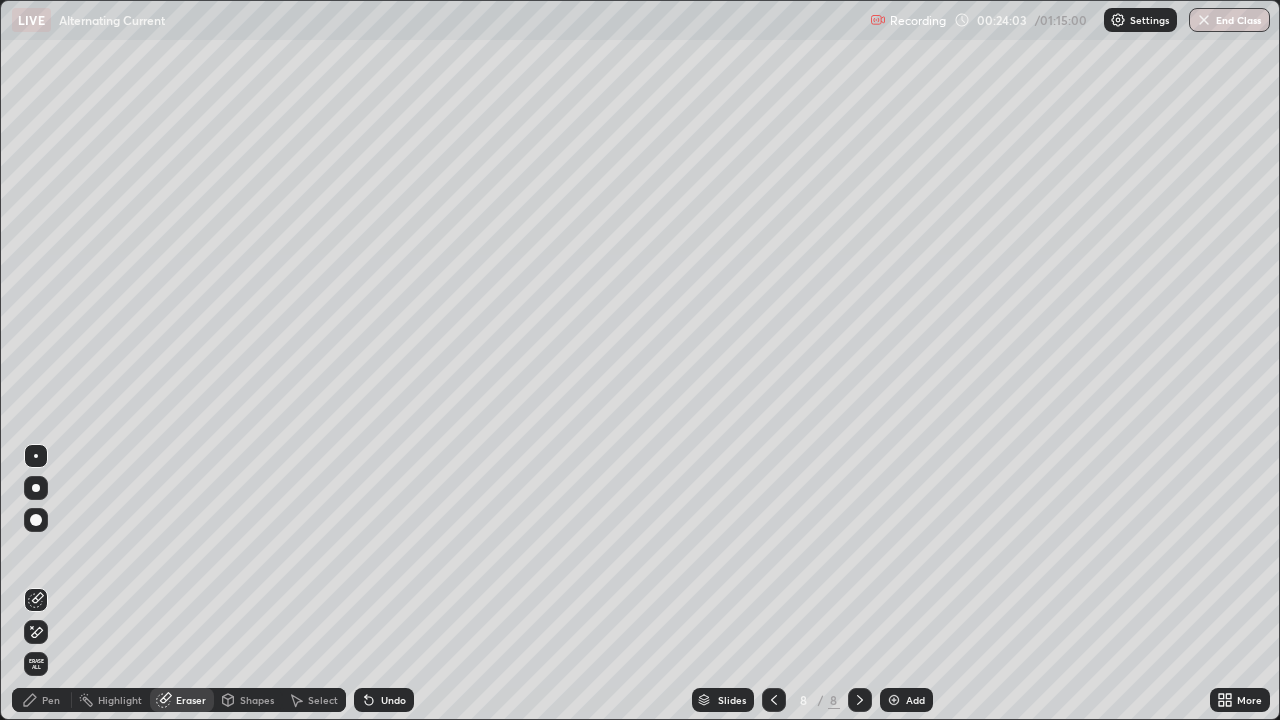 click 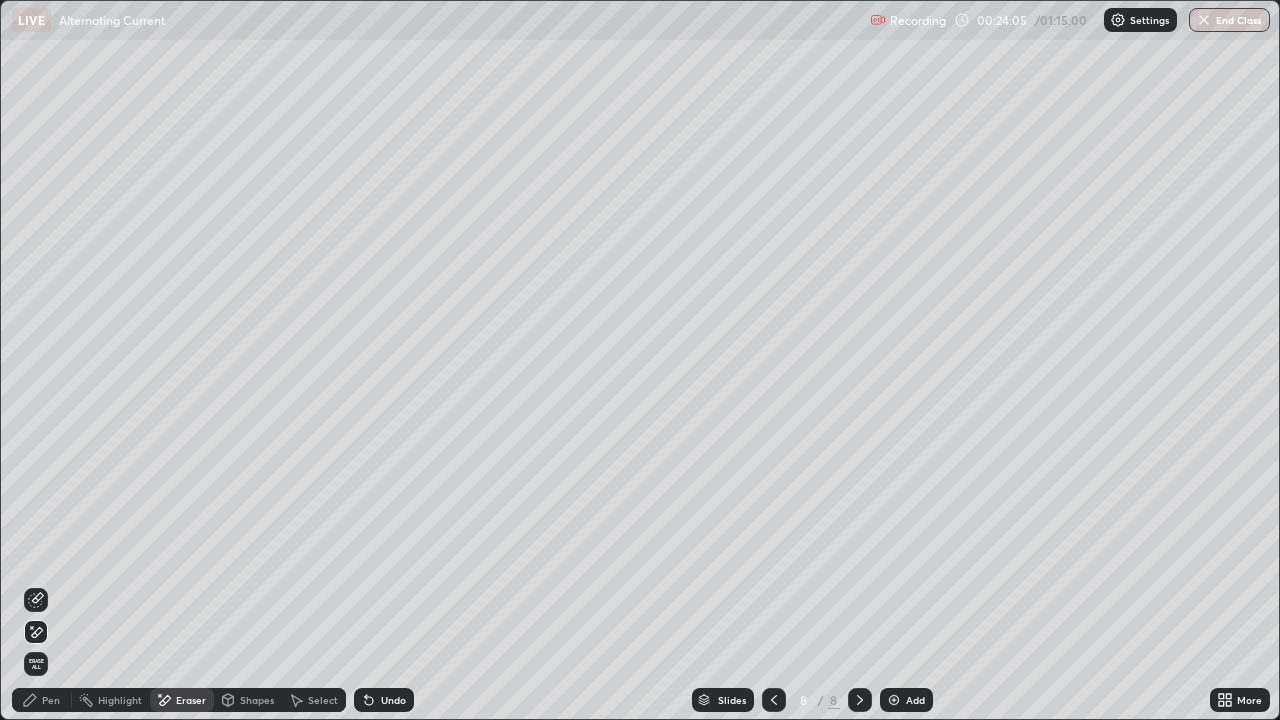 click on "Add" at bounding box center [915, 700] 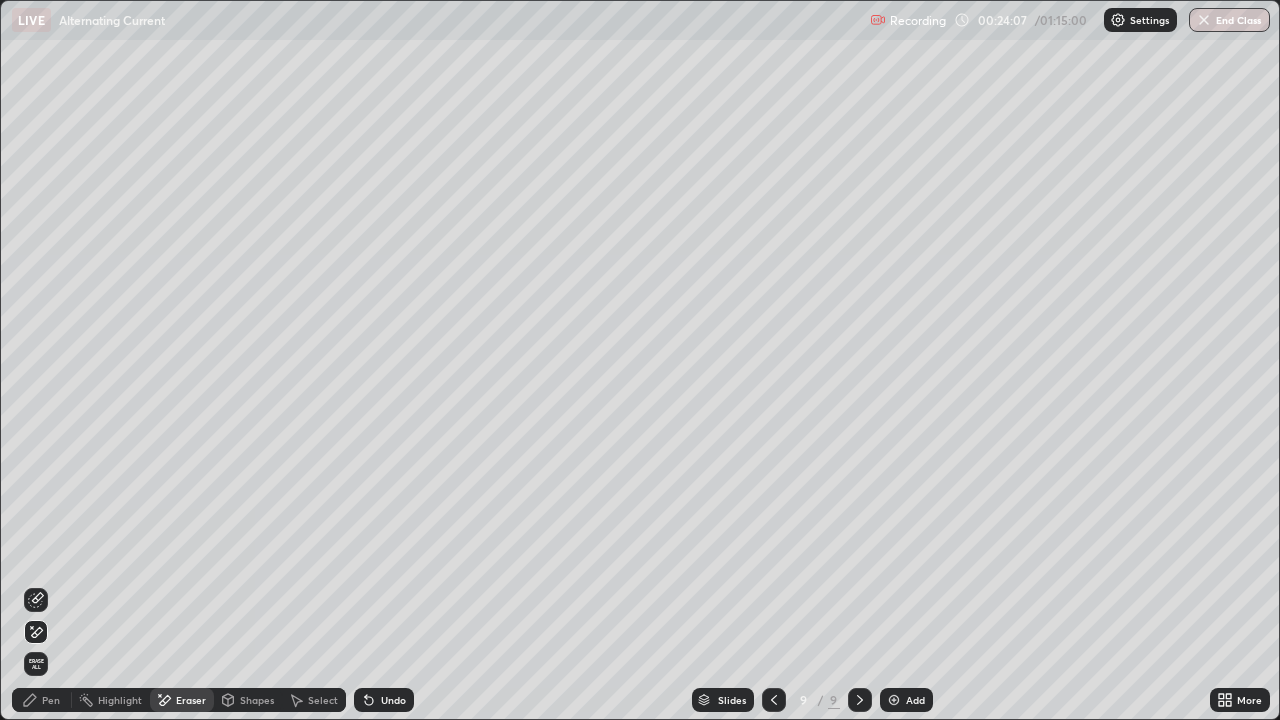 click on "Pen" at bounding box center [51, 700] 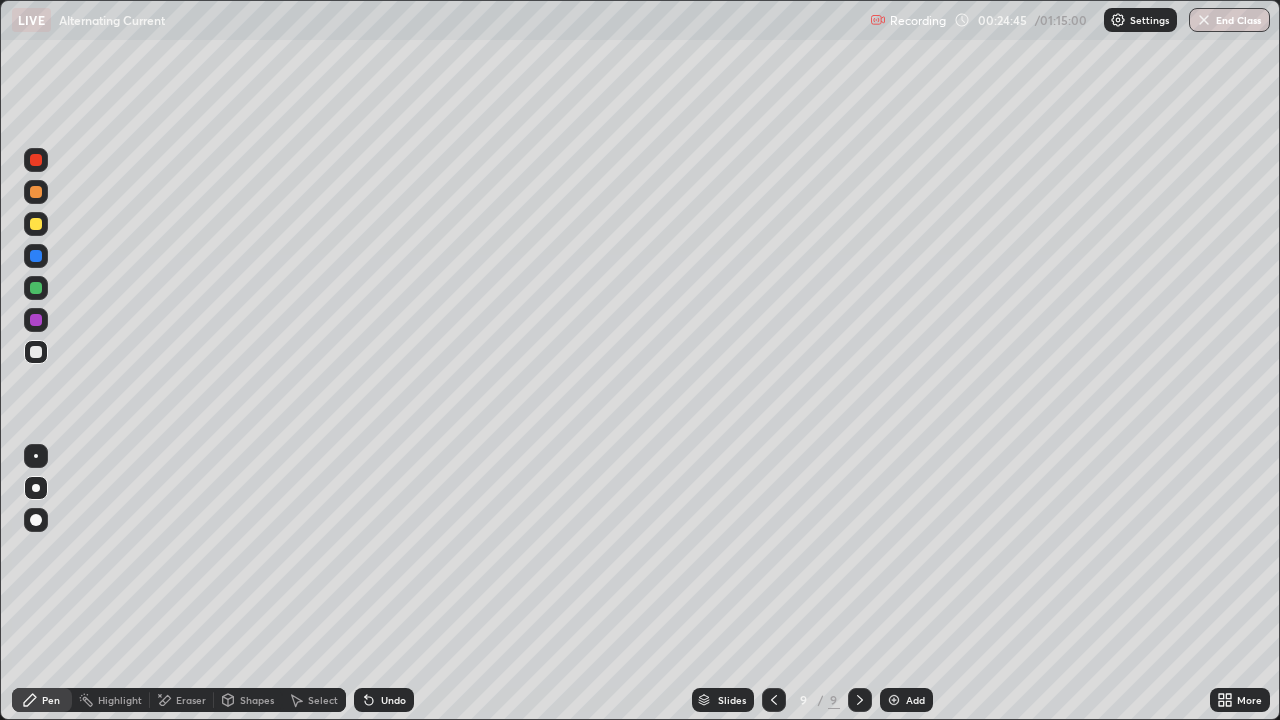click on "Undo" at bounding box center (393, 700) 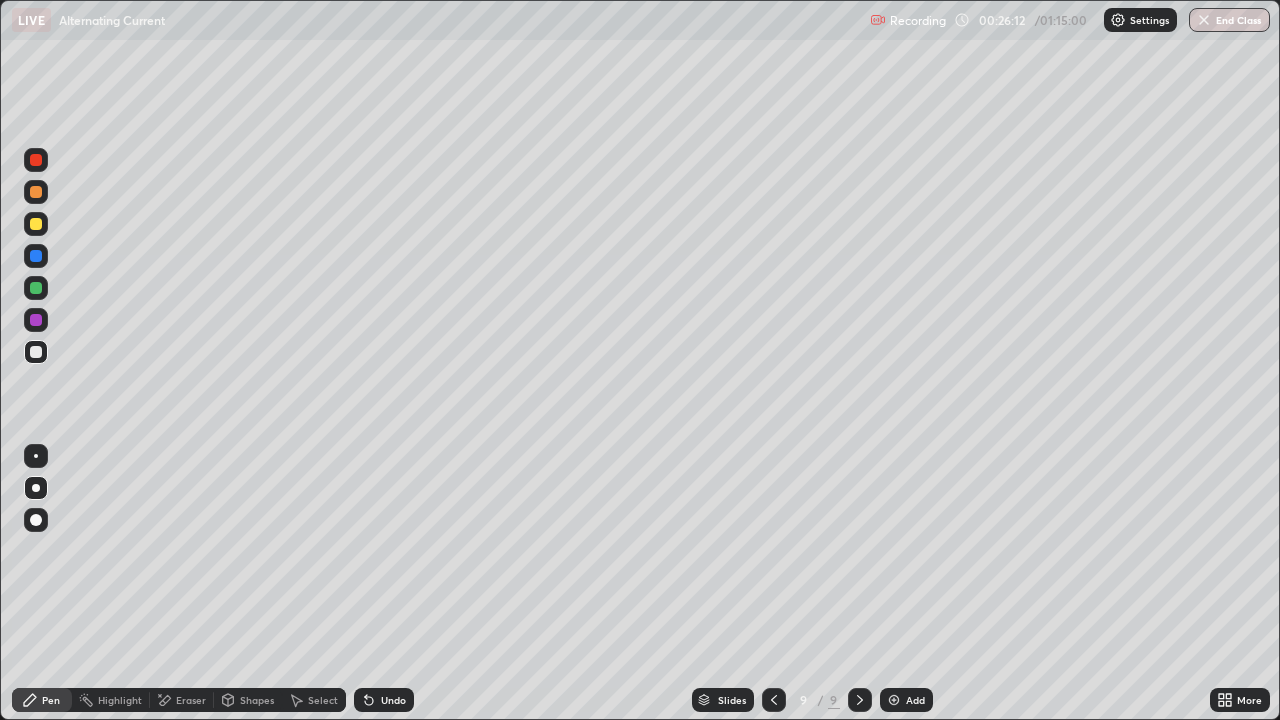 click on "Eraser" at bounding box center [182, 700] 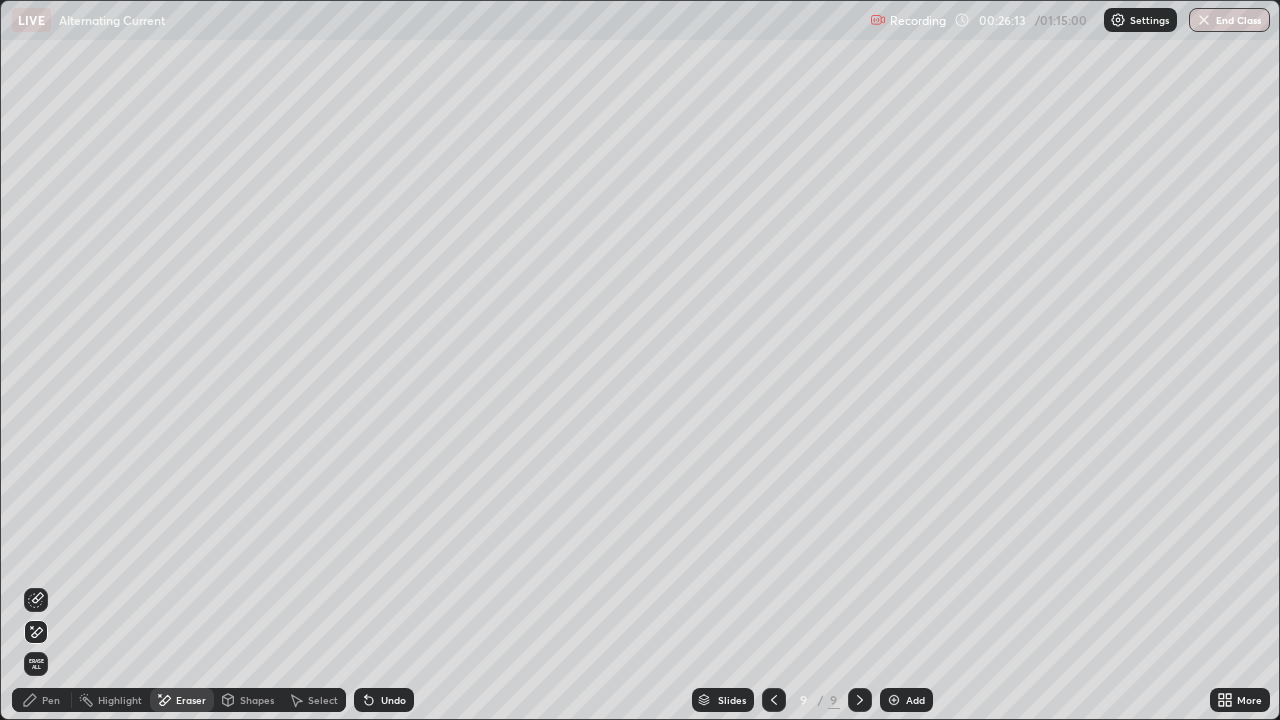 click 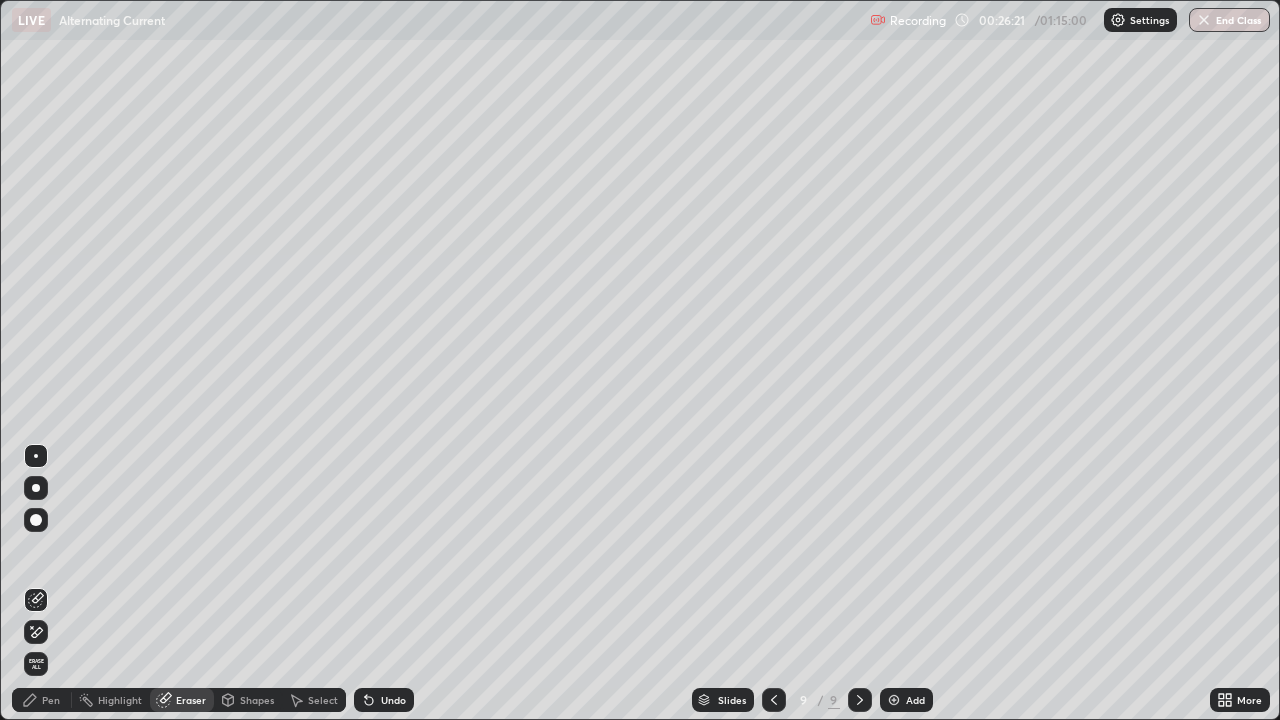 click on "Pen" at bounding box center (51, 700) 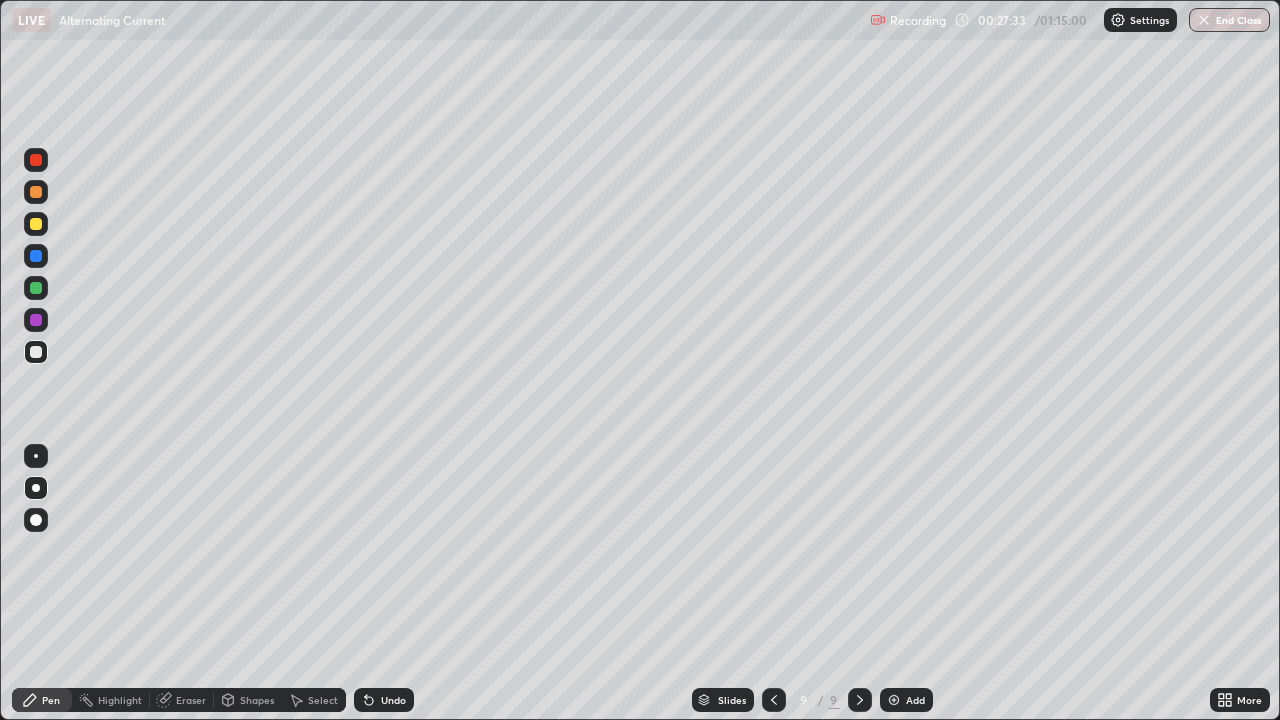 click on "Undo" at bounding box center [393, 700] 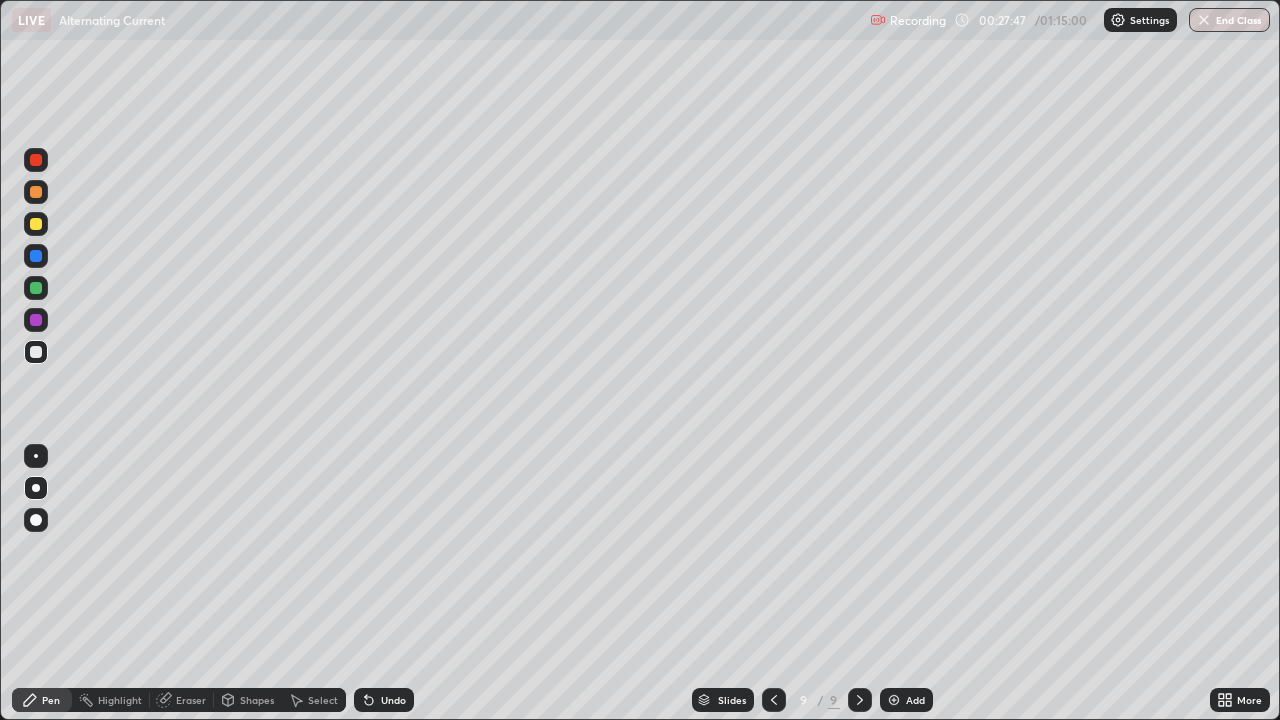 click on "Eraser" at bounding box center [182, 700] 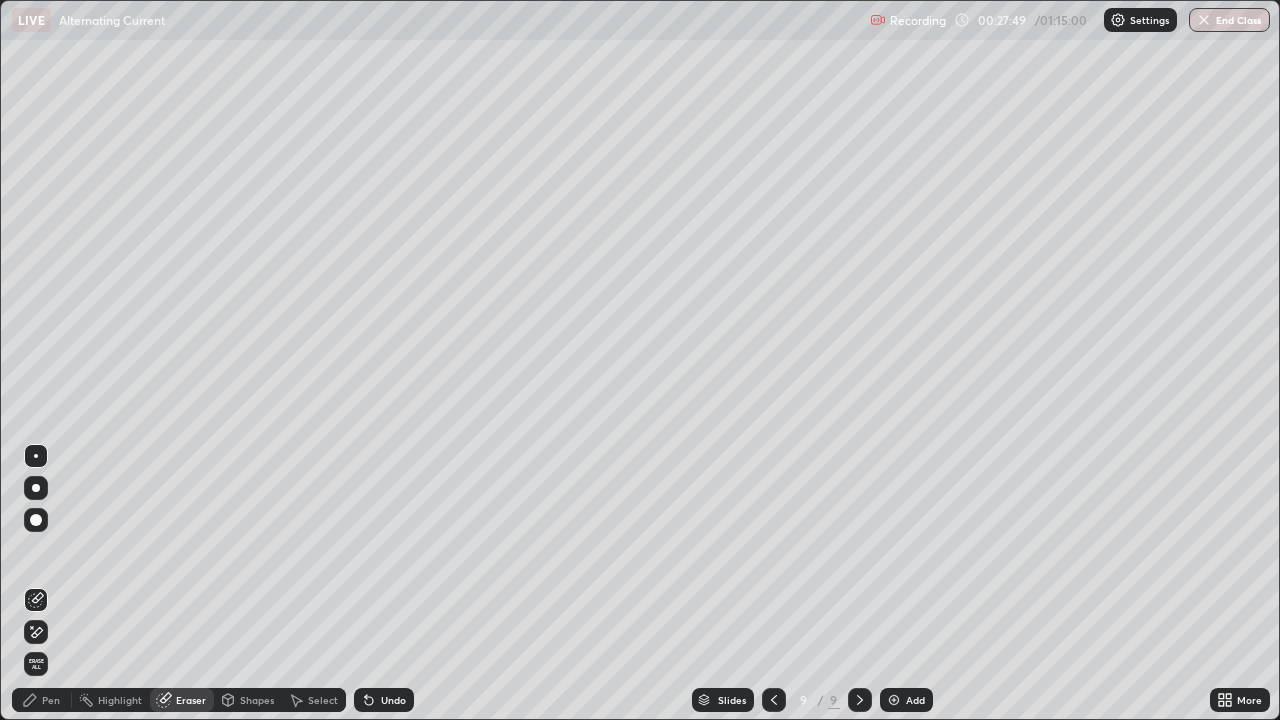 click on "Pen" at bounding box center (51, 700) 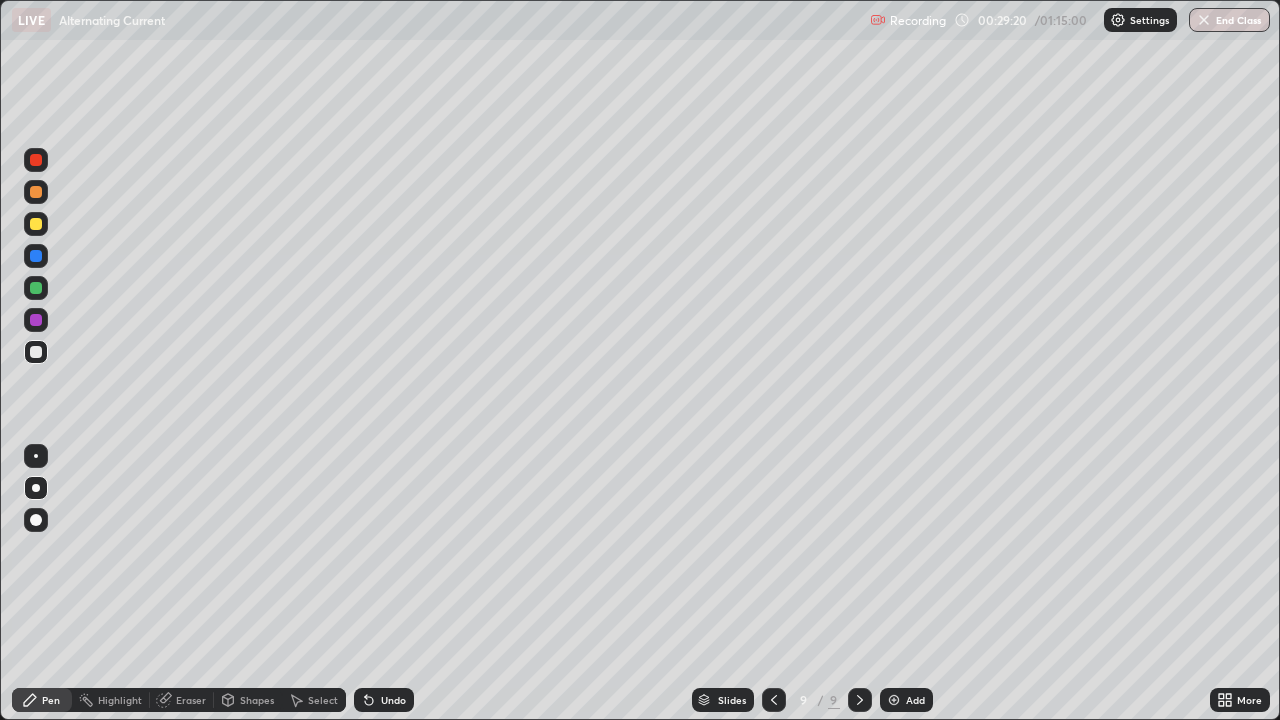 click on "Eraser" at bounding box center (191, 700) 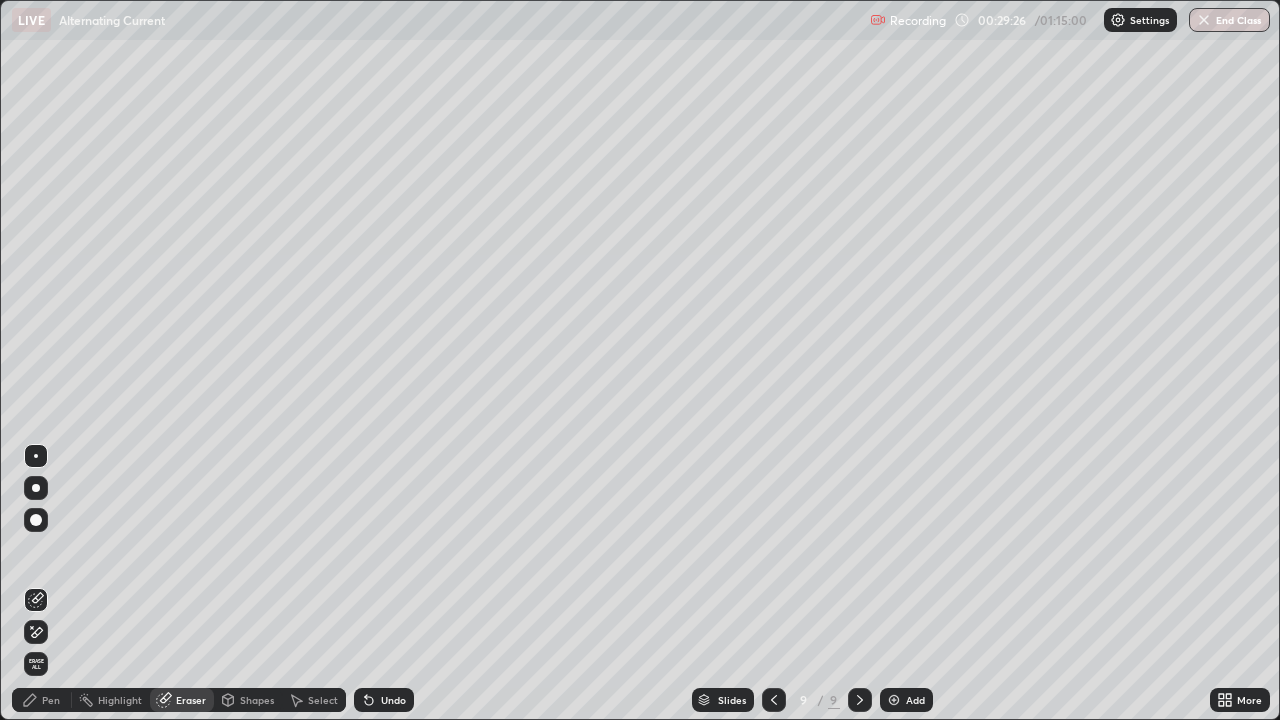 click on "Shapes" at bounding box center [248, 700] 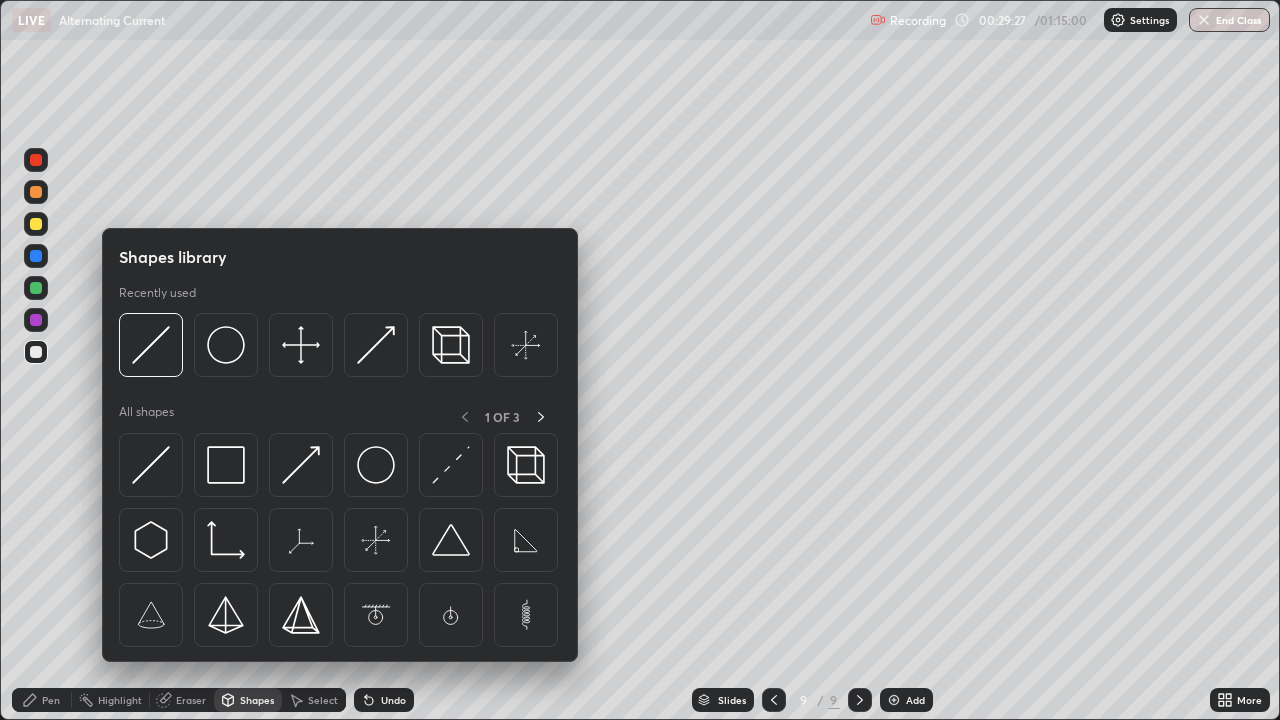 click on "Eraser" at bounding box center [191, 700] 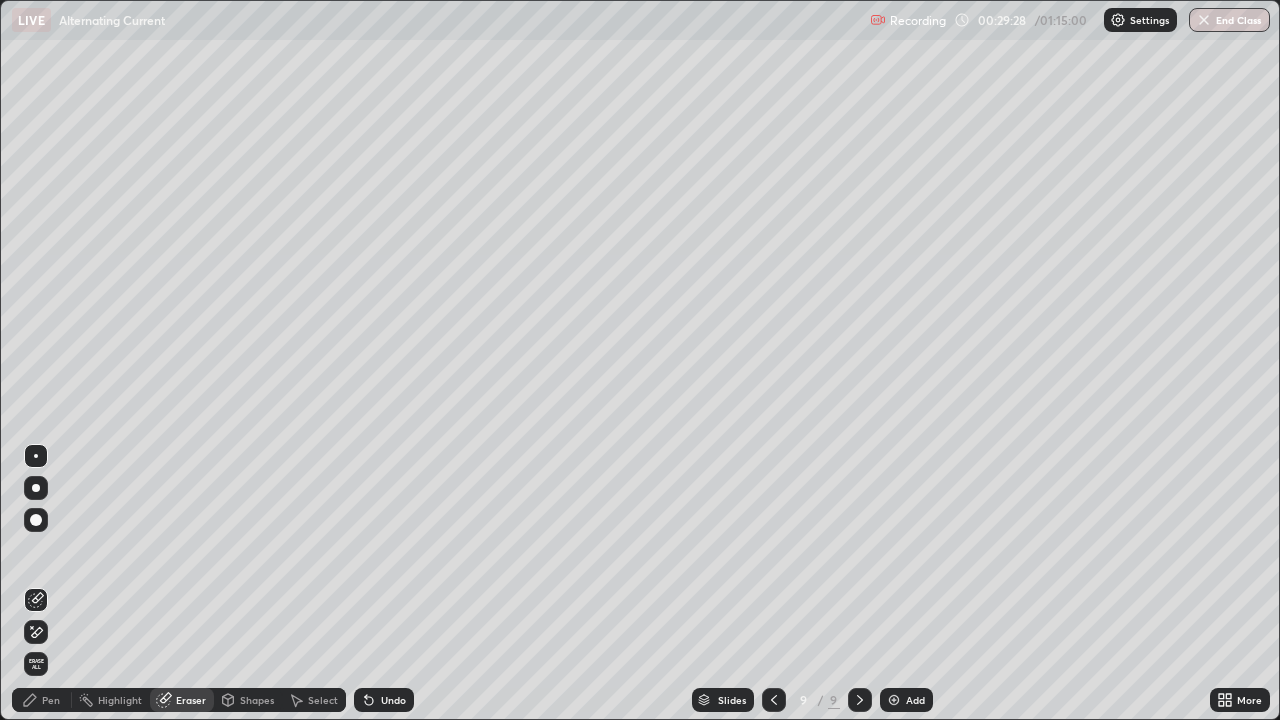 click 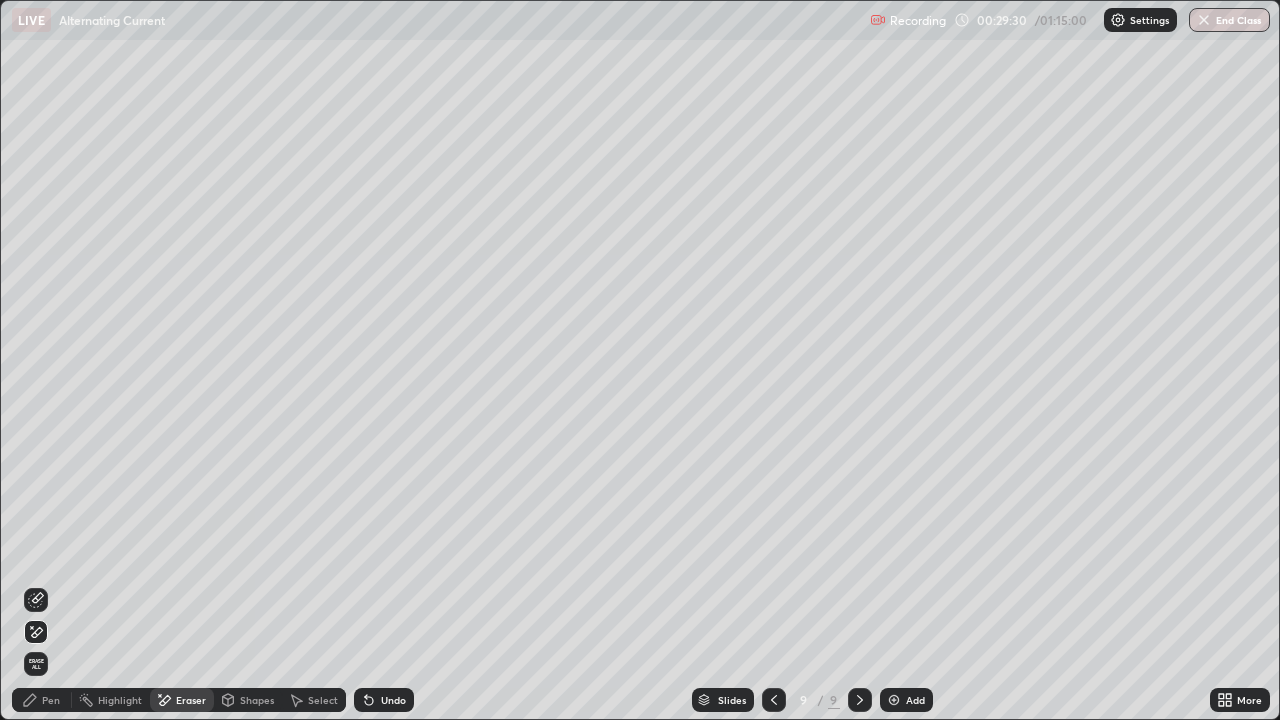 click on "Pen" at bounding box center [51, 700] 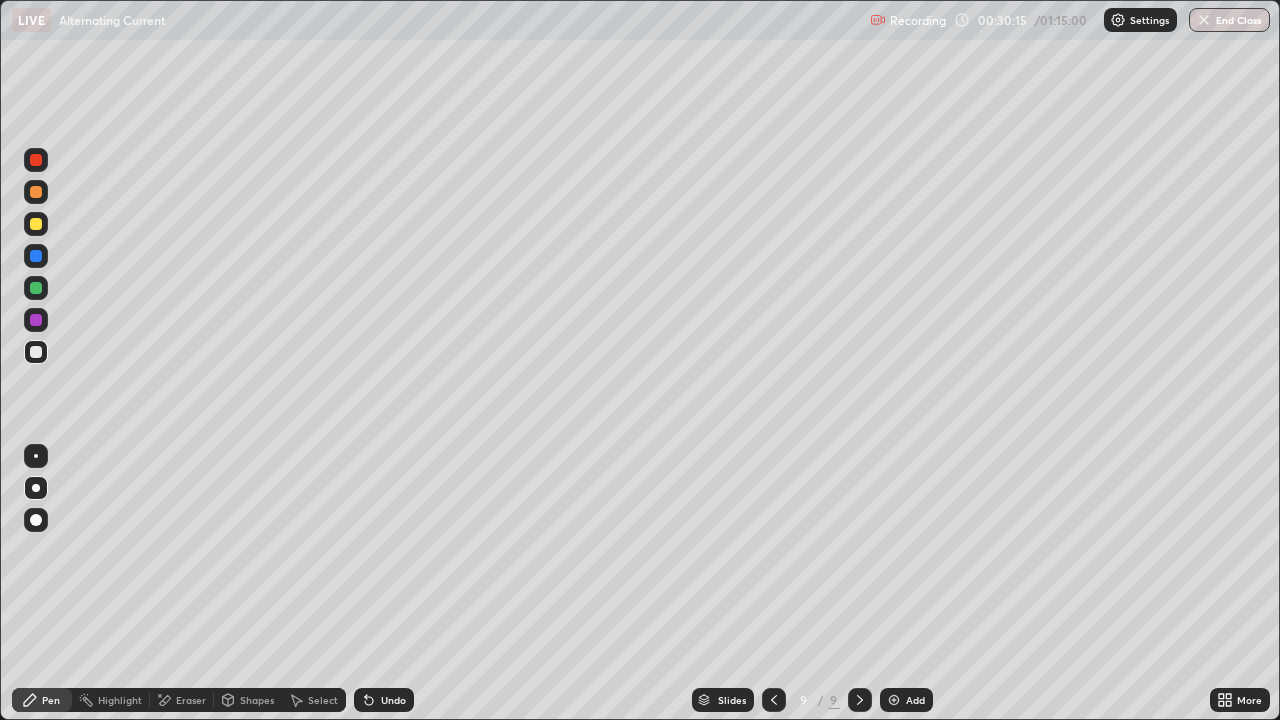 click at bounding box center (36, 224) 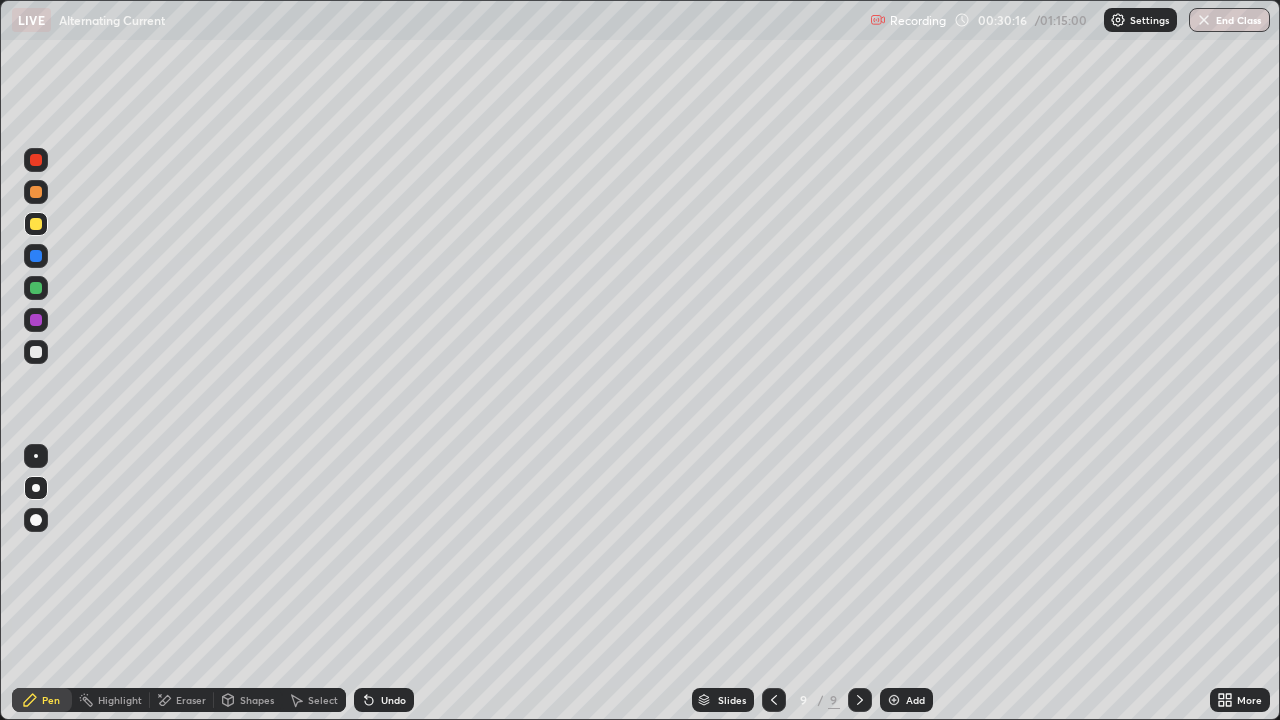 click at bounding box center (36, 352) 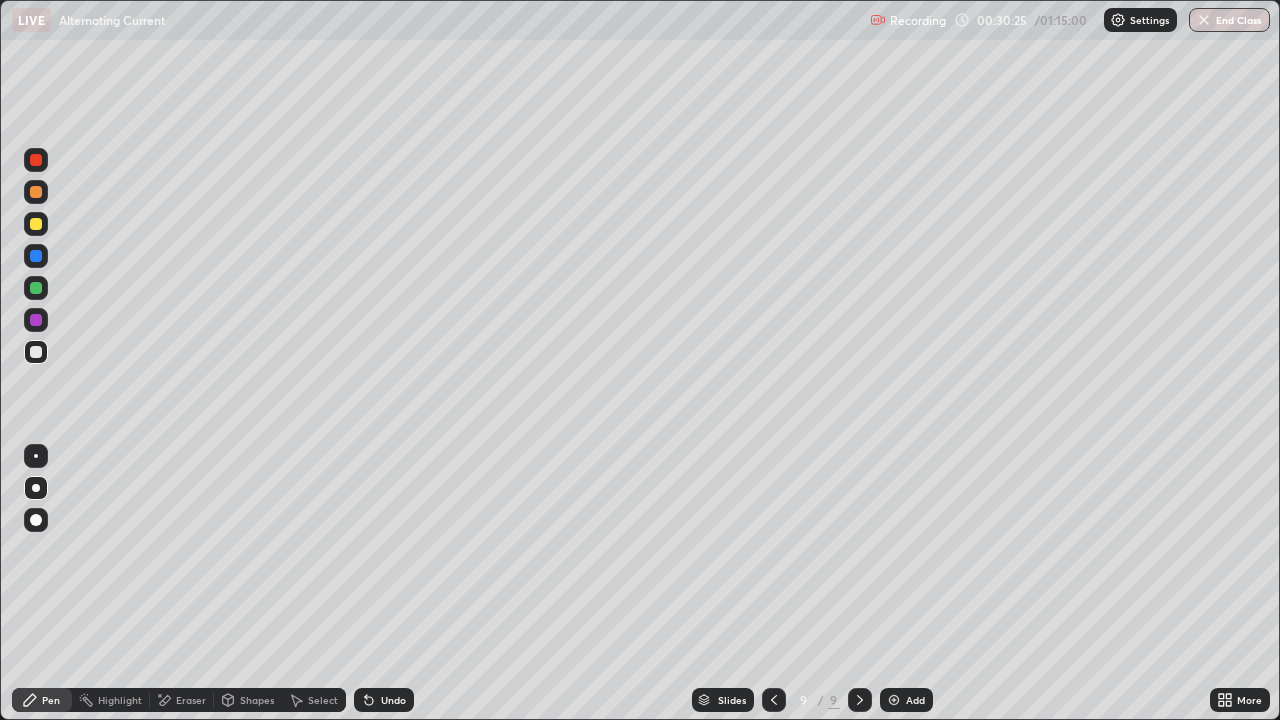 click on "Undo" at bounding box center (393, 700) 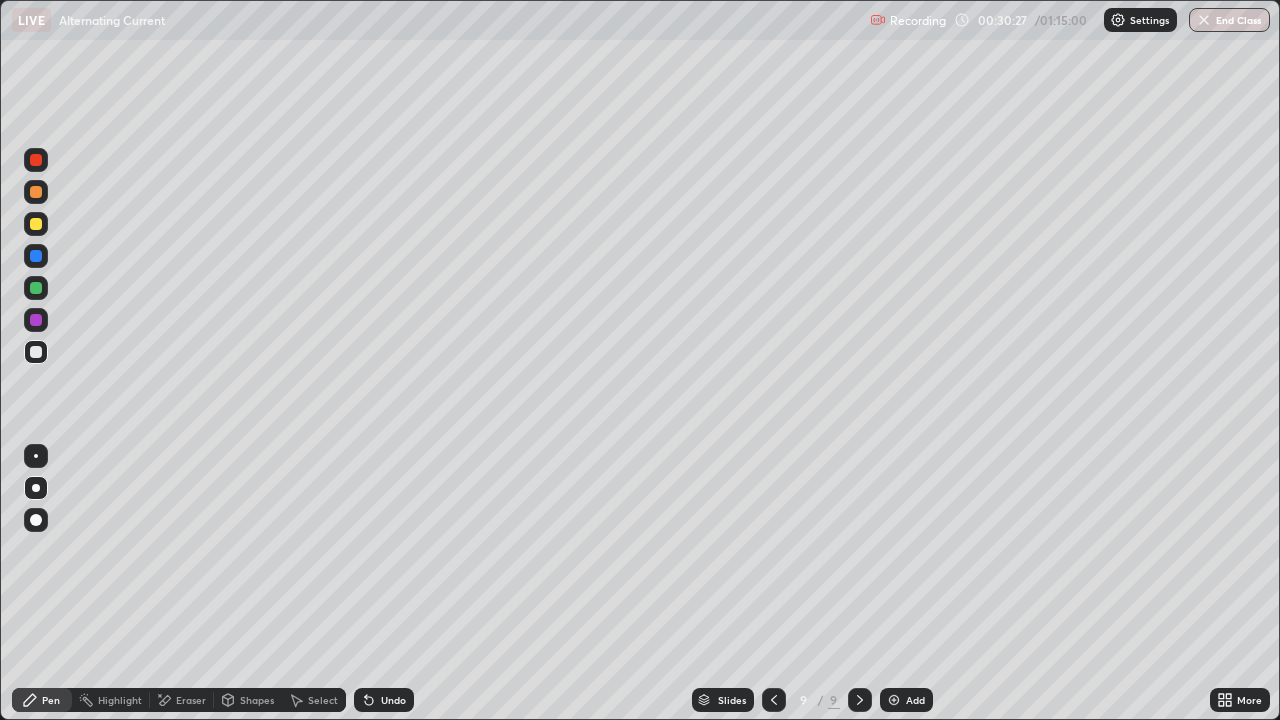 click on "Eraser" at bounding box center [191, 700] 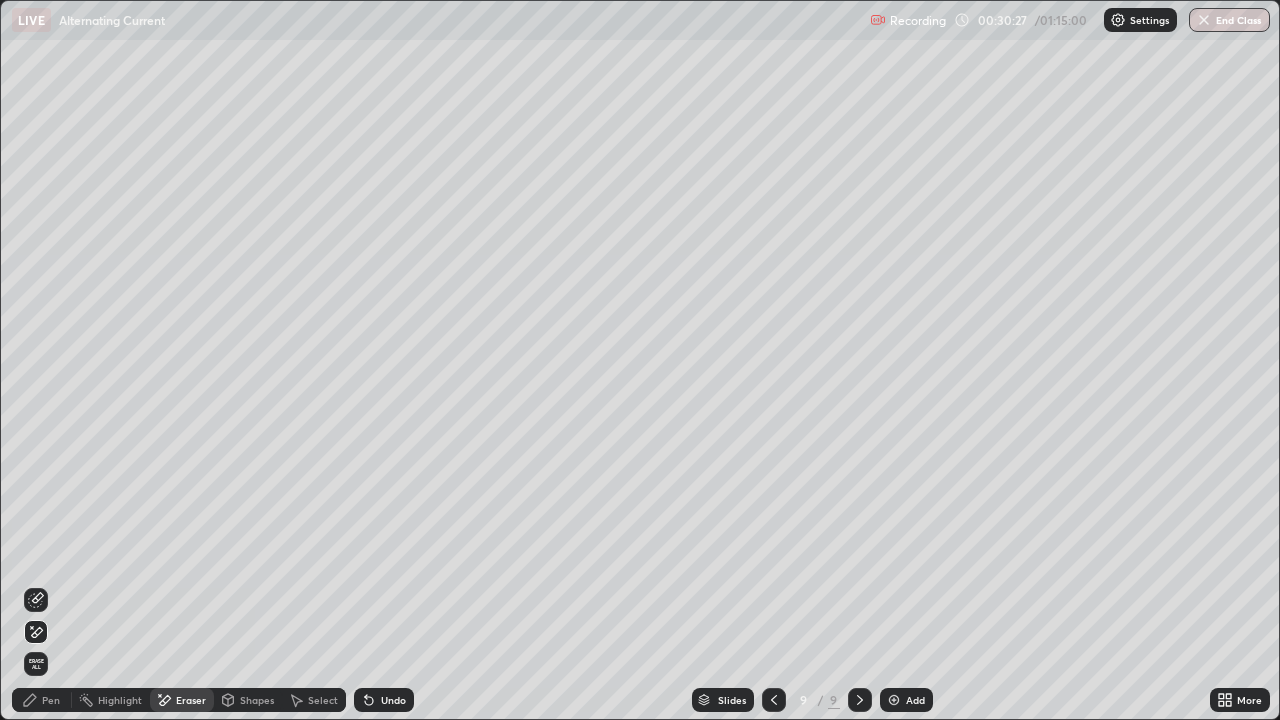 click 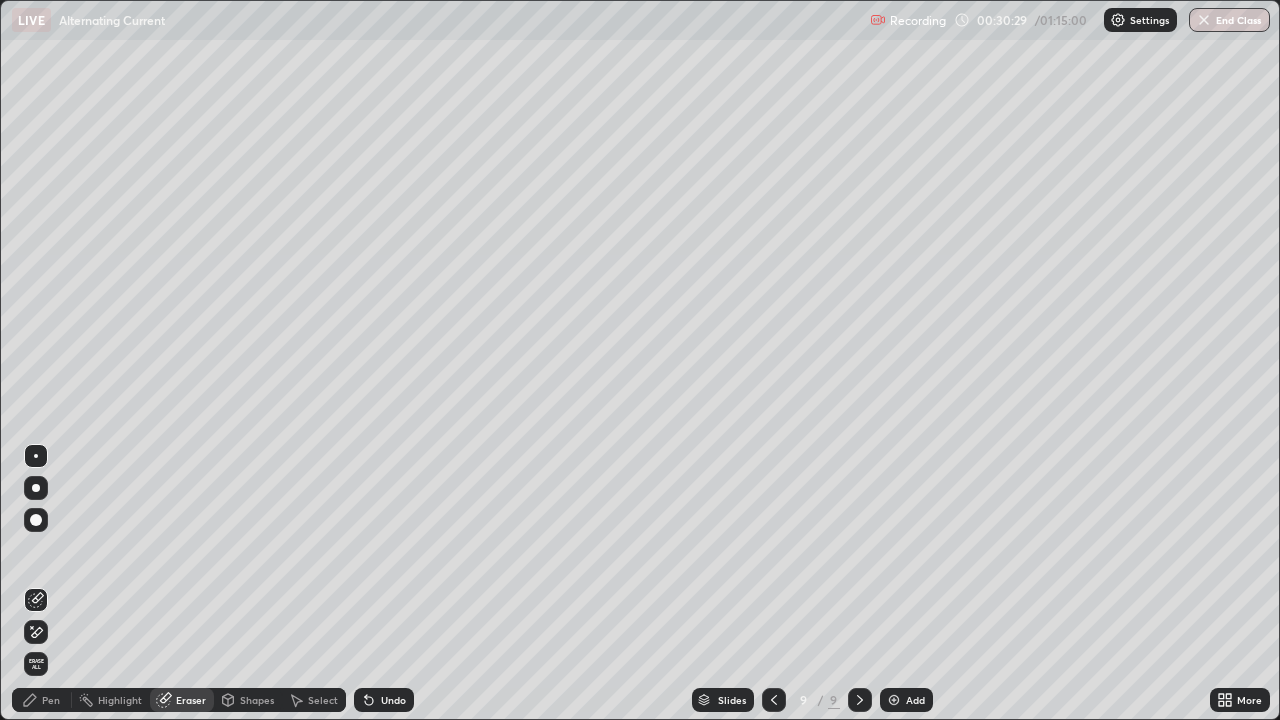 click on "Pen" at bounding box center (51, 700) 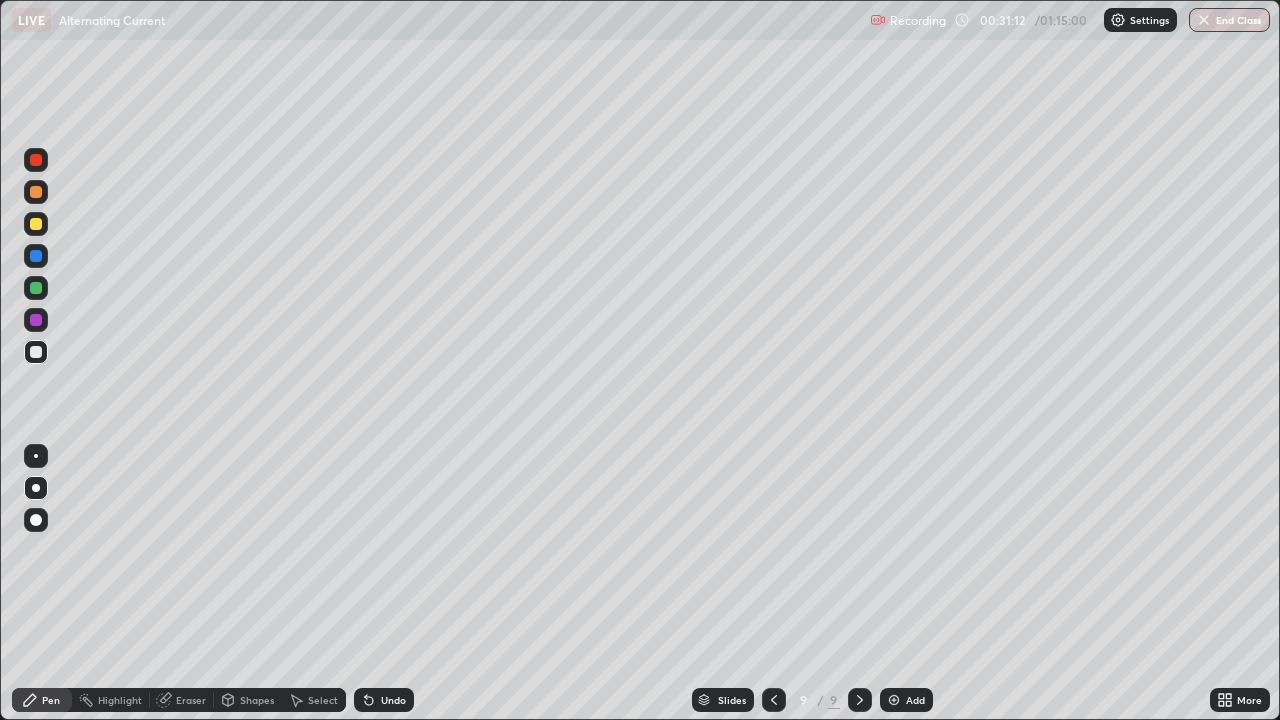 click on "Eraser" at bounding box center [191, 700] 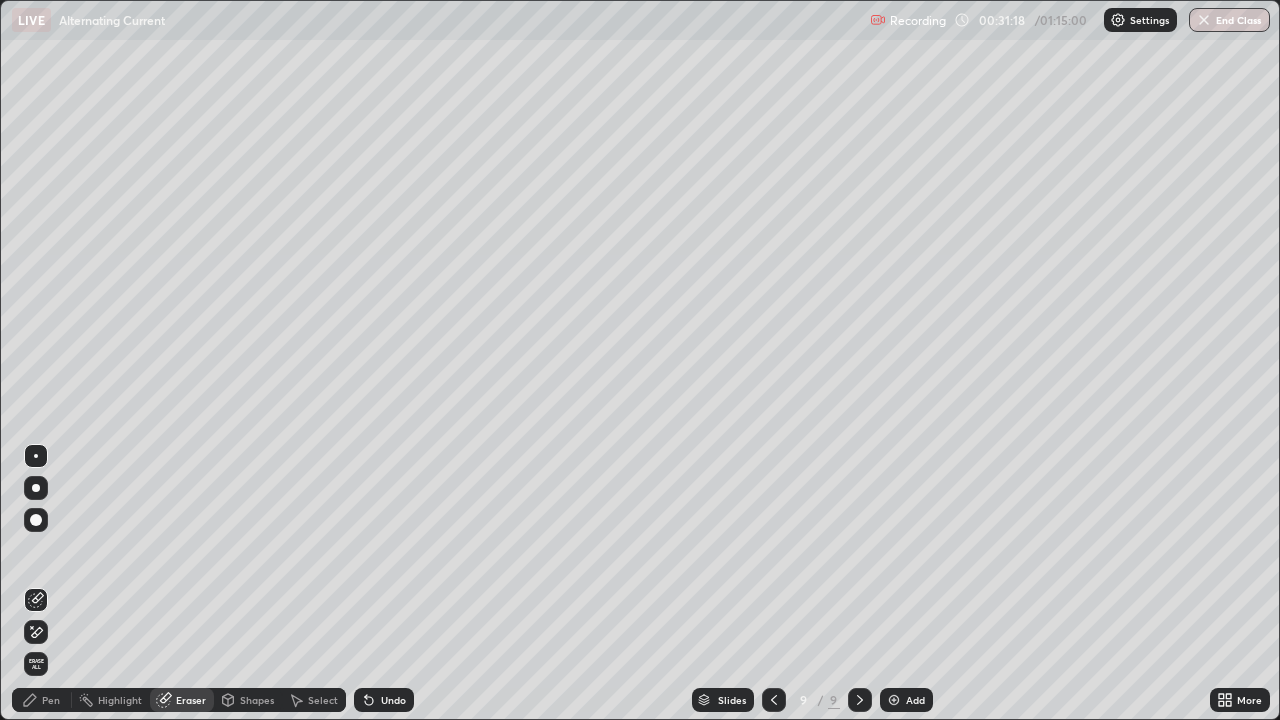 click on "Pen" at bounding box center (51, 700) 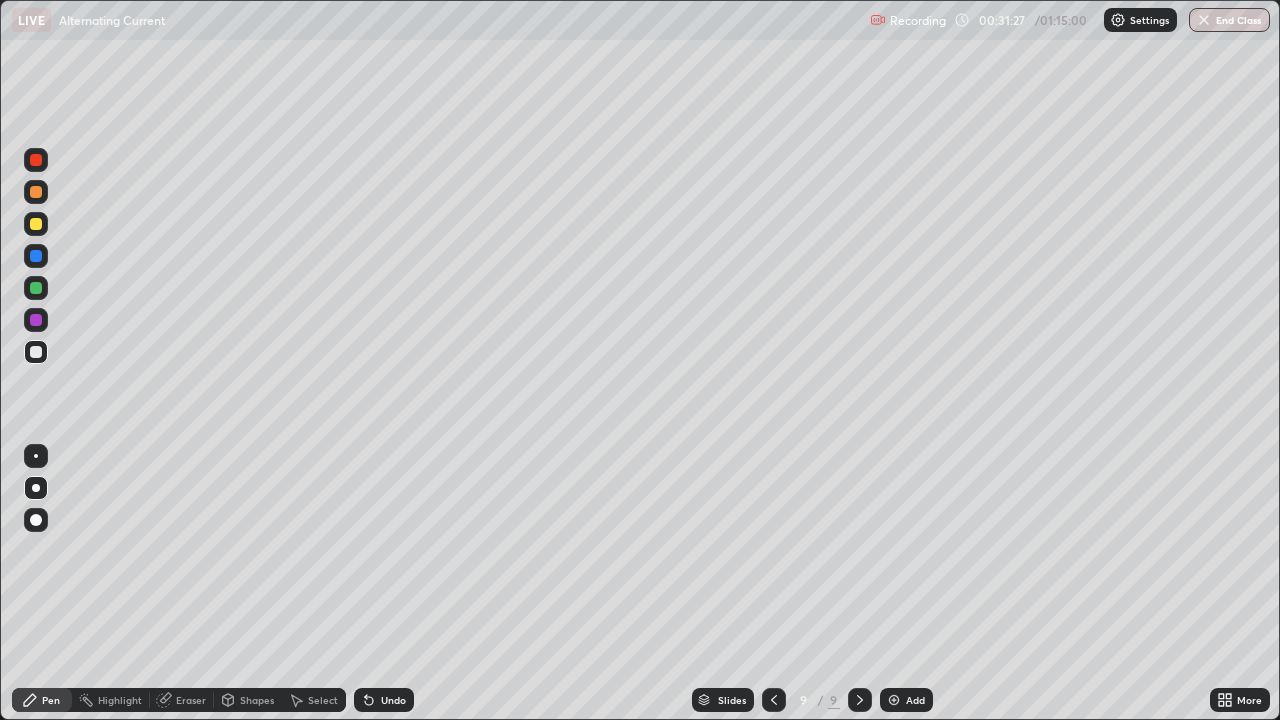 click on "Eraser" at bounding box center [191, 700] 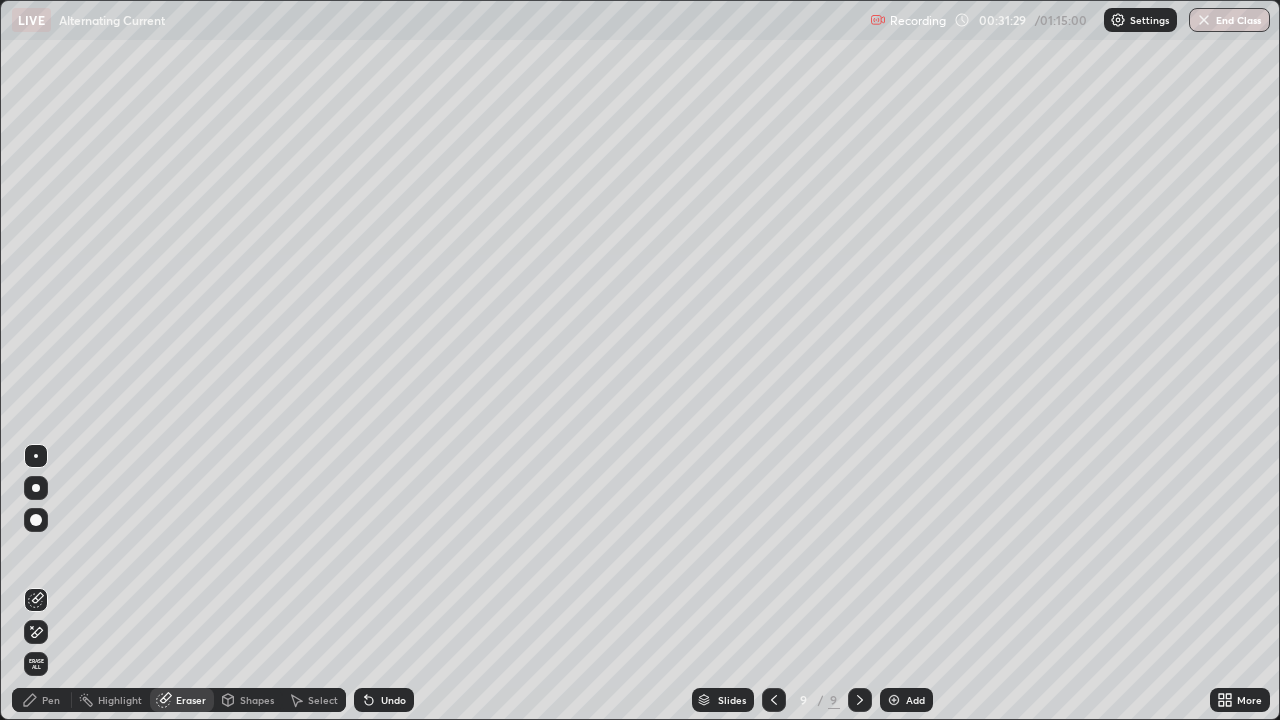 click on "Pen" at bounding box center [51, 700] 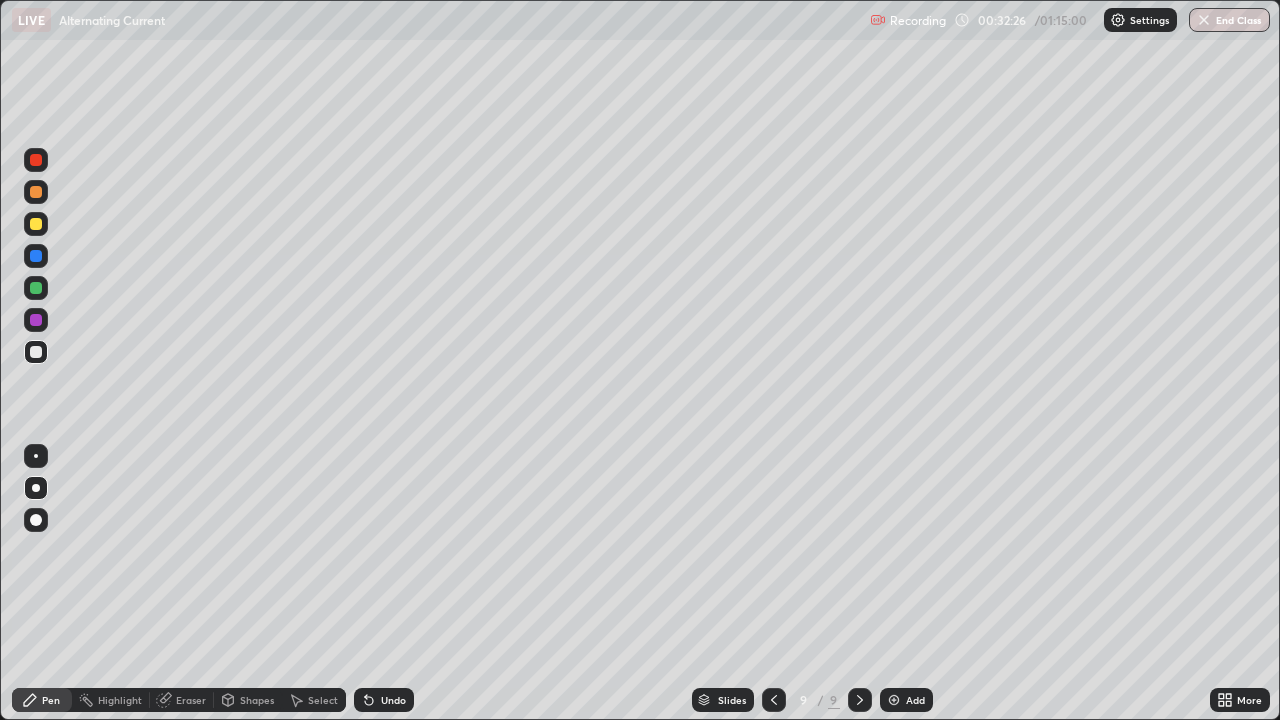 click on "Eraser" at bounding box center [182, 700] 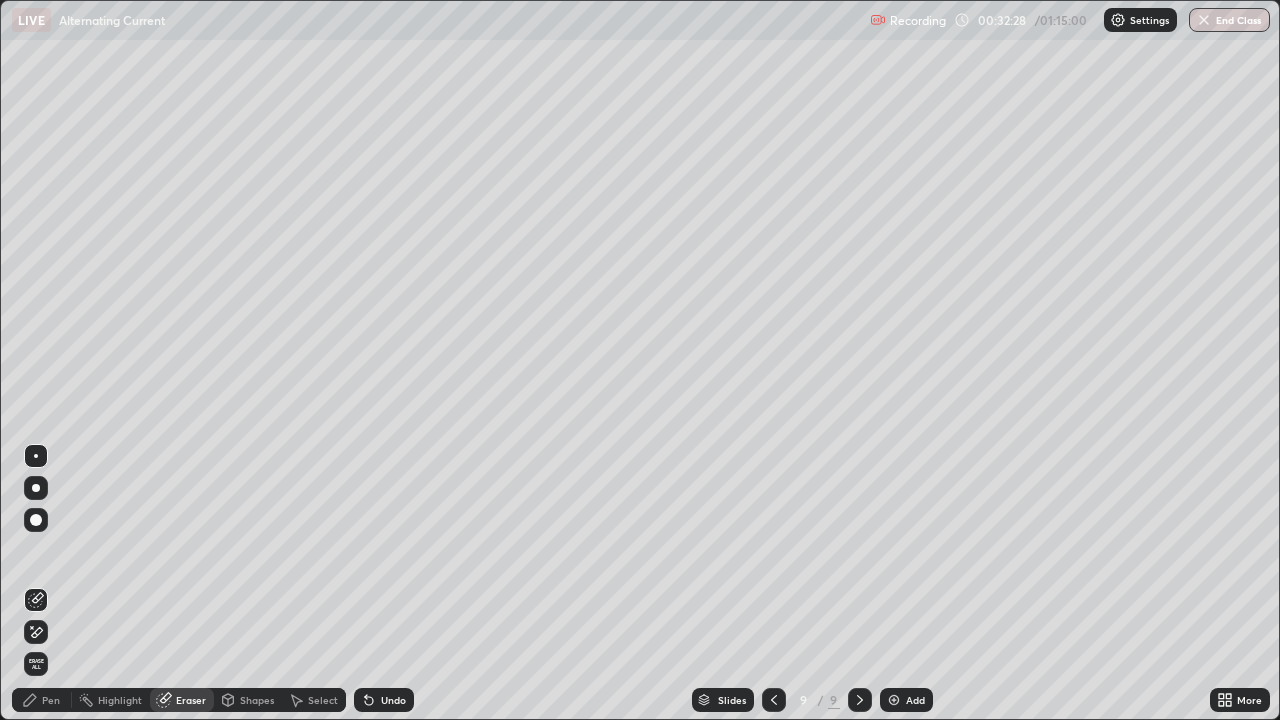 click on "Pen" at bounding box center [51, 700] 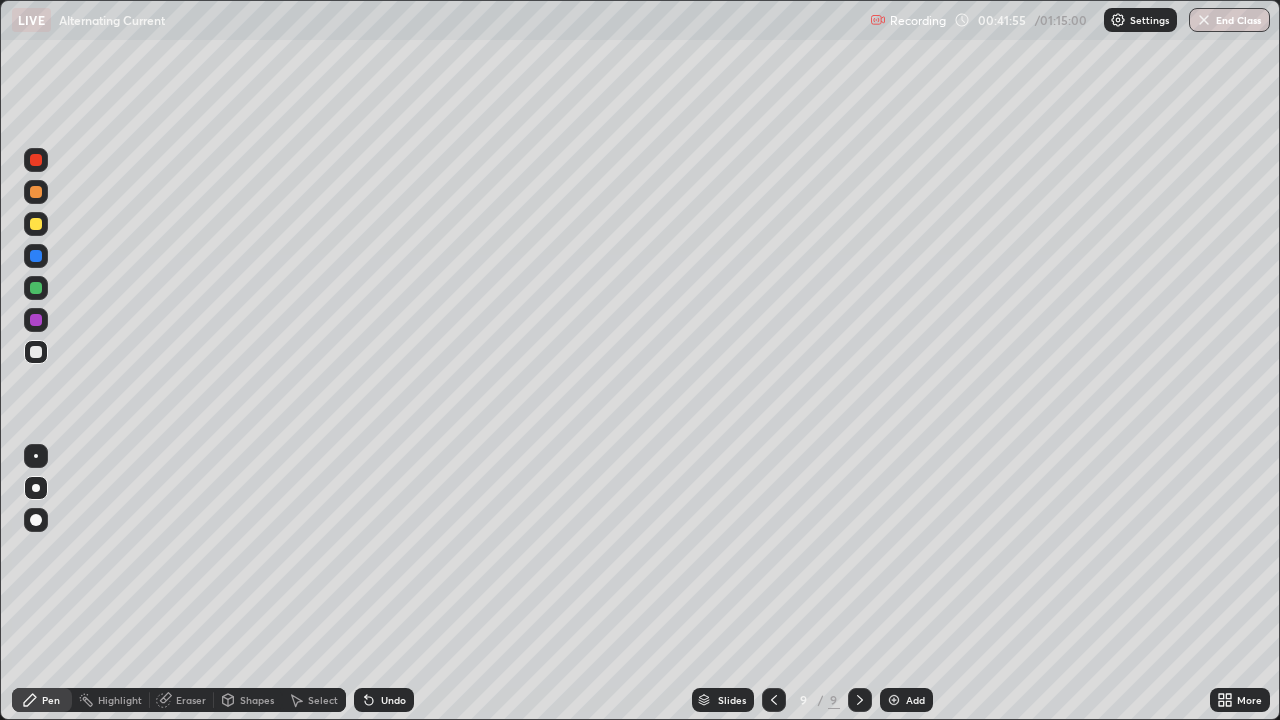 click at bounding box center [894, 700] 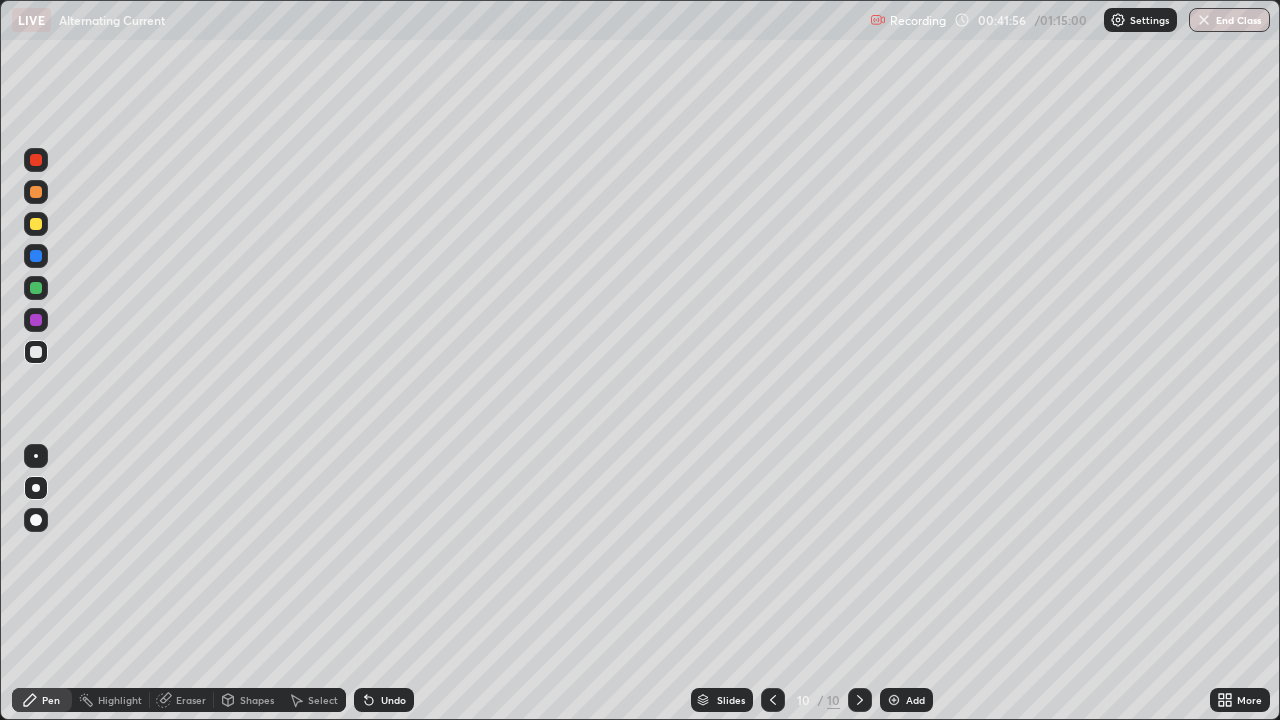 click at bounding box center (36, 488) 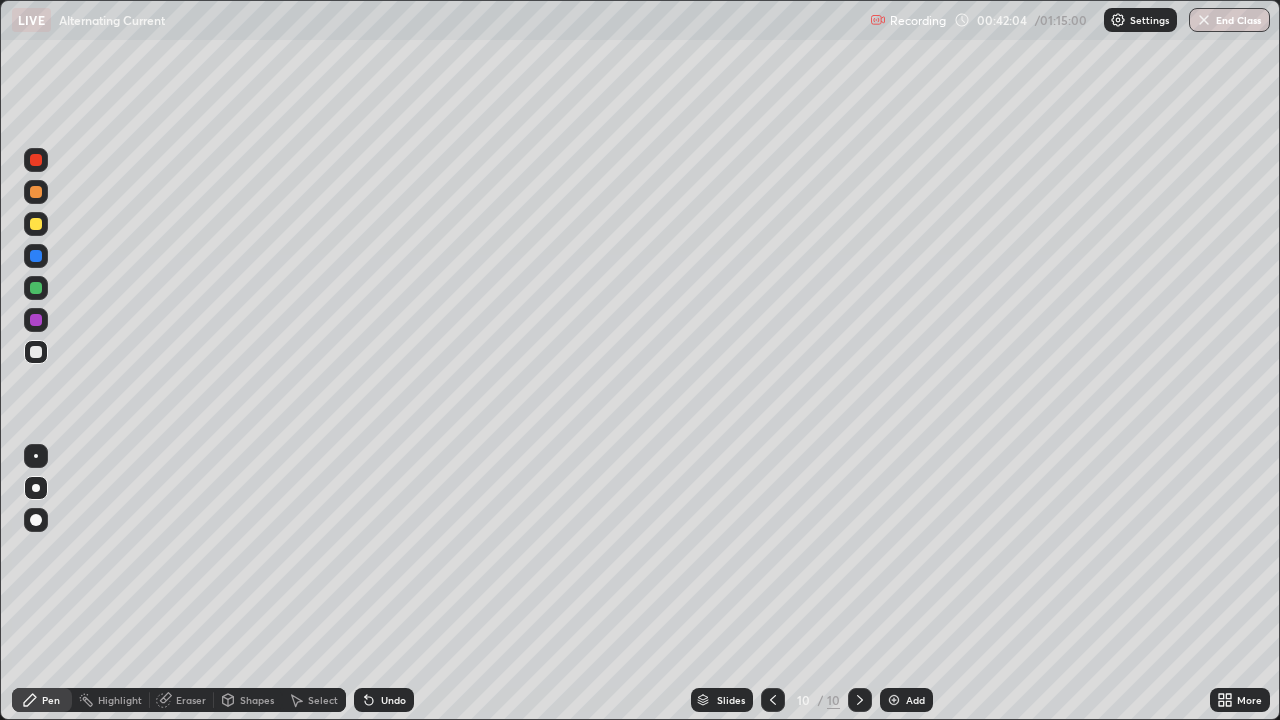 click on "Undo" at bounding box center (393, 700) 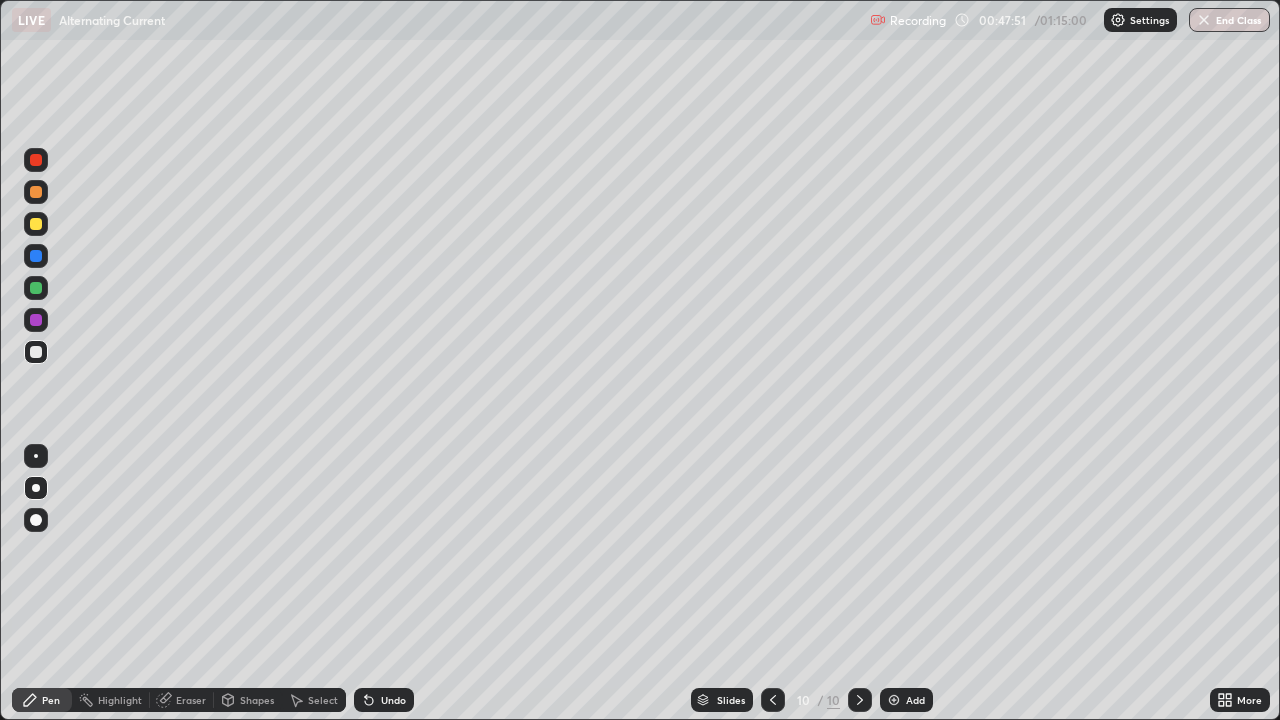 click on "Select" at bounding box center [323, 700] 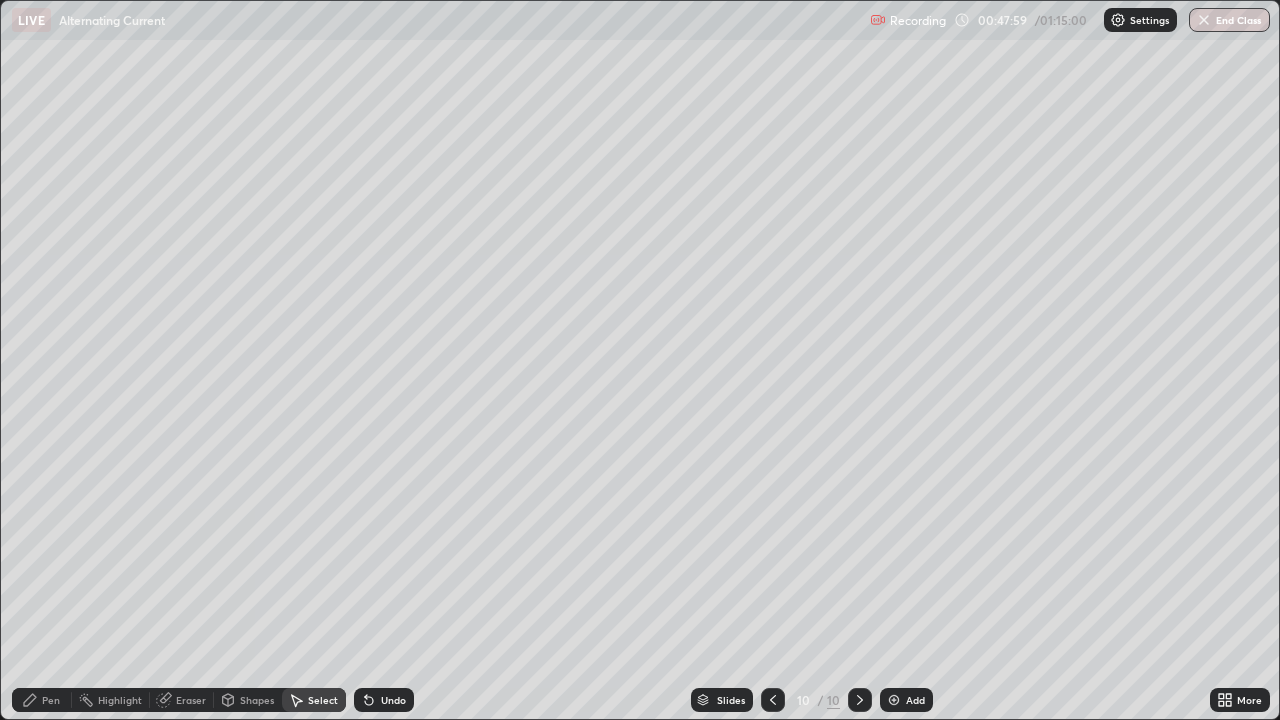 click on "Select" at bounding box center (314, 700) 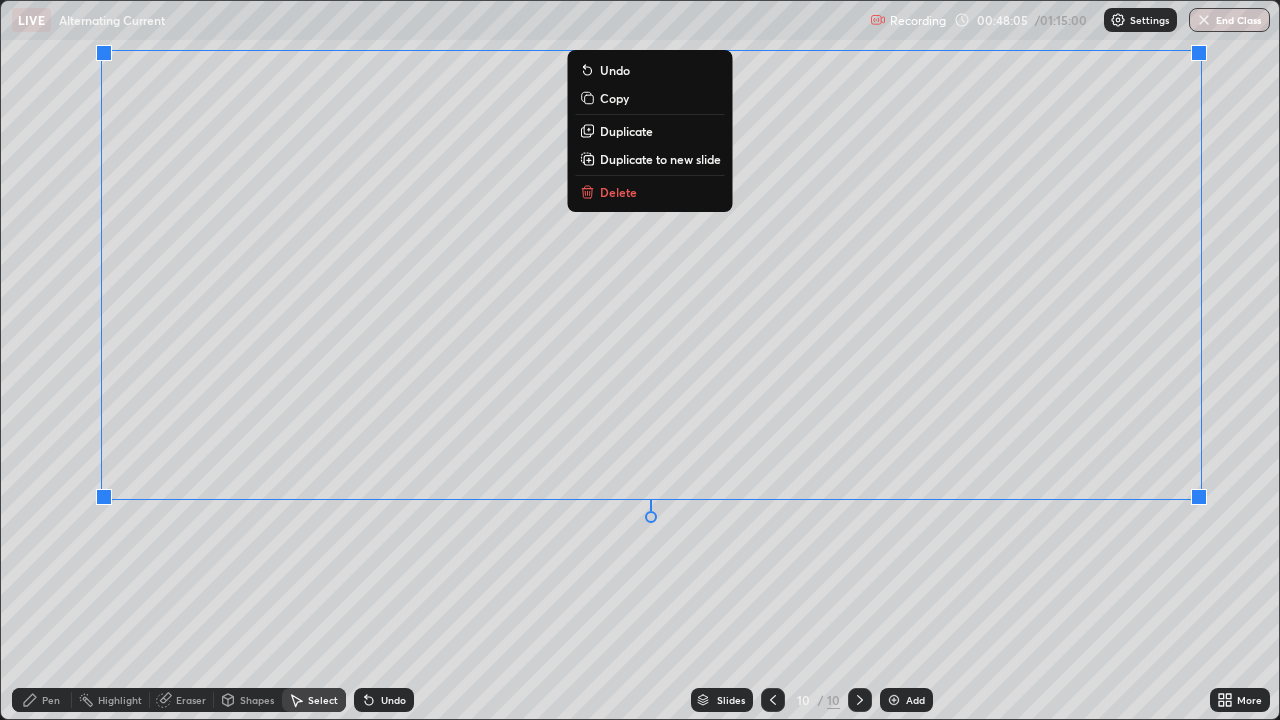 click on "Delete" at bounding box center [618, 192] 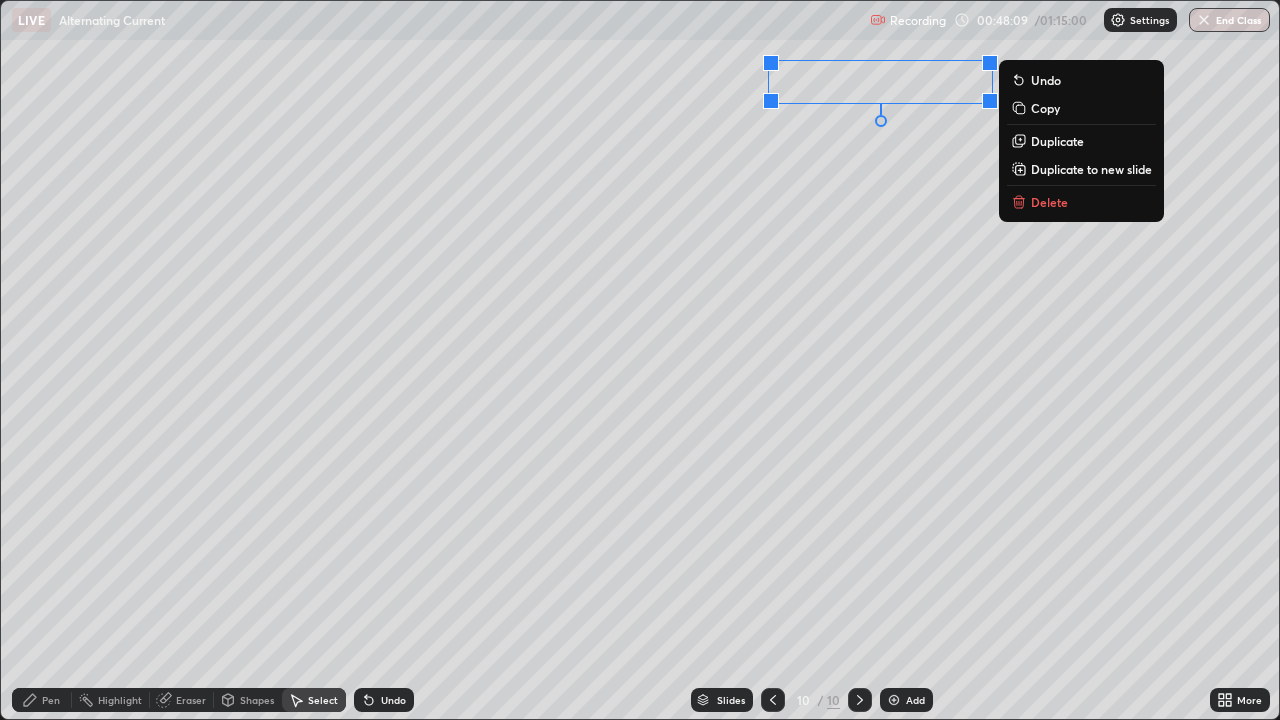click on "Delete" at bounding box center [1049, 202] 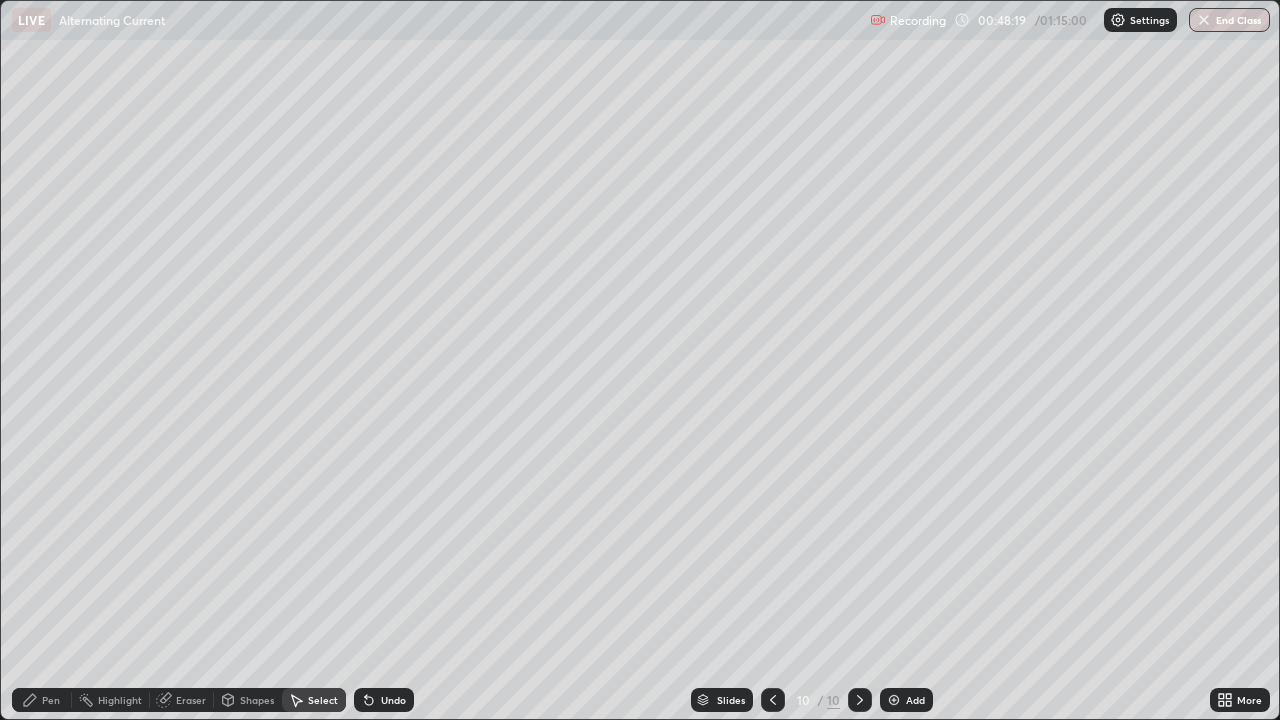 click on "Pen" at bounding box center (42, 700) 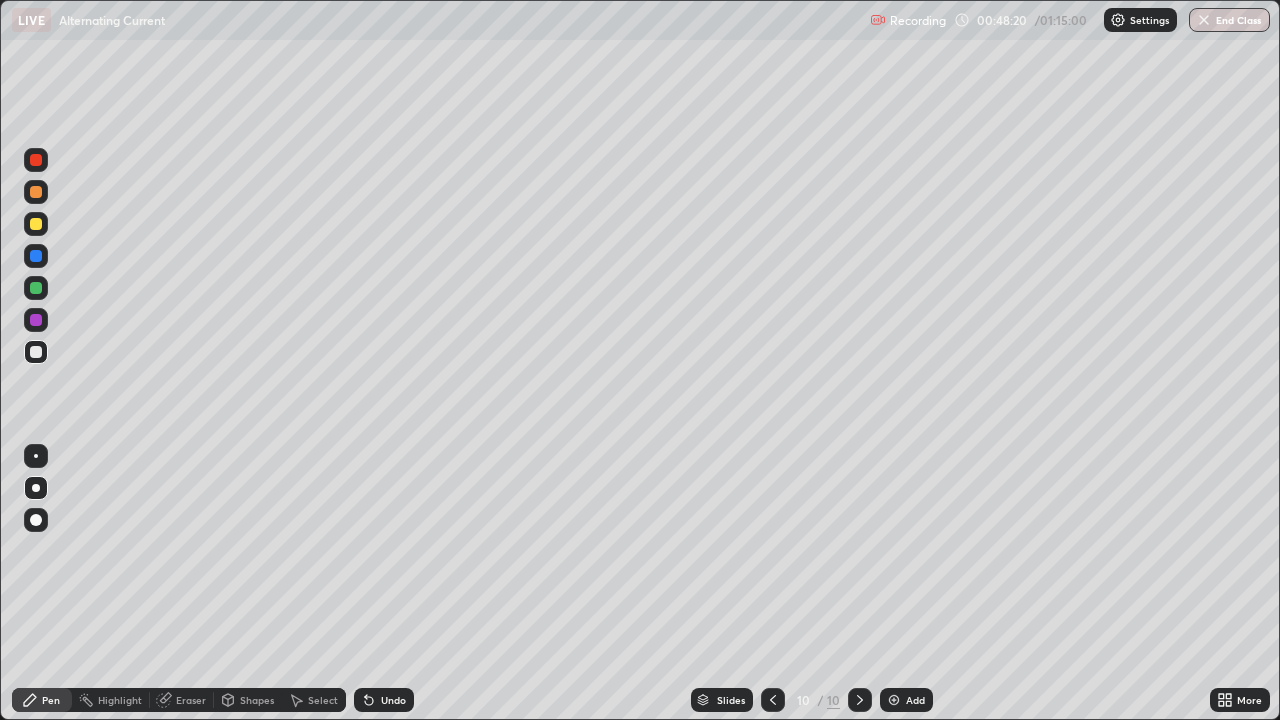 click at bounding box center [36, 352] 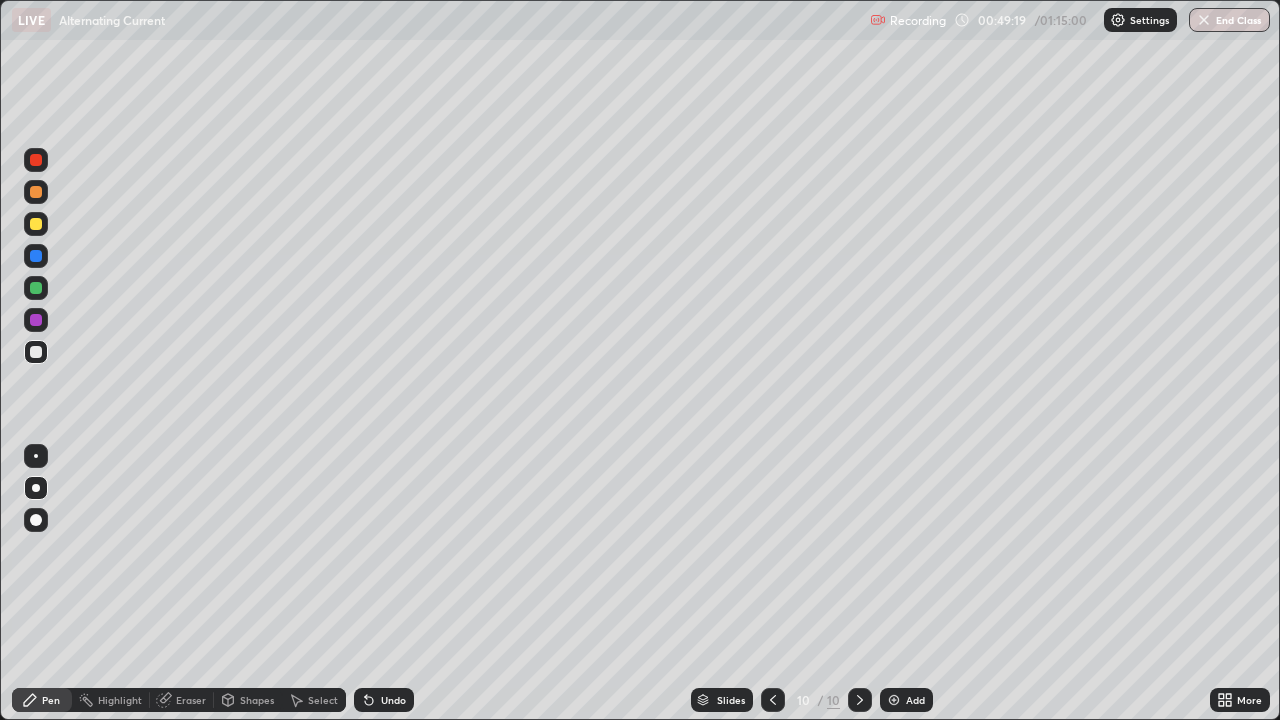 click at bounding box center (36, 456) 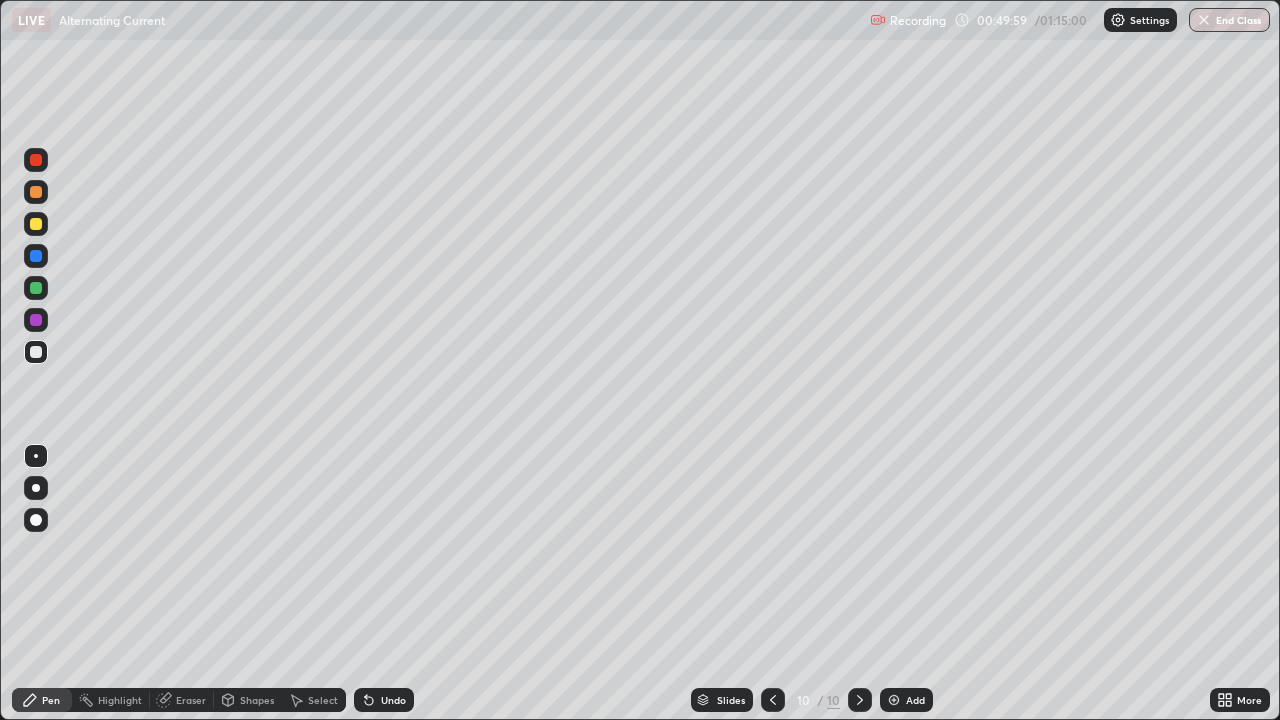 click on "Undo" at bounding box center [384, 700] 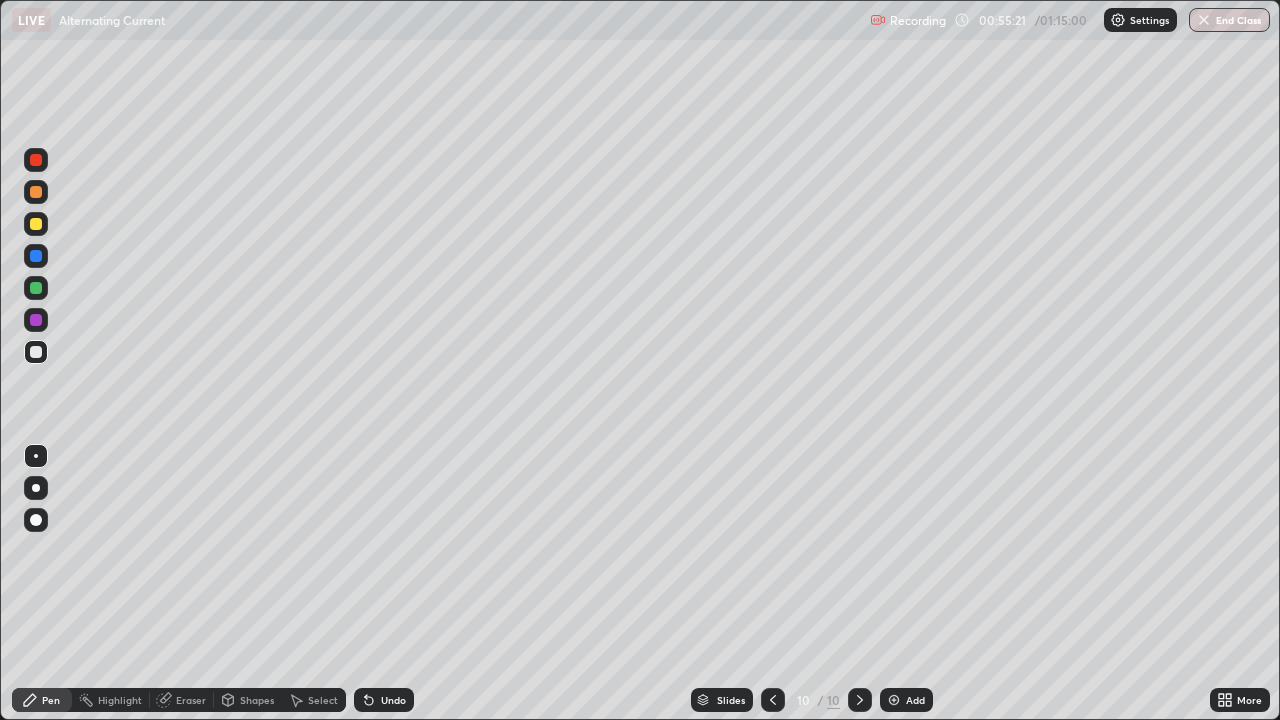 click on "Add" at bounding box center (915, 700) 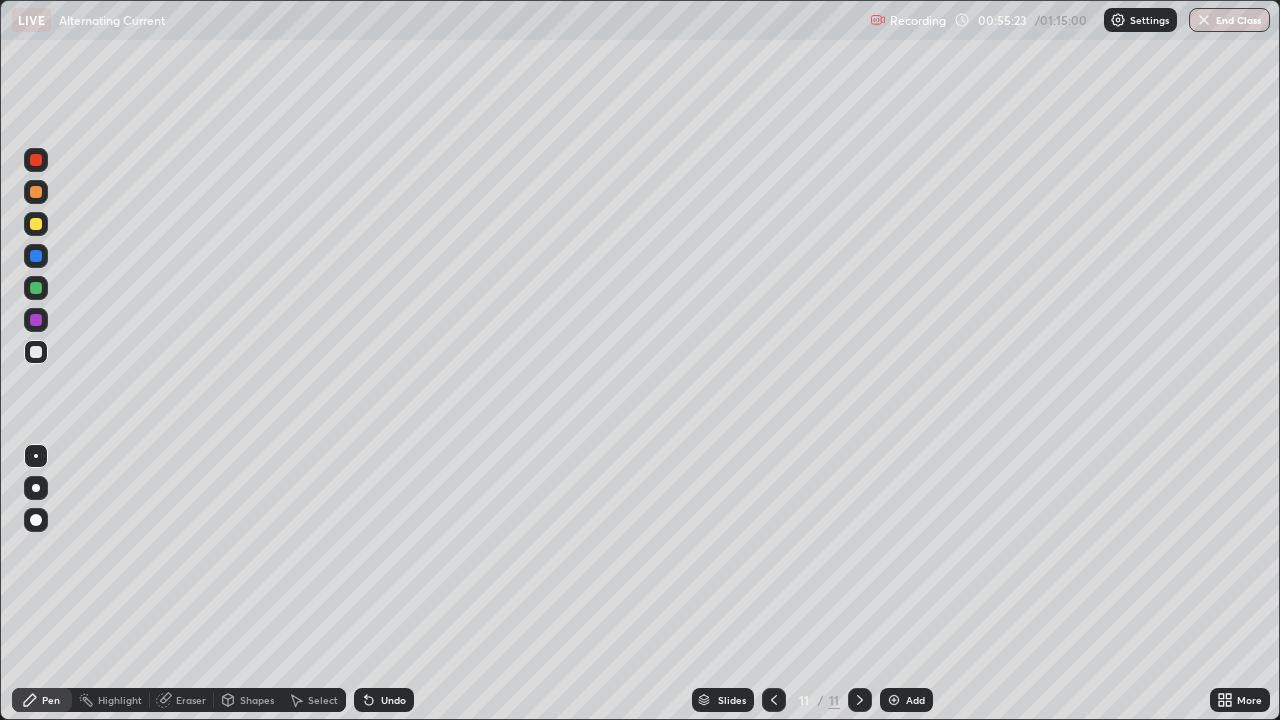 click at bounding box center (36, 352) 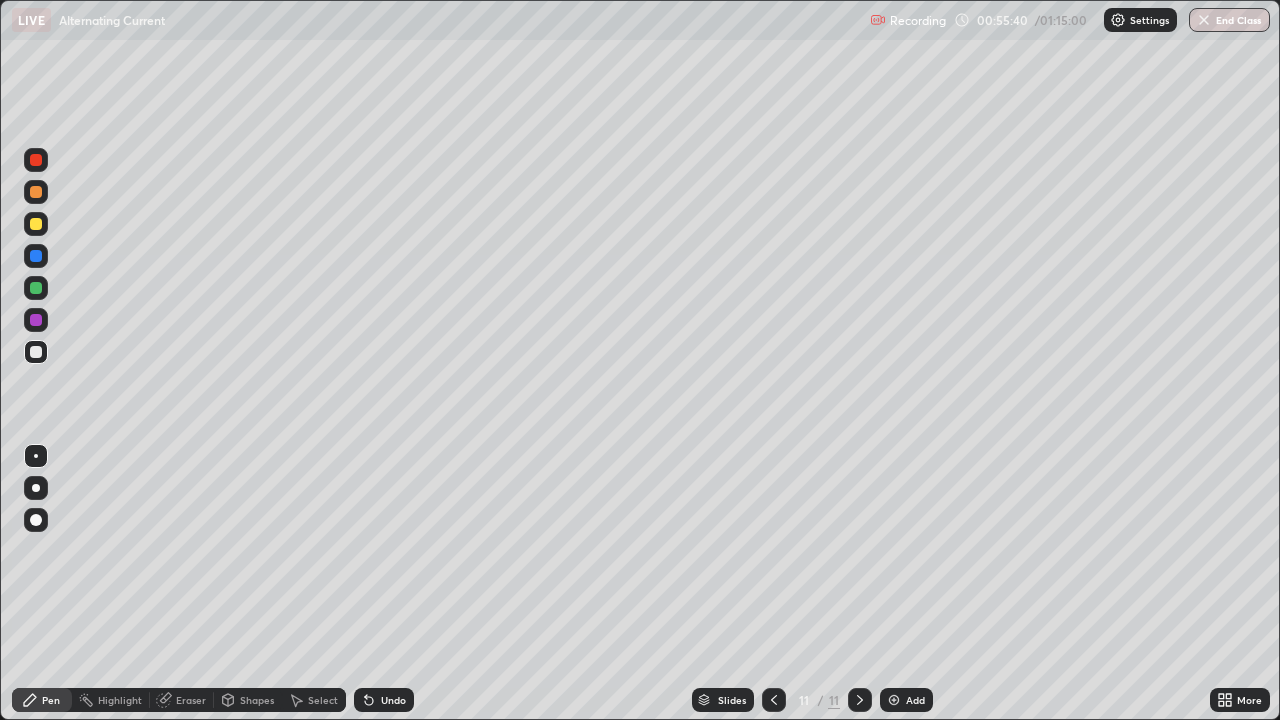 click on "Undo" at bounding box center (384, 700) 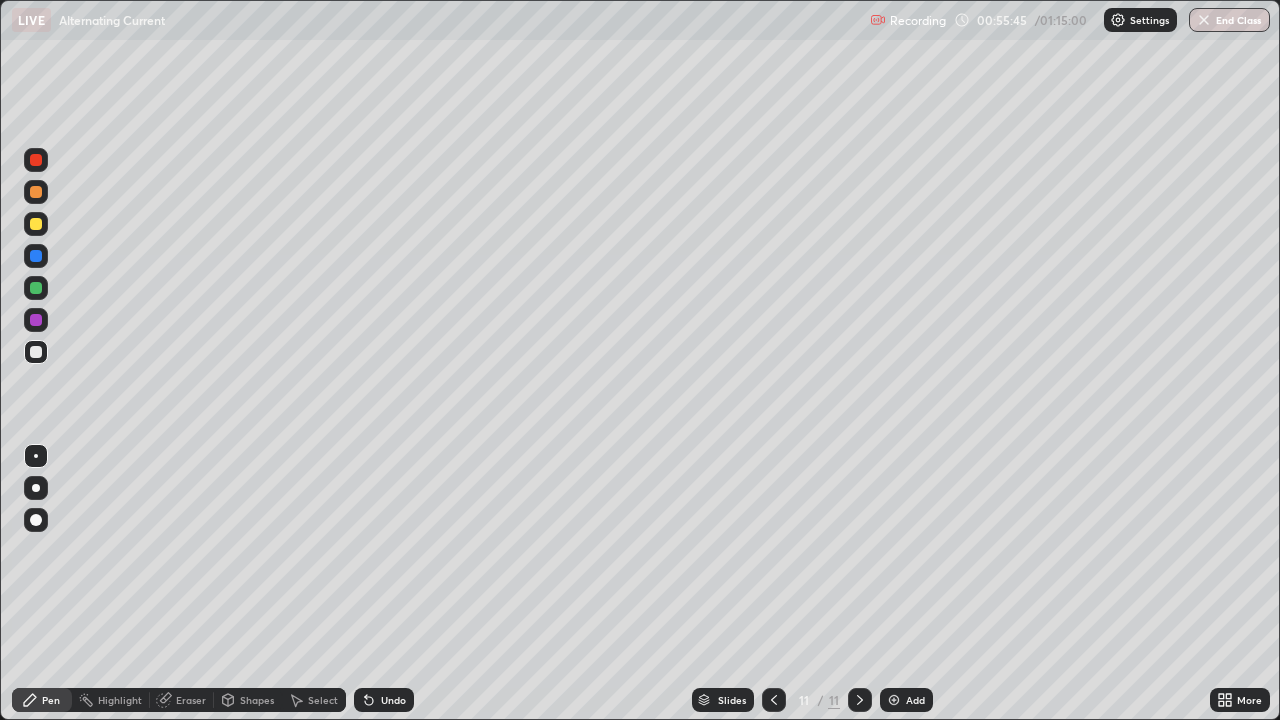 click on "Undo" at bounding box center (393, 700) 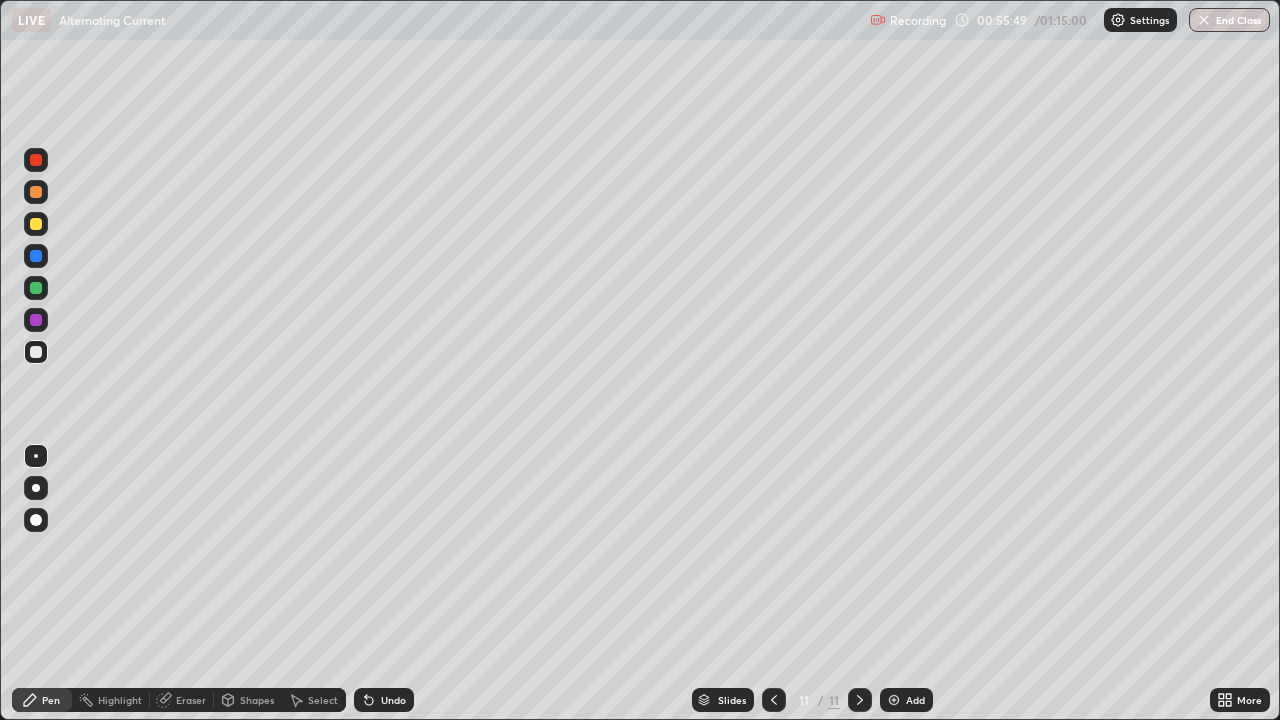 click on "Shapes" at bounding box center [257, 700] 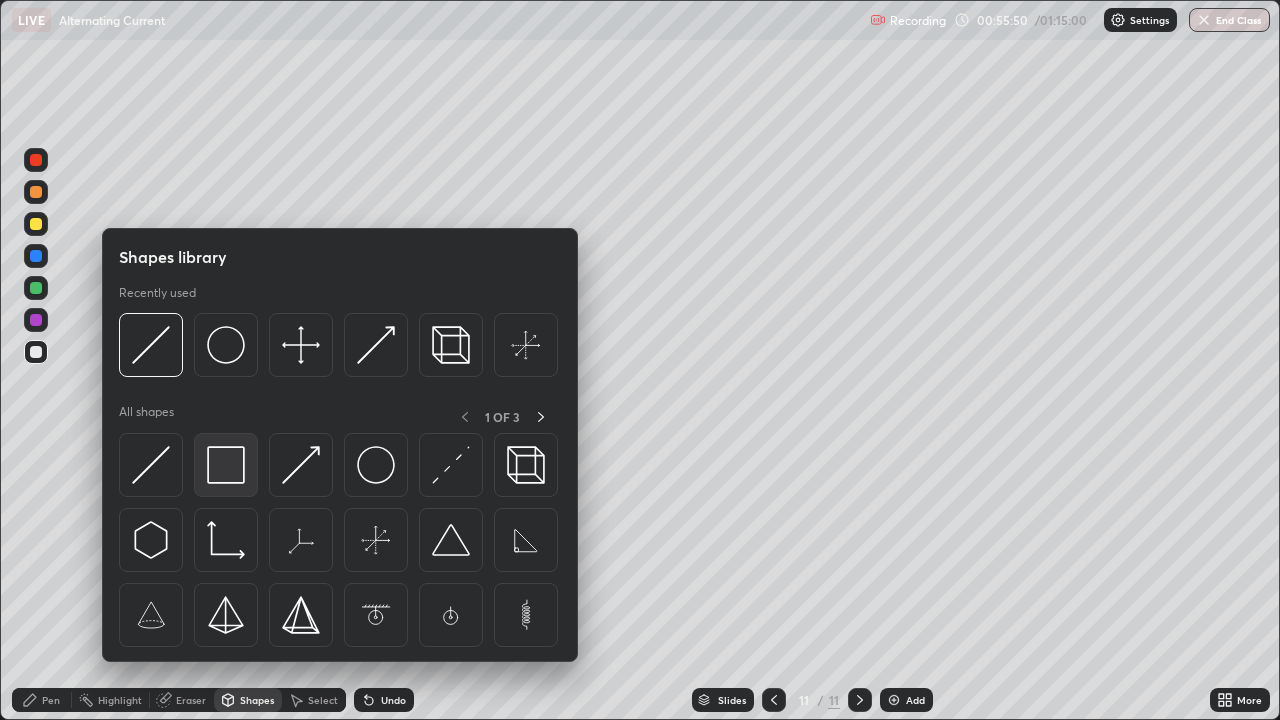 click at bounding box center (226, 465) 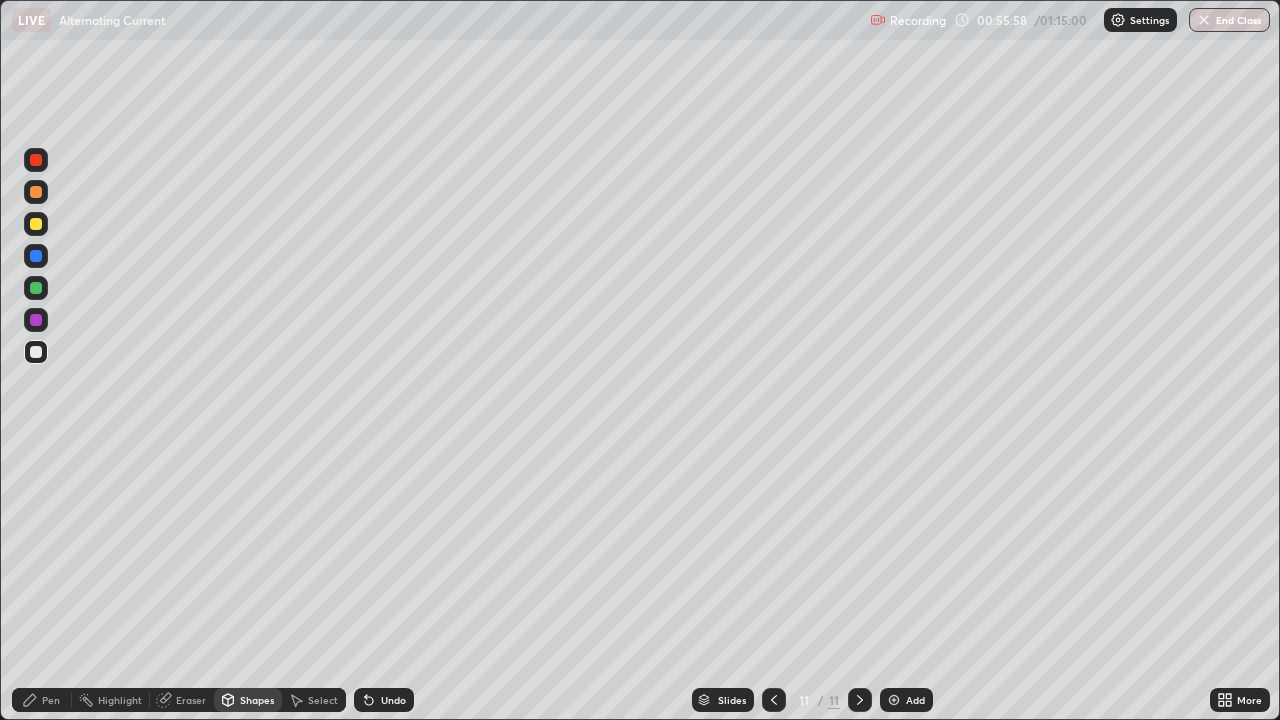 click on "Pen" at bounding box center [51, 700] 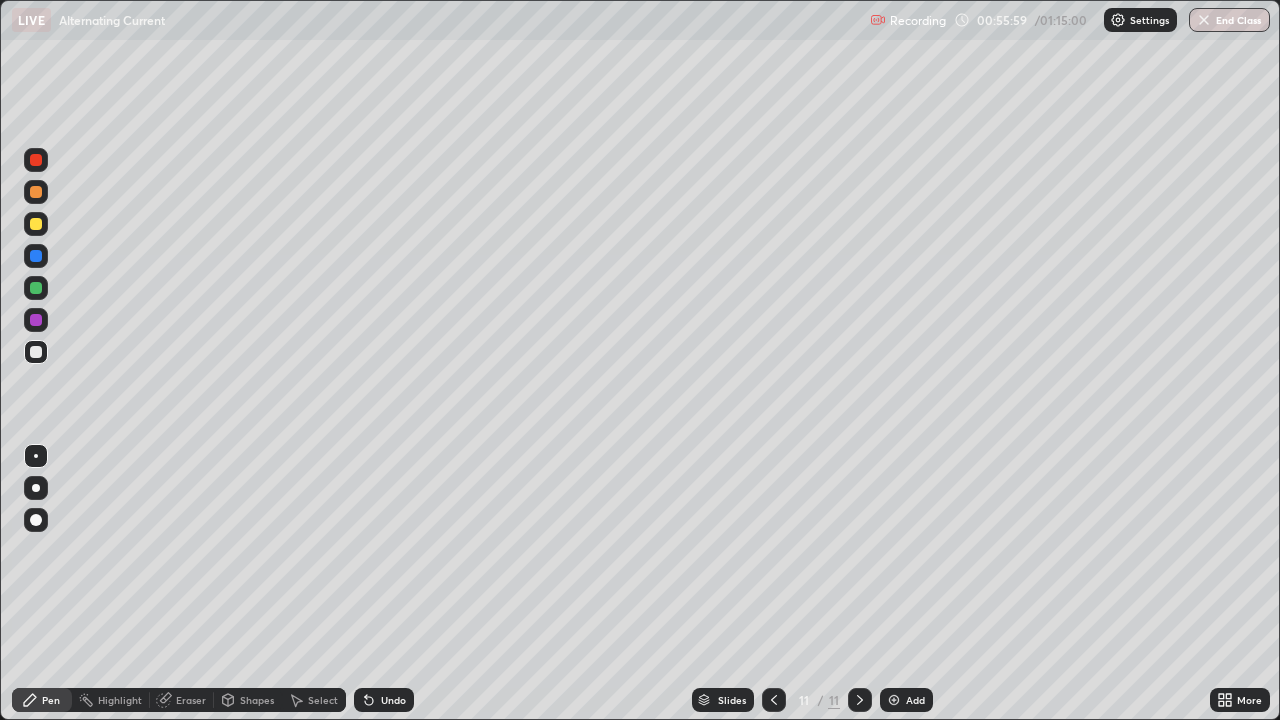 click at bounding box center [36, 352] 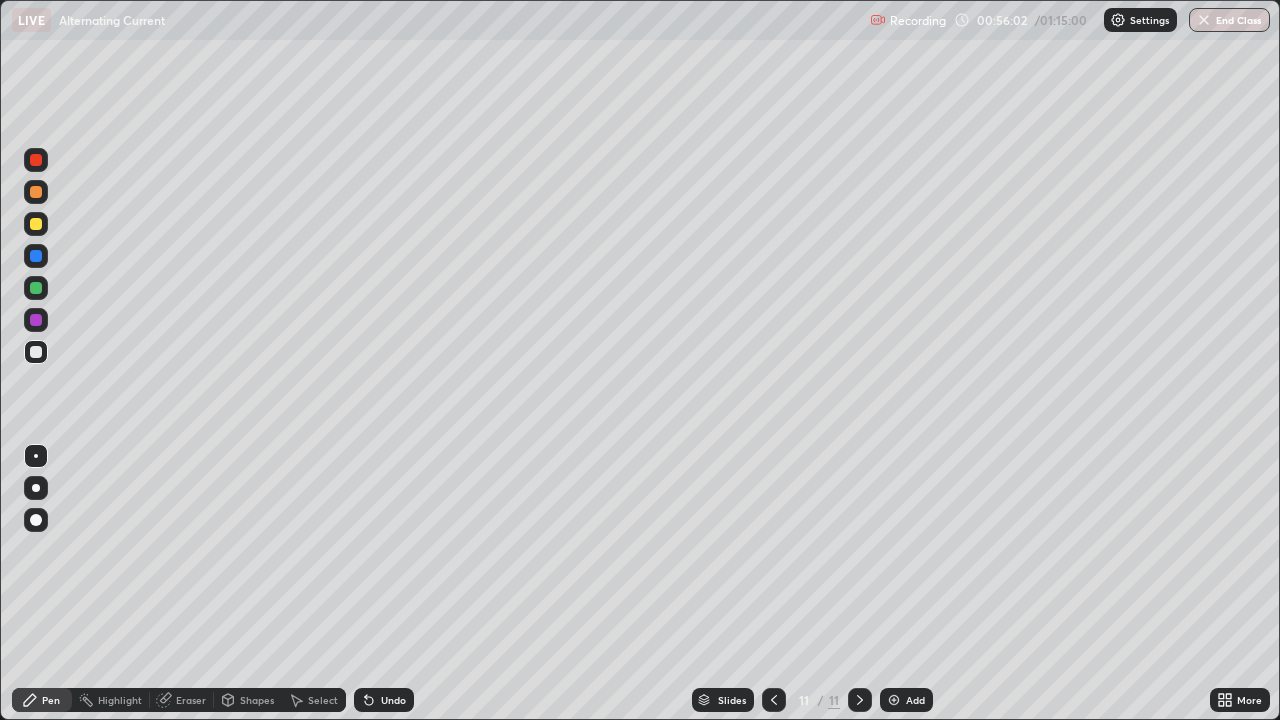 click 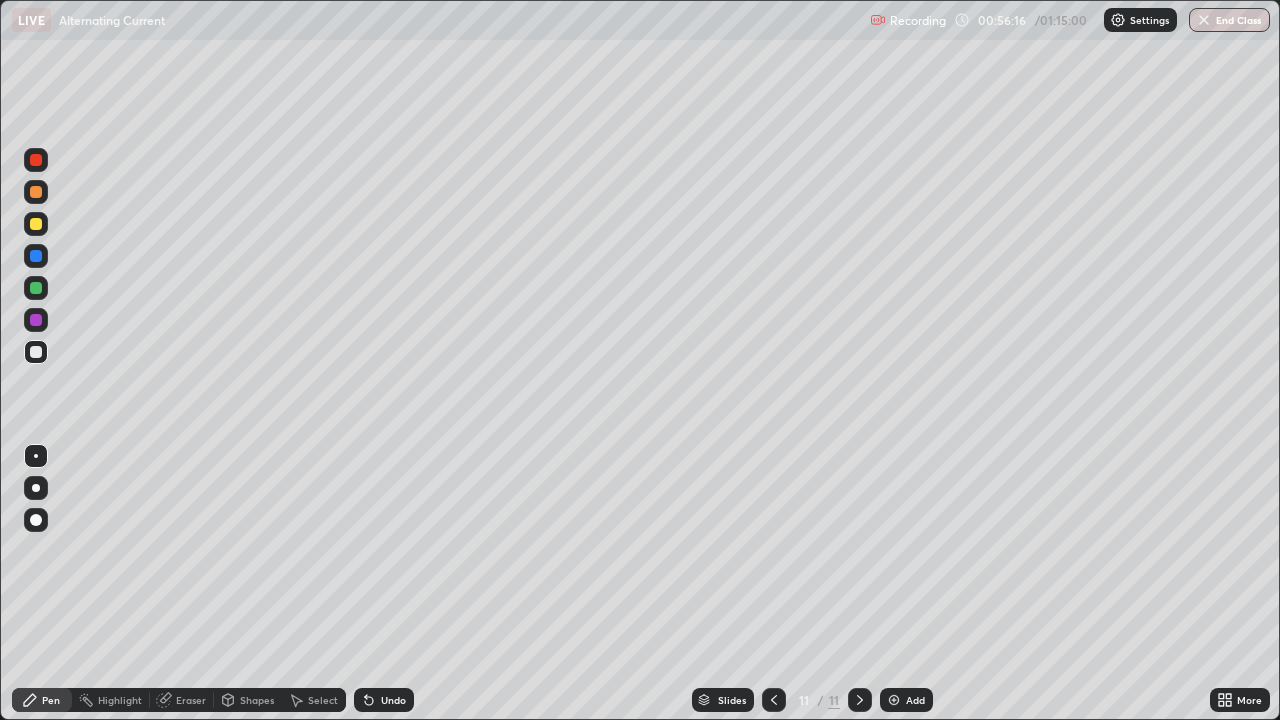 click on "Undo" at bounding box center (393, 700) 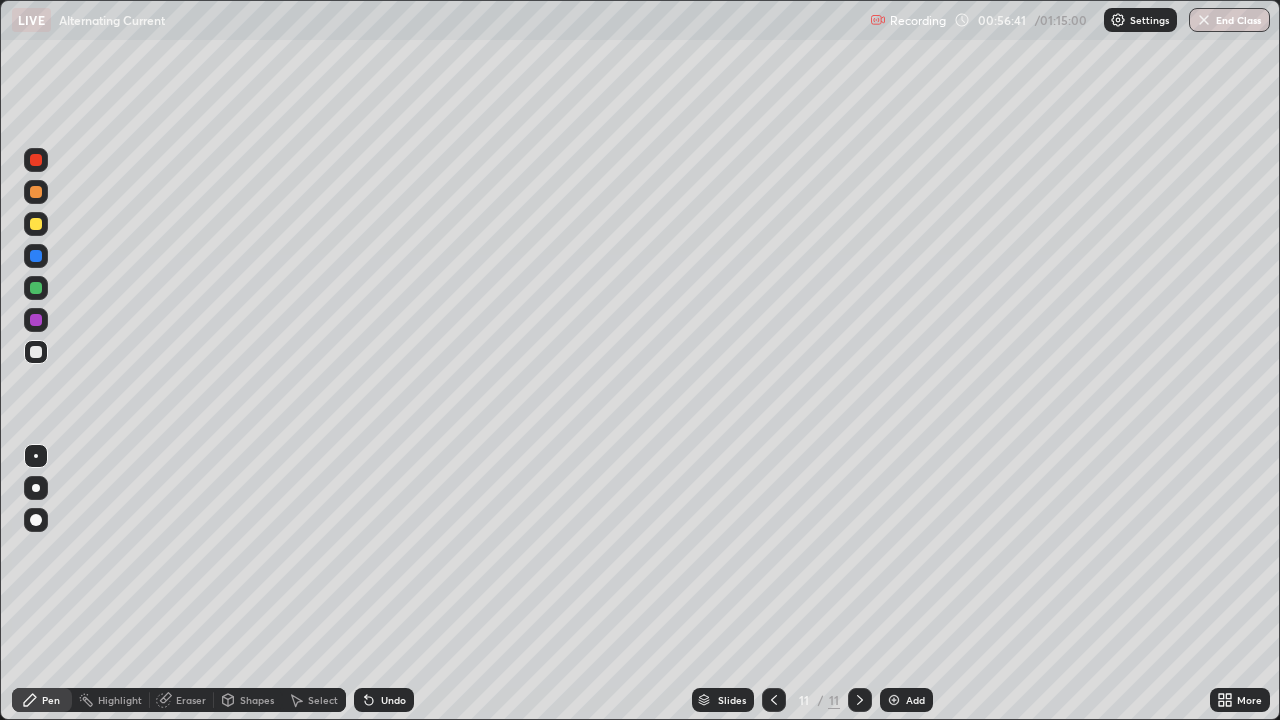 click at bounding box center (36, 224) 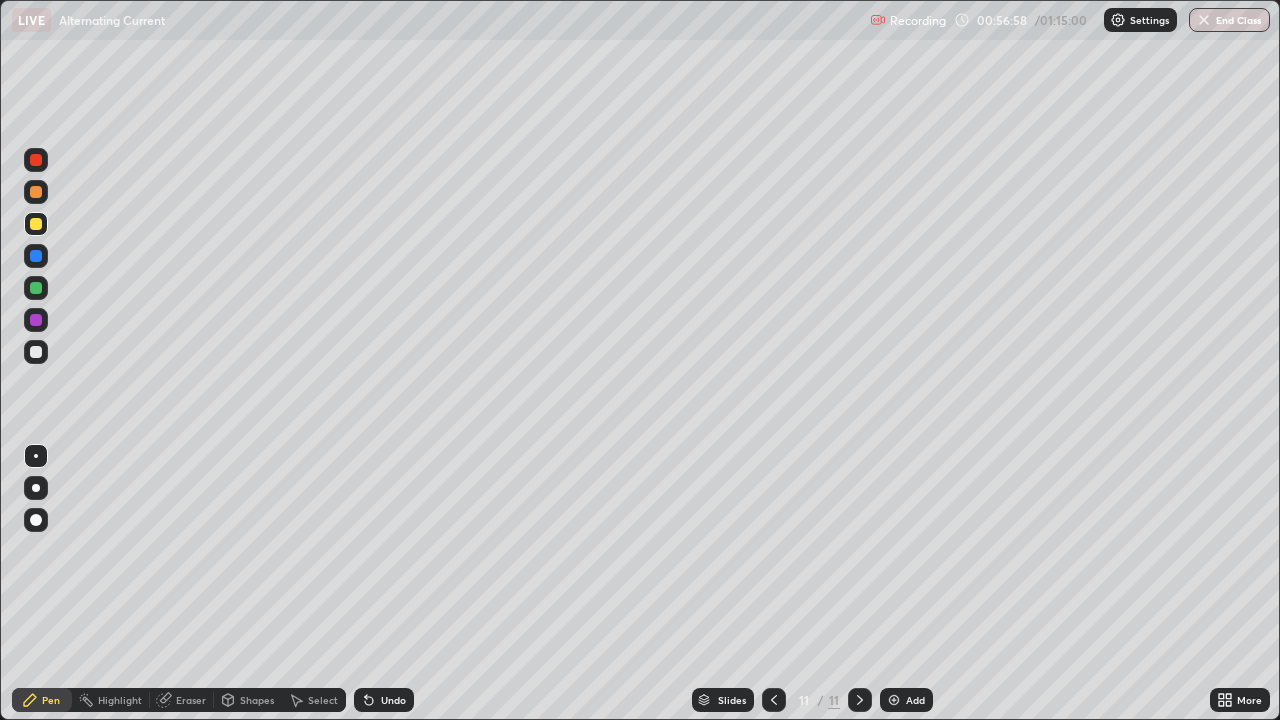 click at bounding box center [36, 256] 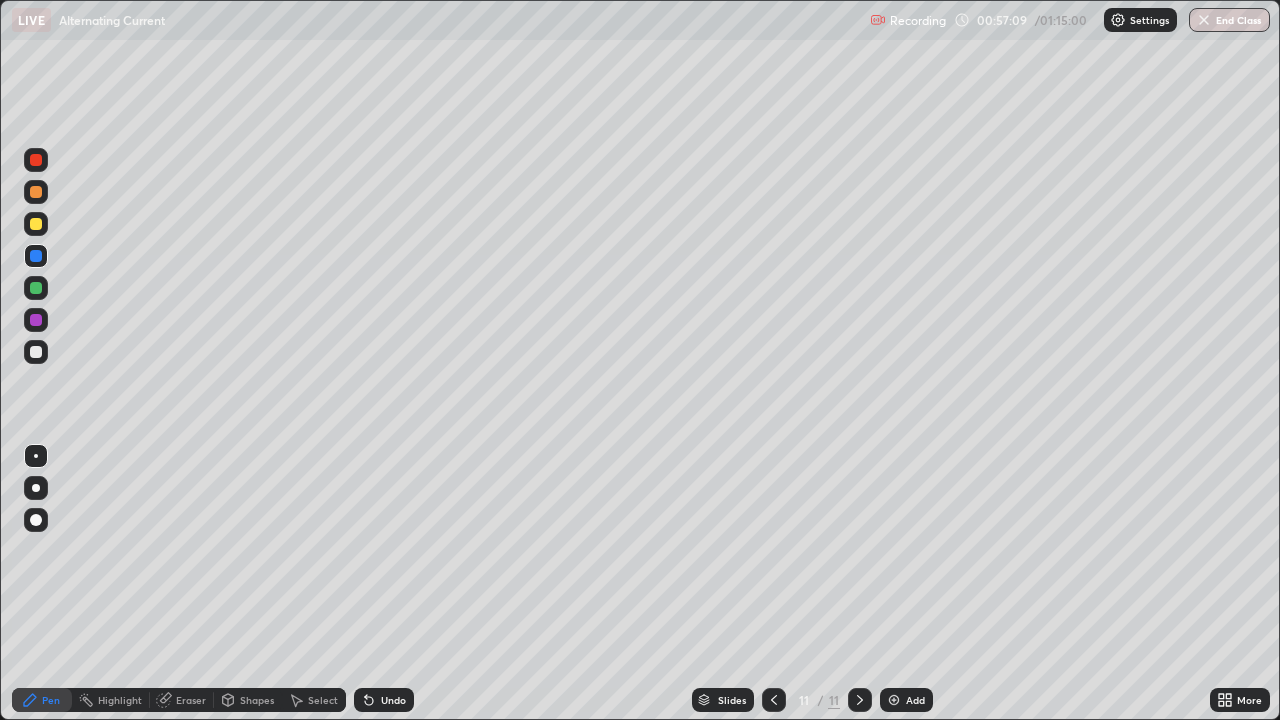click at bounding box center [36, 224] 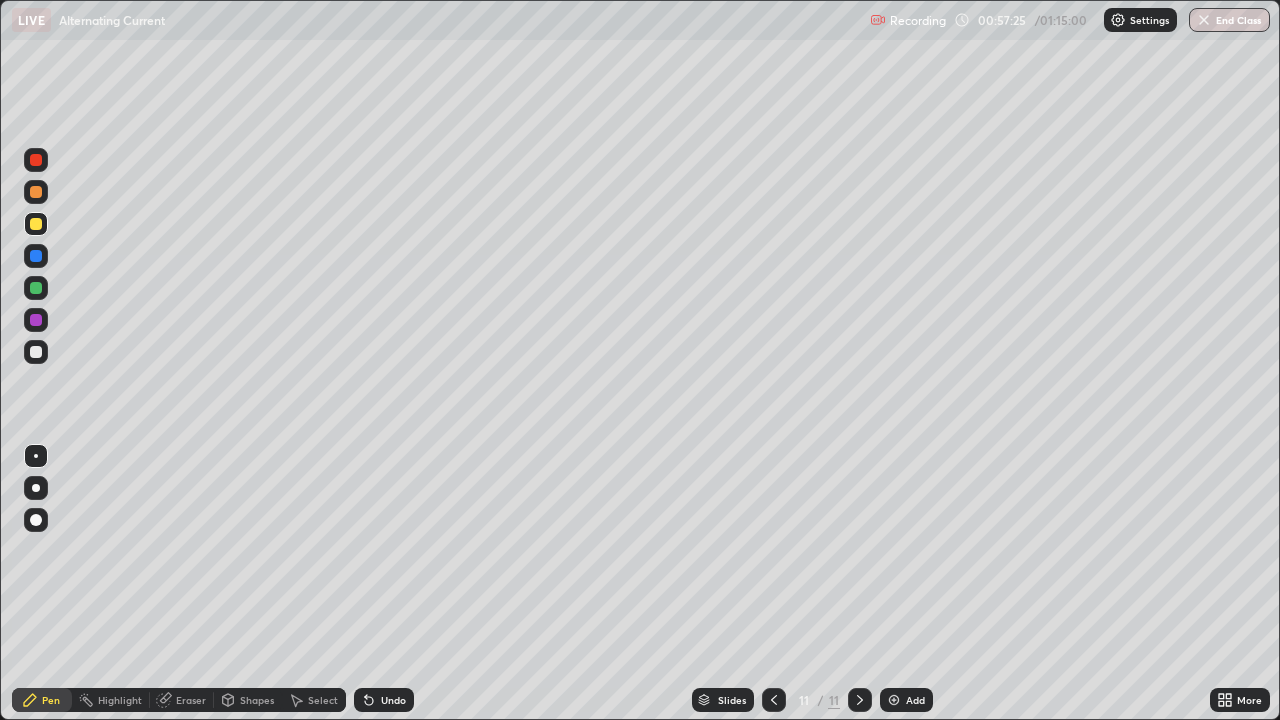 click at bounding box center (36, 256) 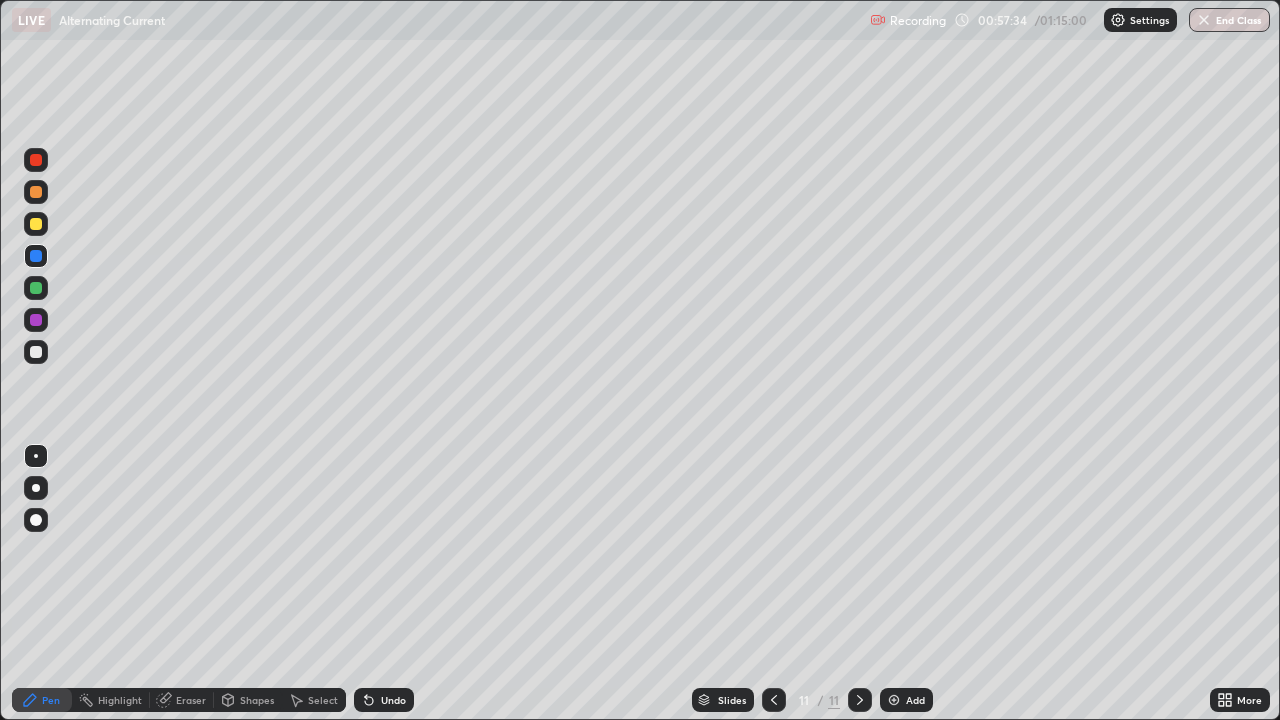 click at bounding box center [36, 320] 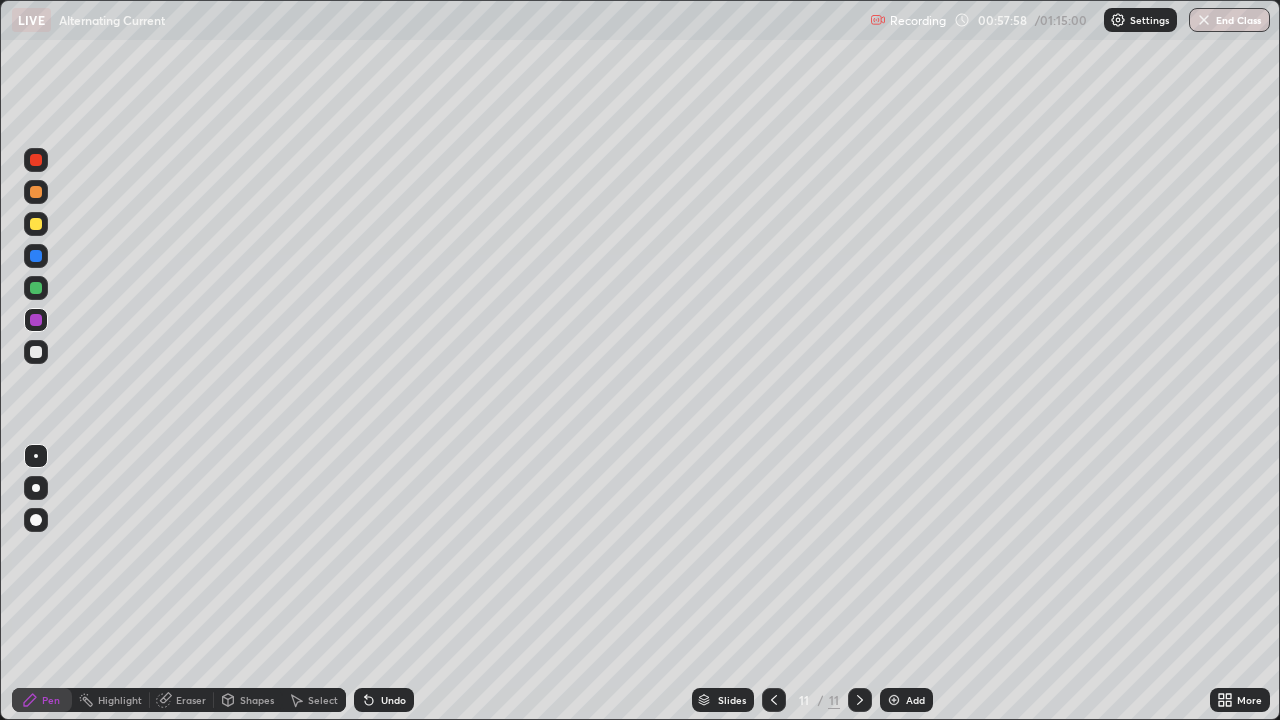 click at bounding box center [36, 352] 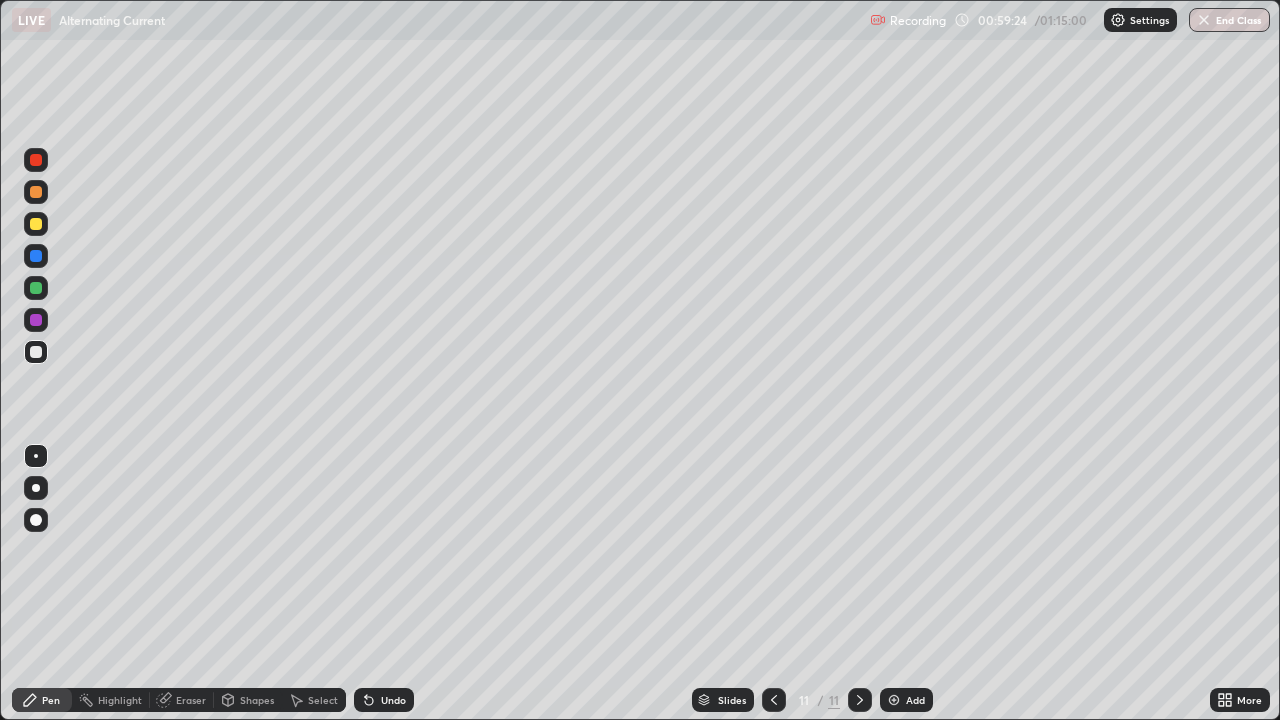 click on "Undo" at bounding box center [393, 700] 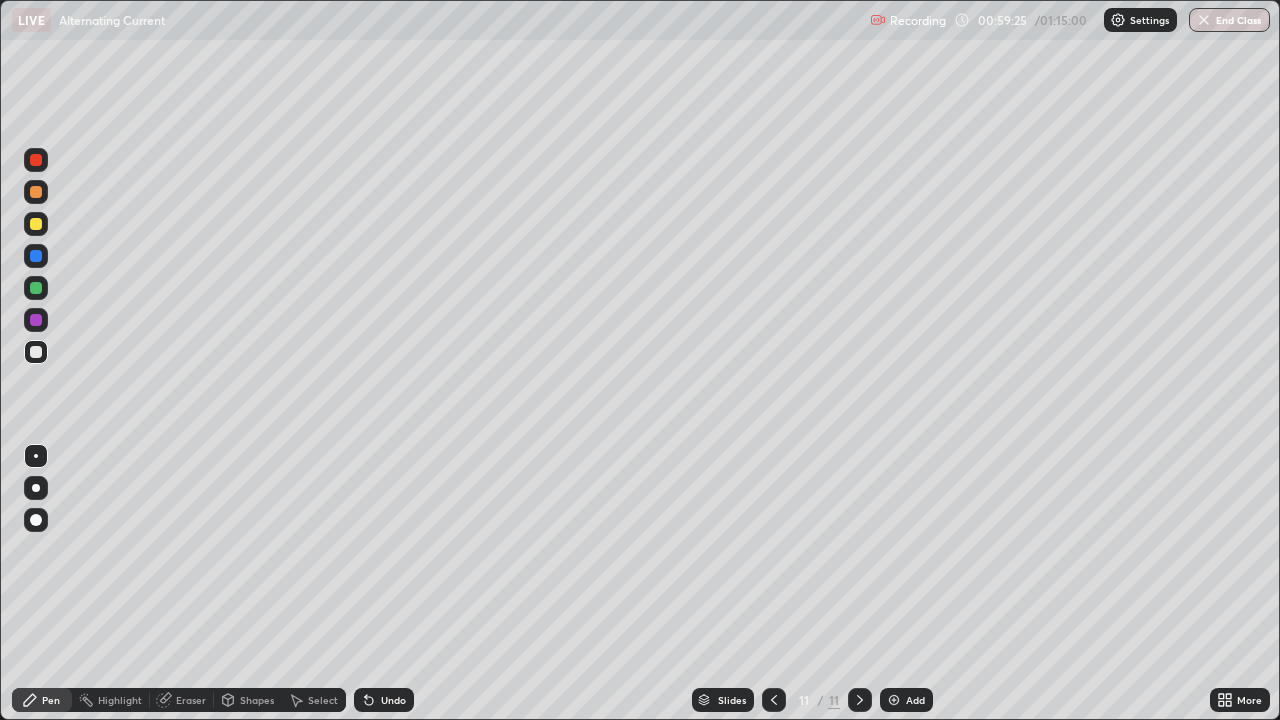 click on "Undo" at bounding box center [384, 700] 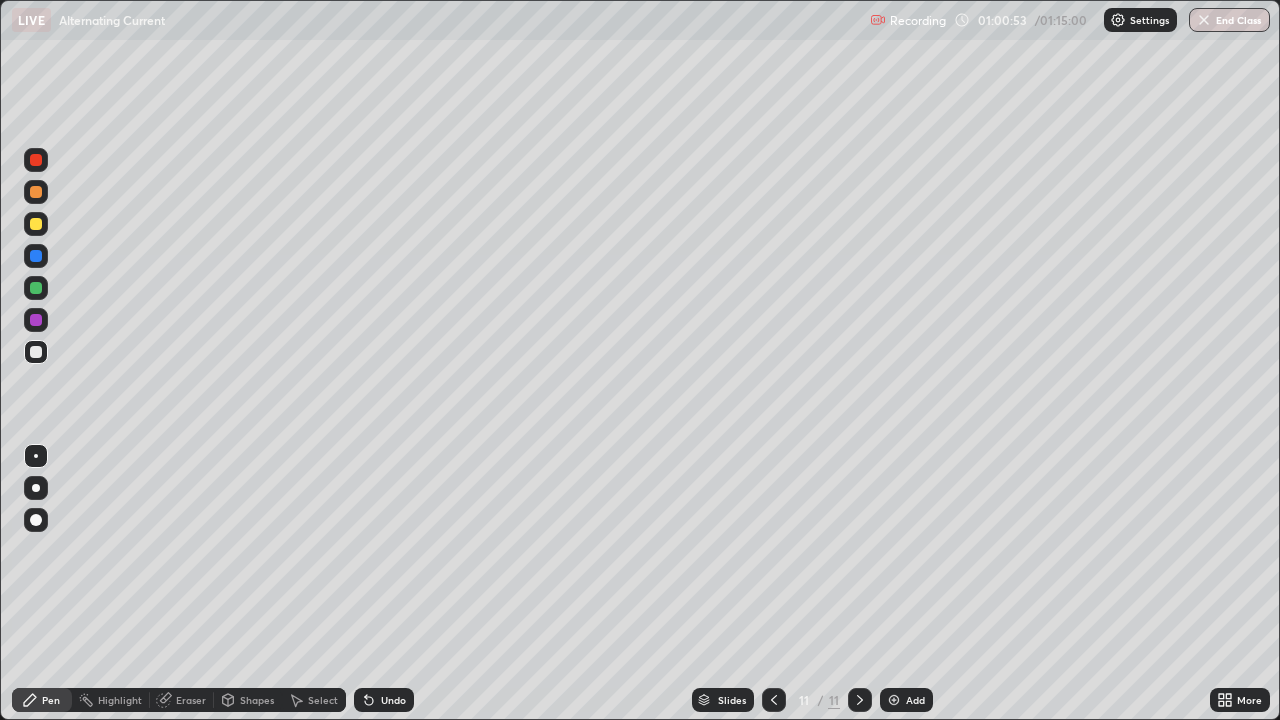 click at bounding box center [36, 288] 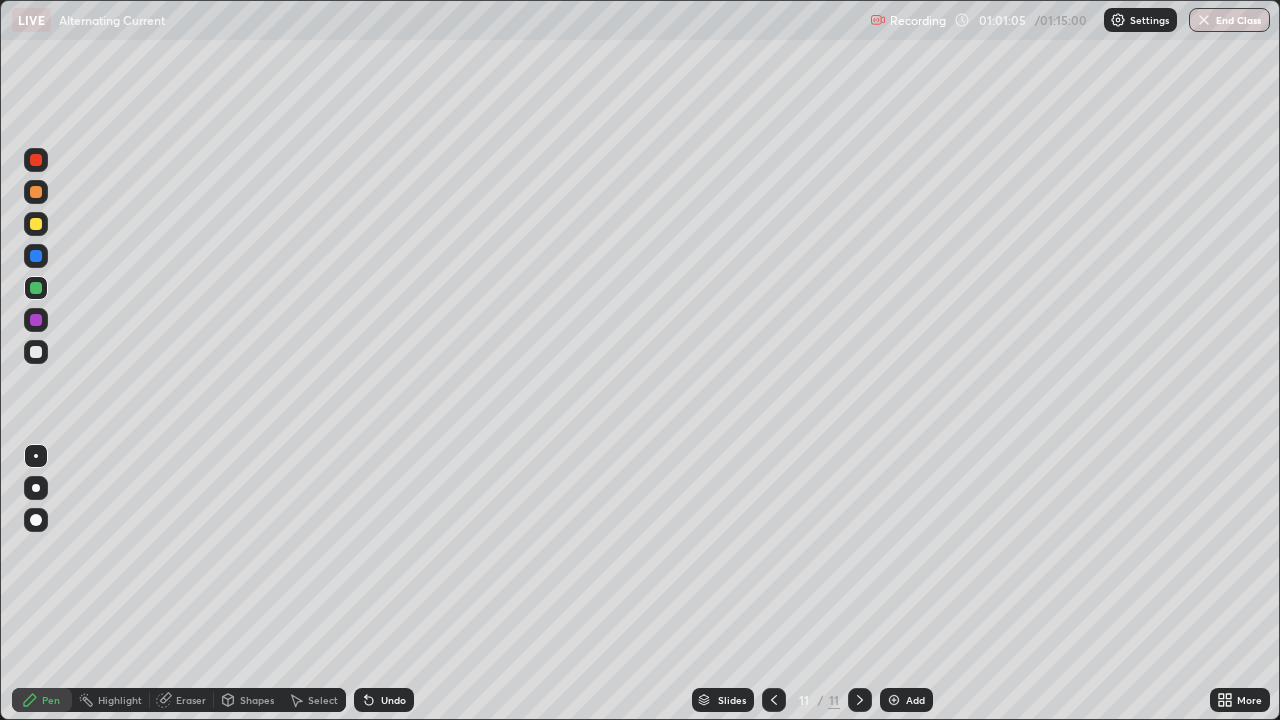 click on "Undo" at bounding box center [393, 700] 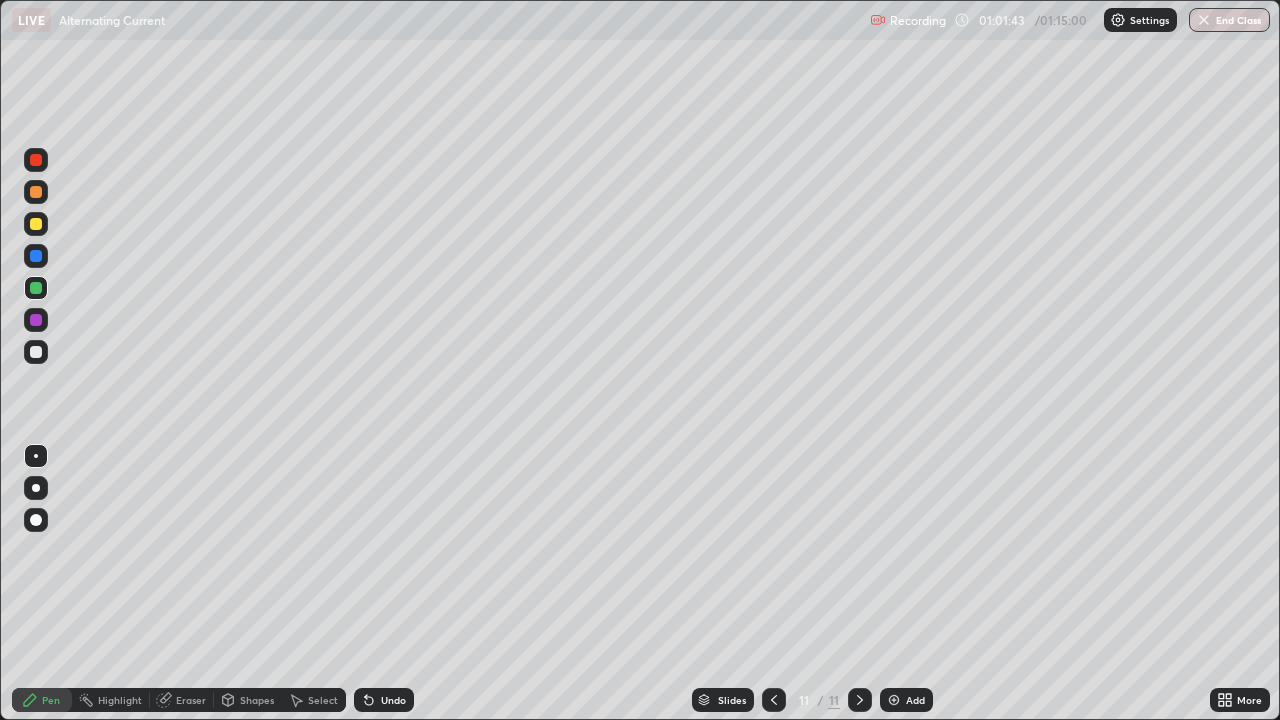 click at bounding box center (36, 352) 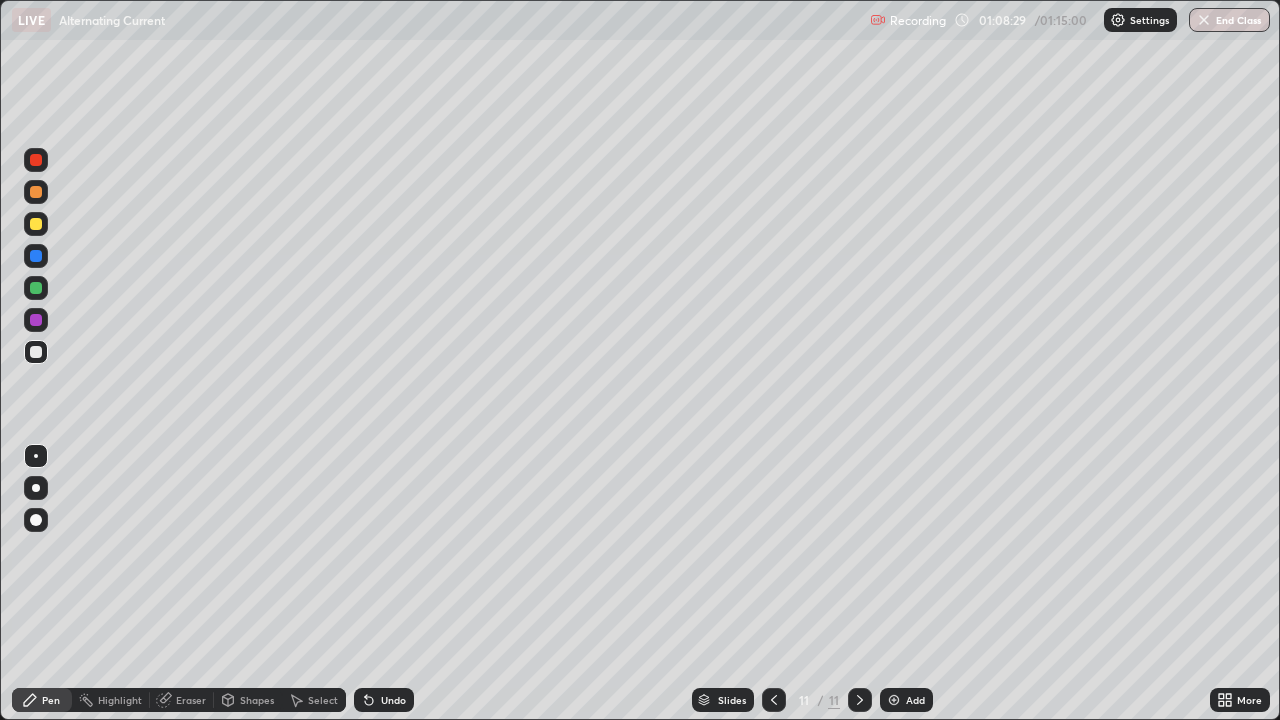click on "Add" at bounding box center (906, 700) 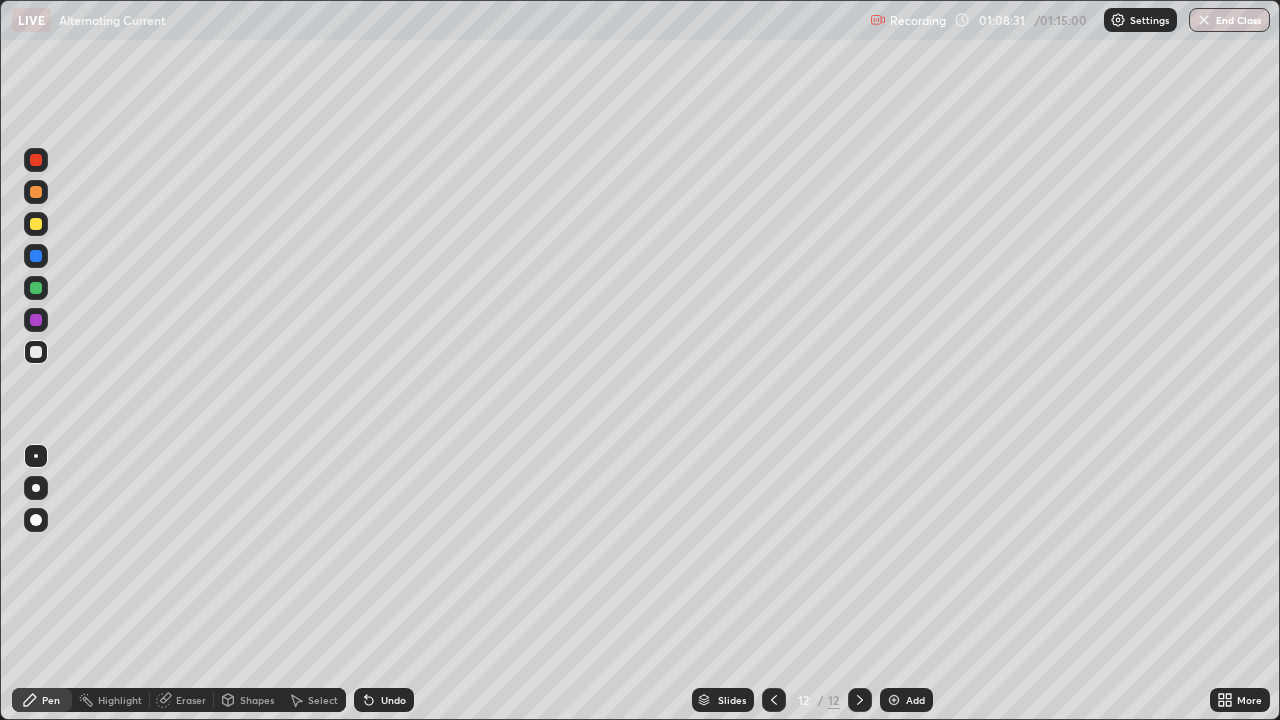 click at bounding box center [36, 224] 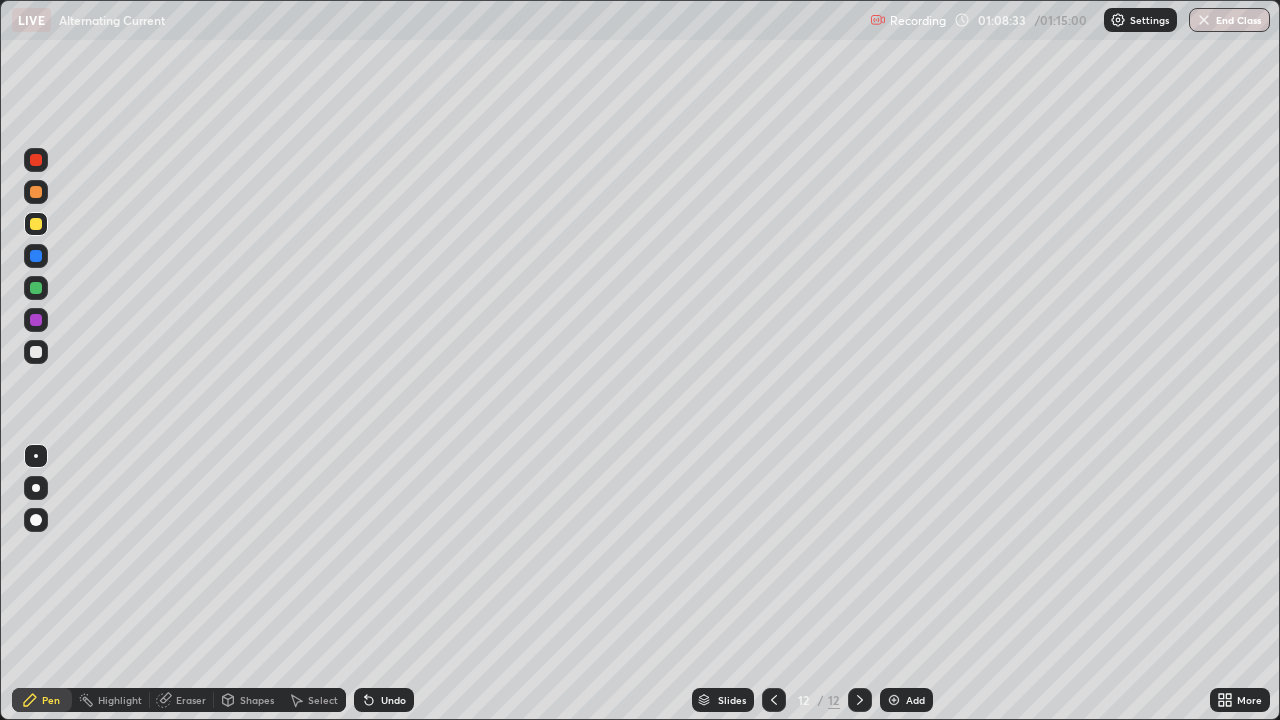 click on "Undo" at bounding box center [393, 700] 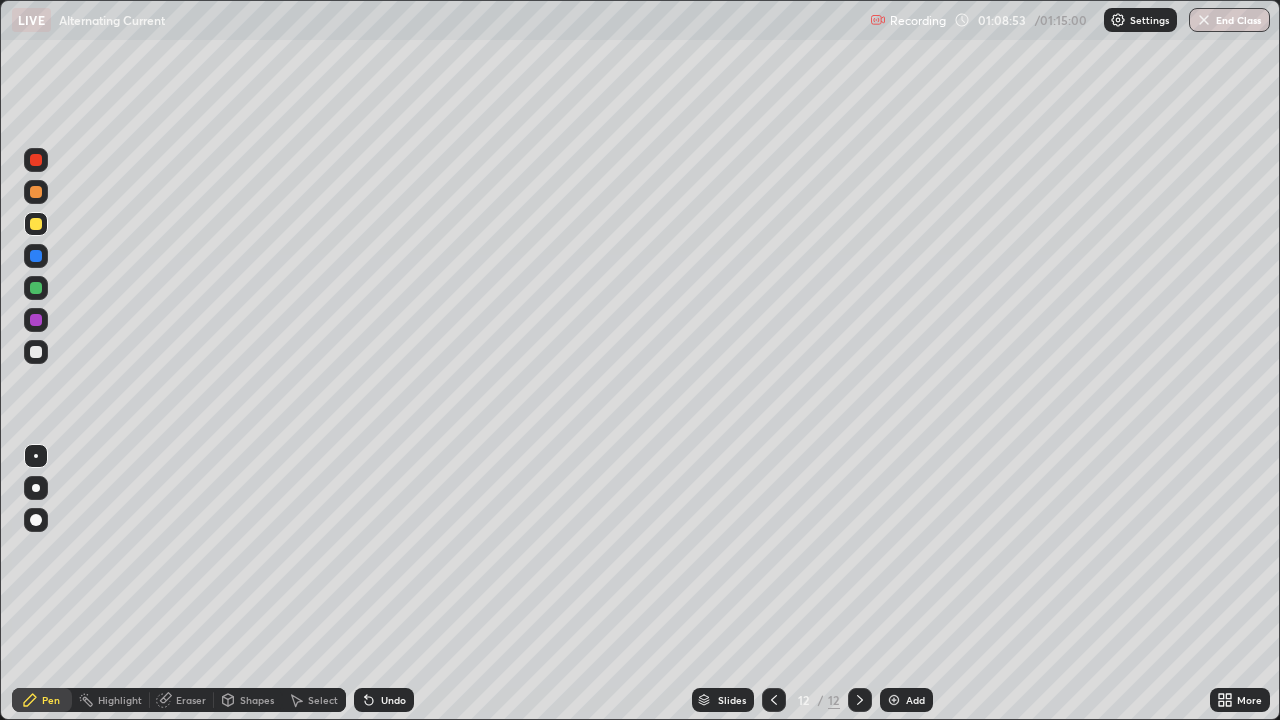 click at bounding box center (36, 352) 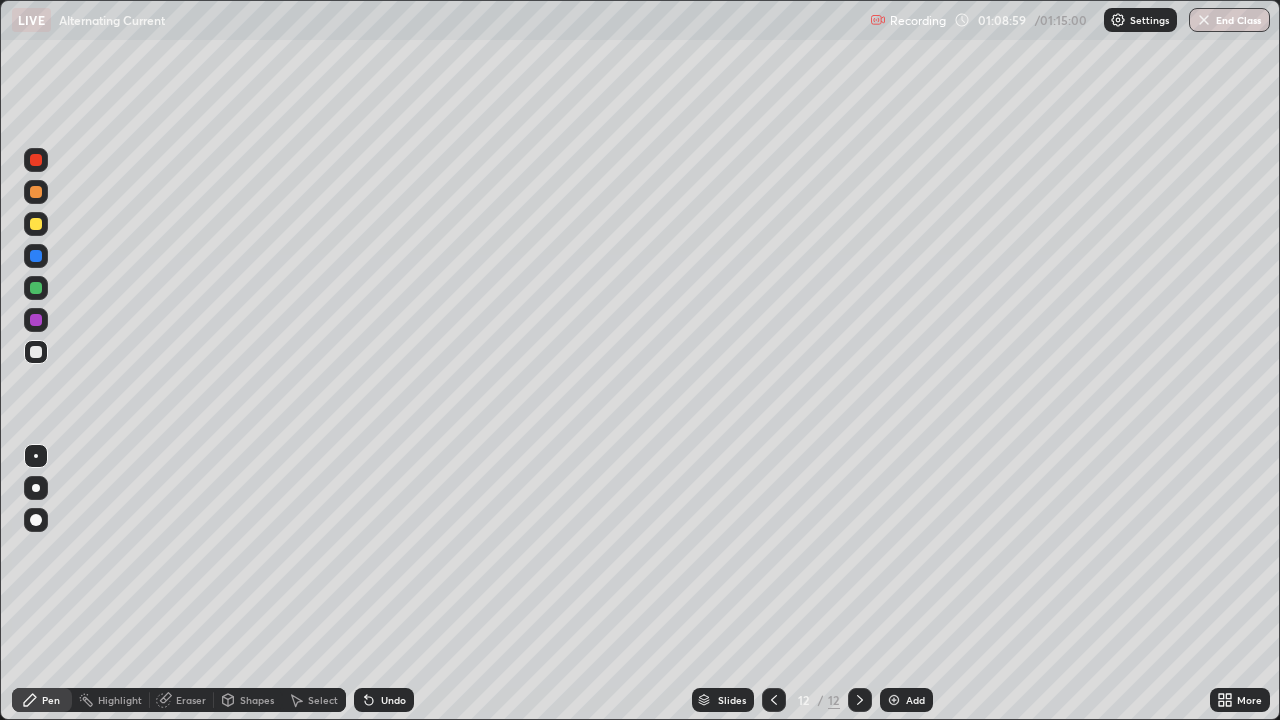 click on "Undo" at bounding box center [384, 700] 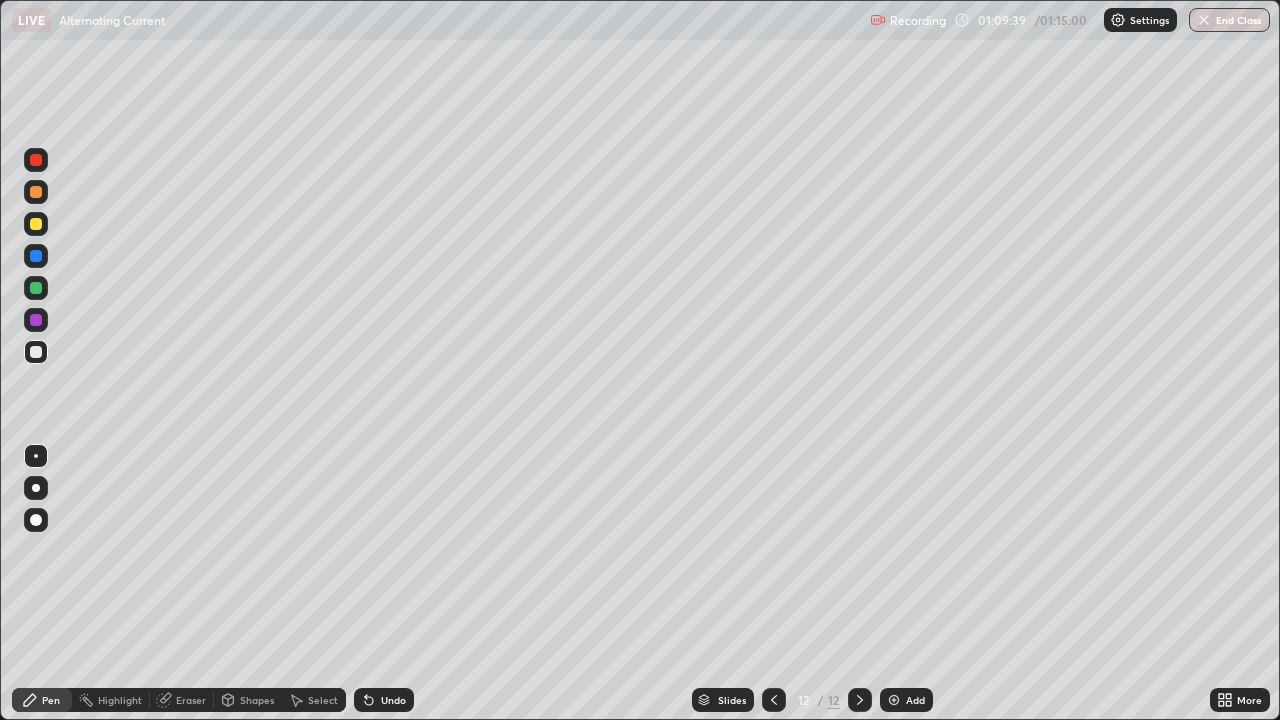 click on "Undo" at bounding box center (393, 700) 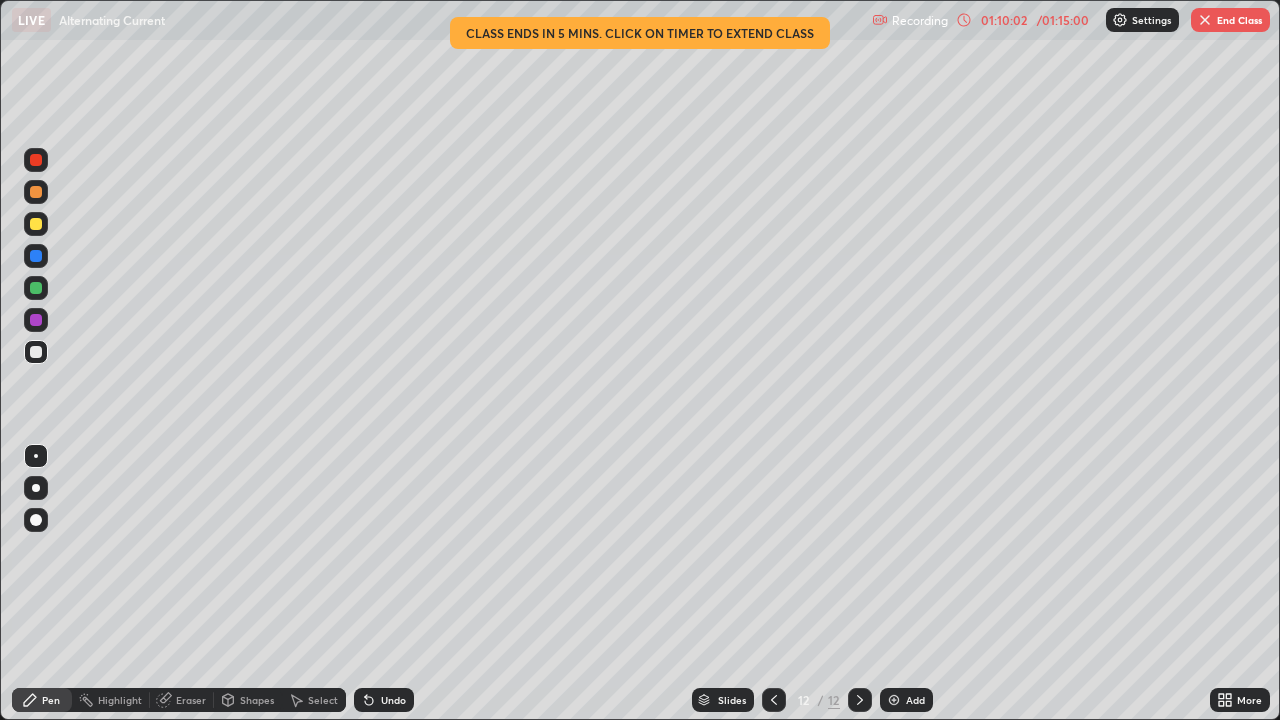 click at bounding box center (36, 224) 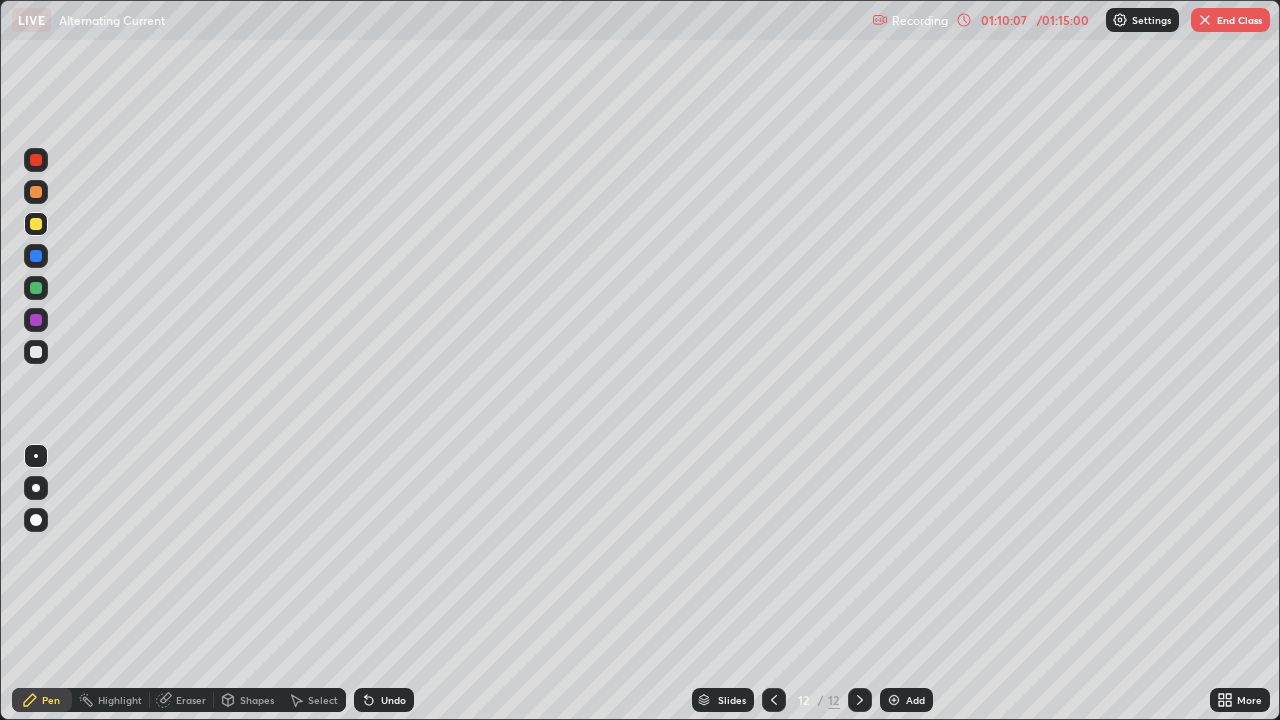click at bounding box center [36, 288] 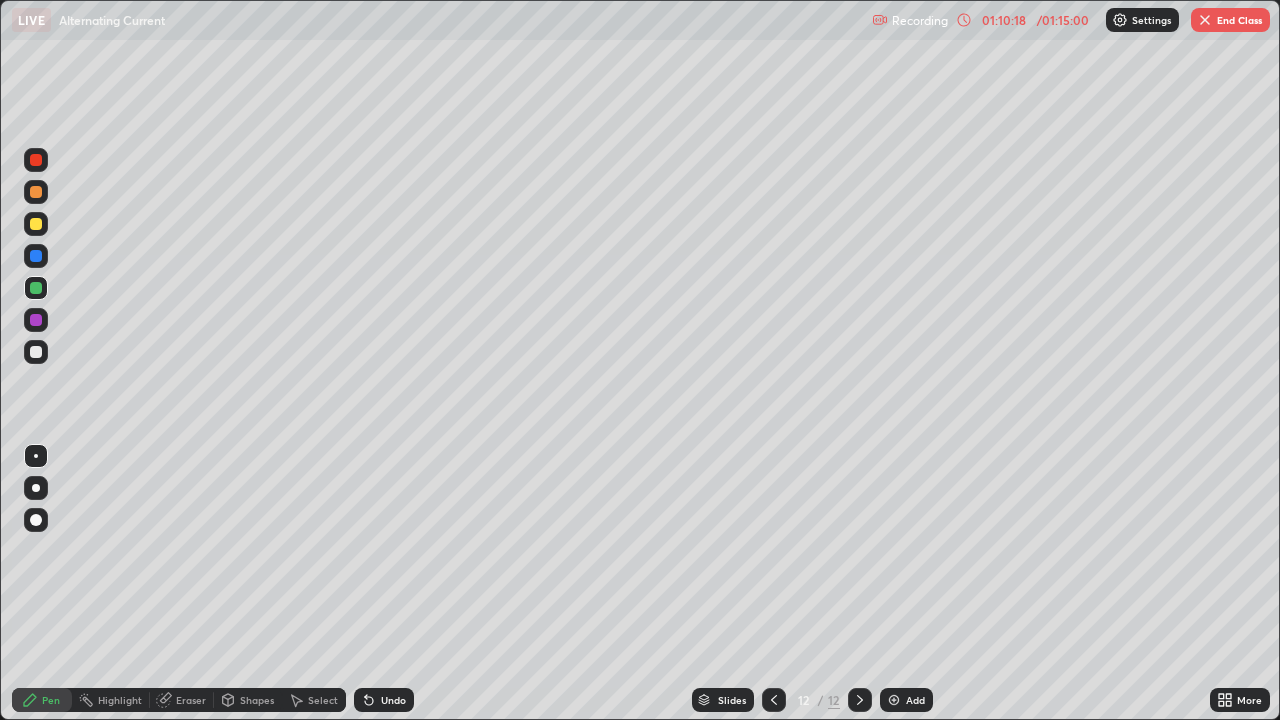 click at bounding box center (36, 352) 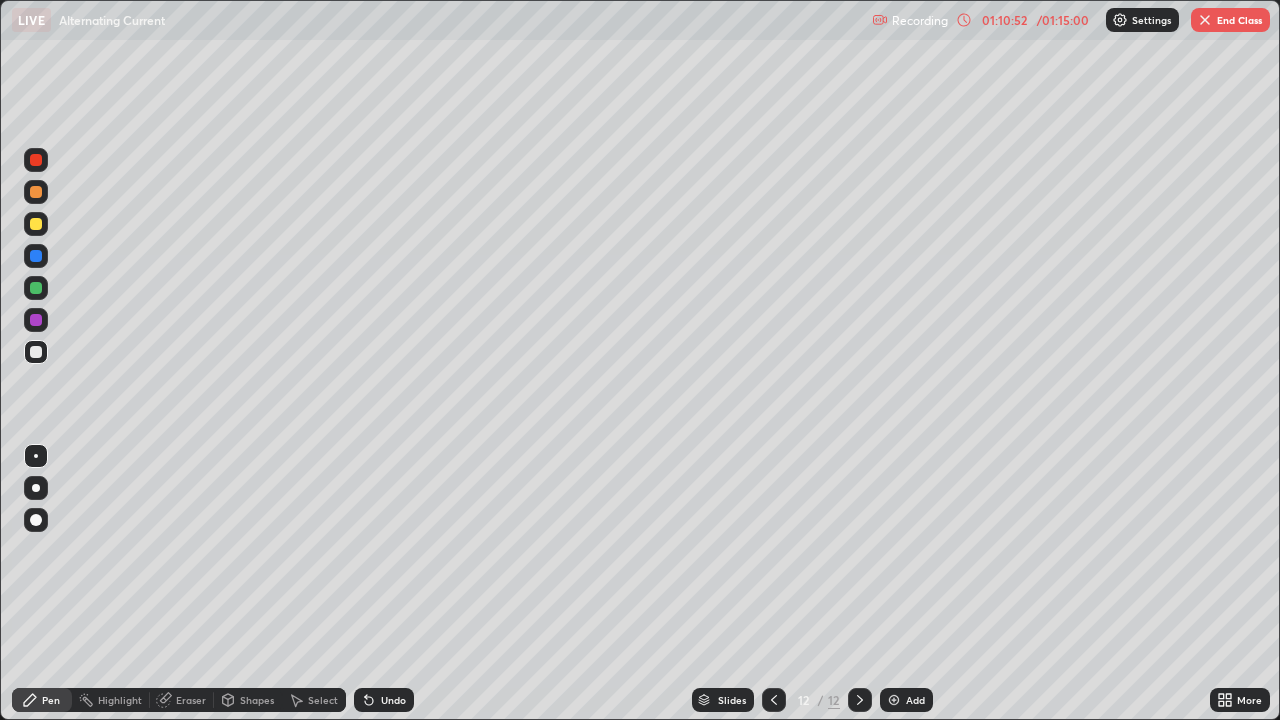 click at bounding box center (36, 224) 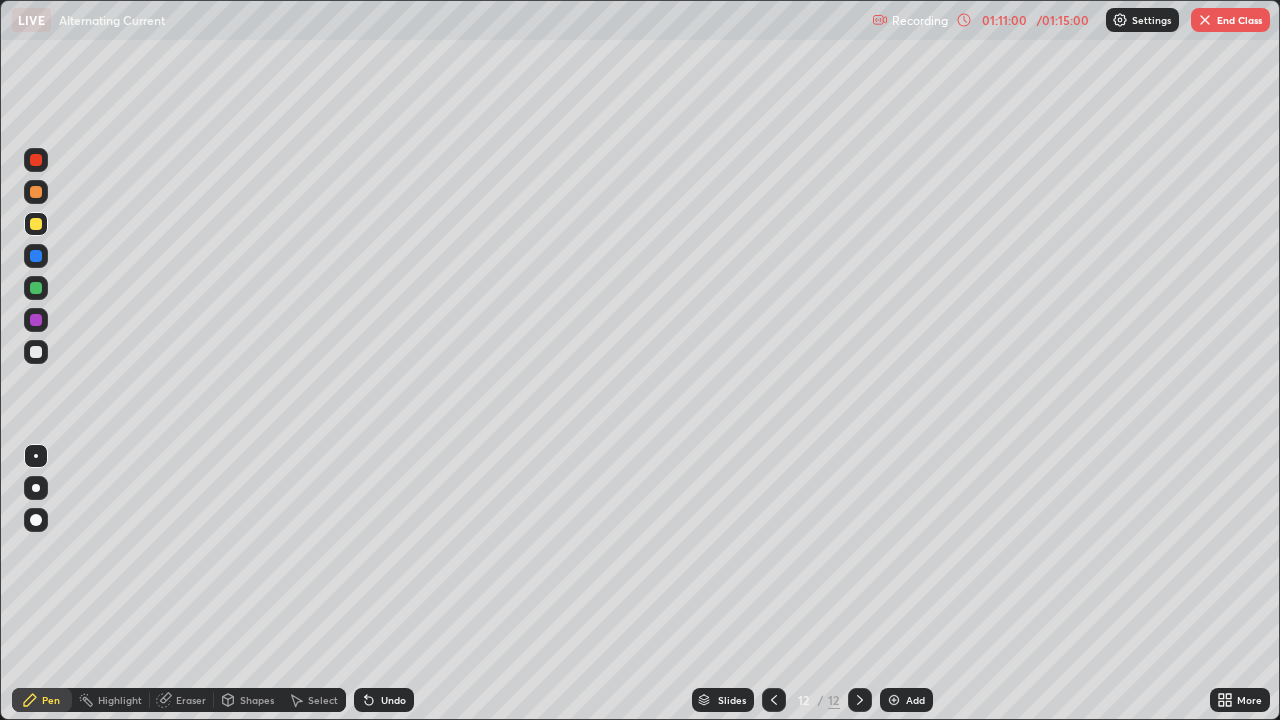 click at bounding box center [36, 352] 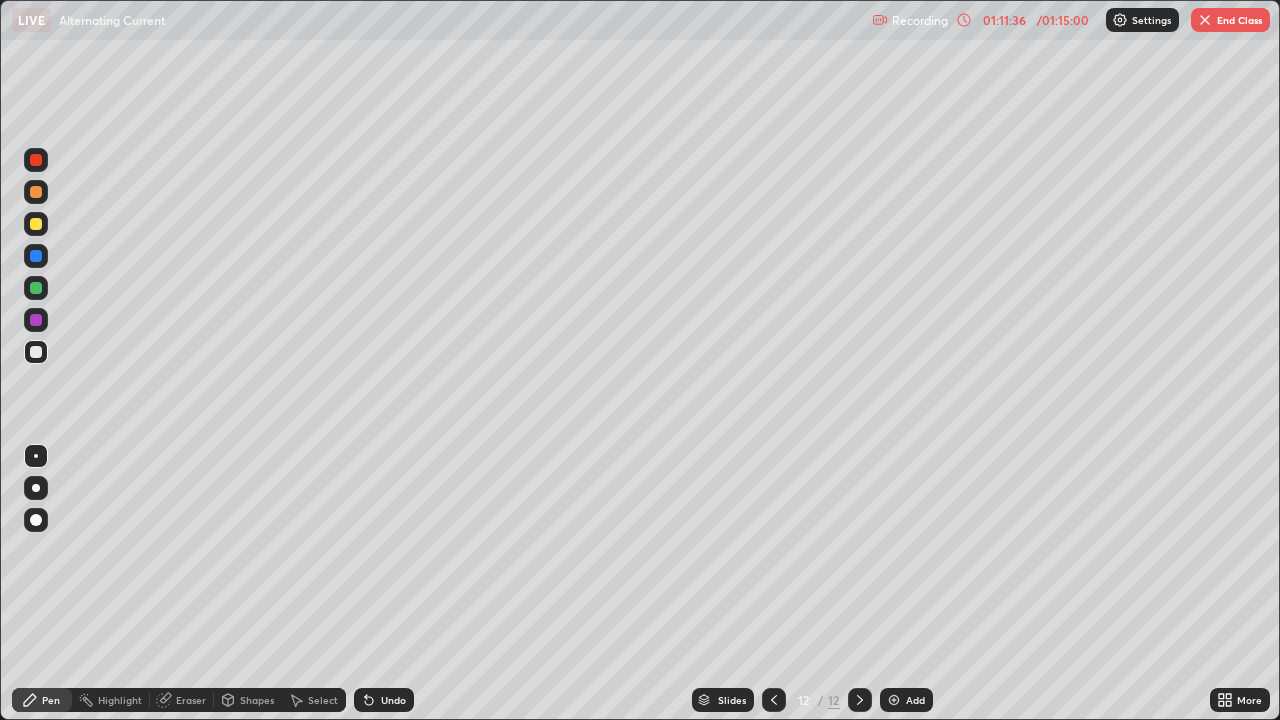 click at bounding box center (36, 224) 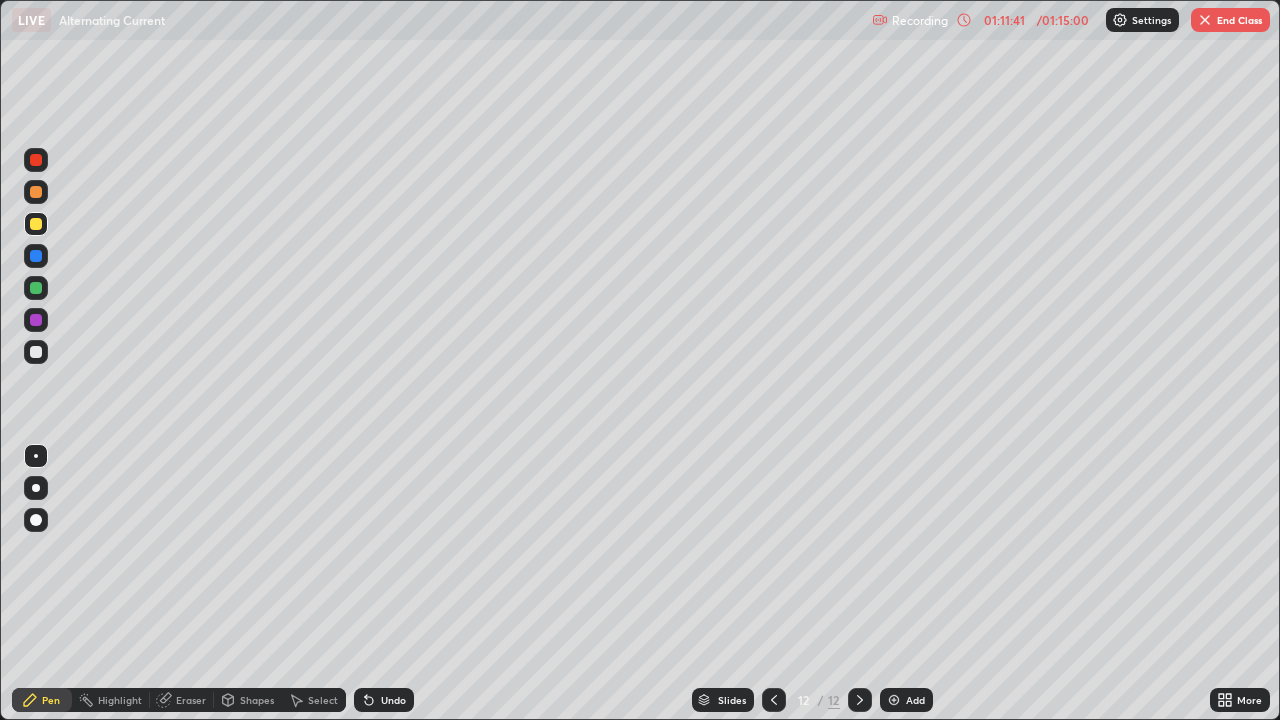 click at bounding box center [36, 352] 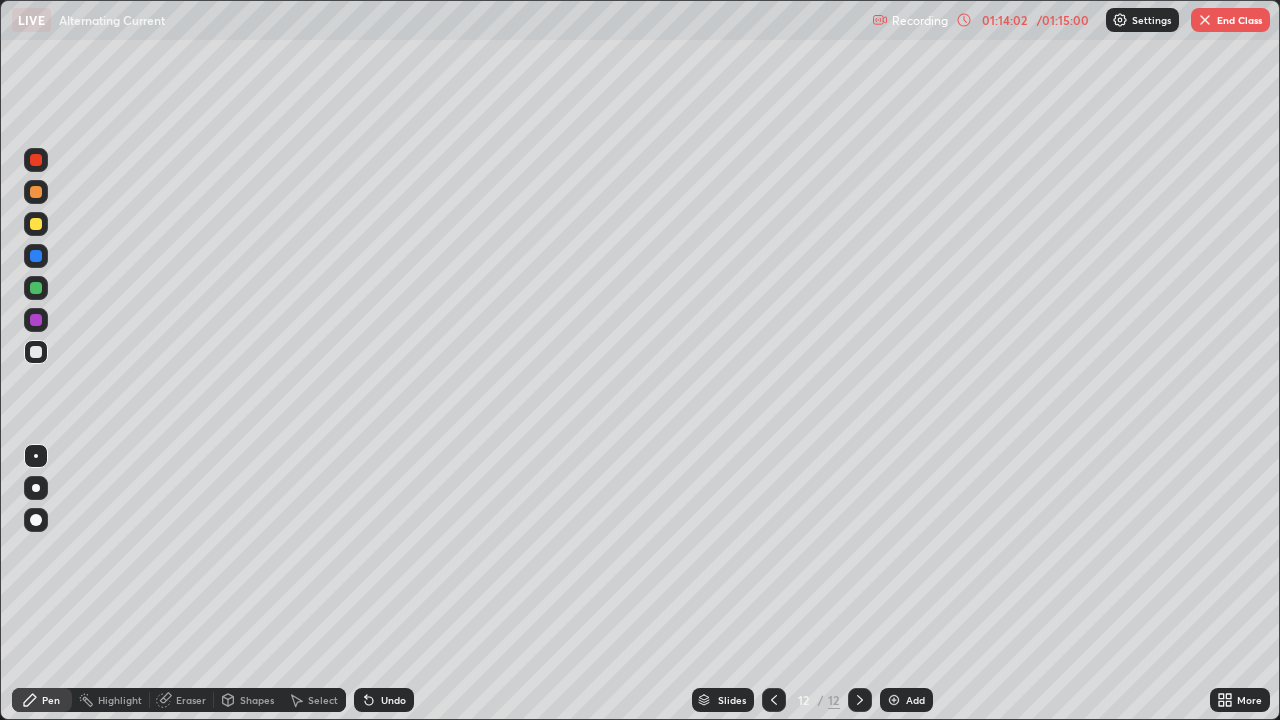 click at bounding box center [774, 700] 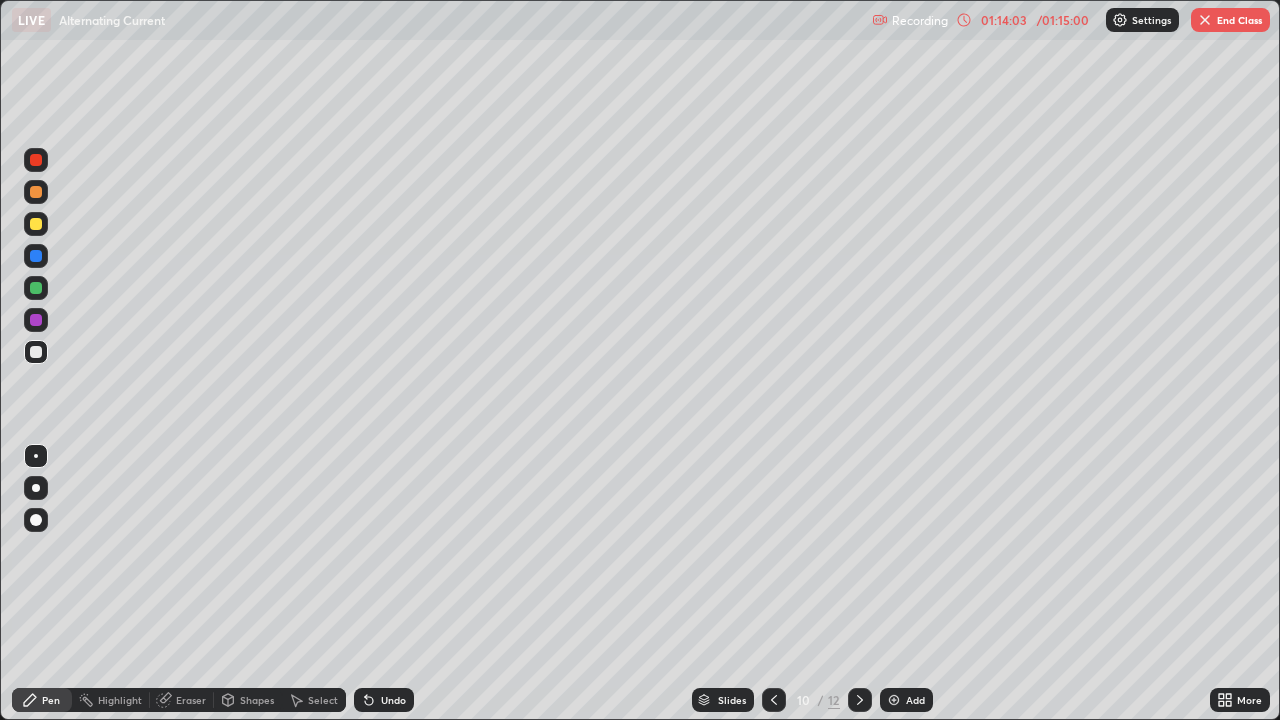 click 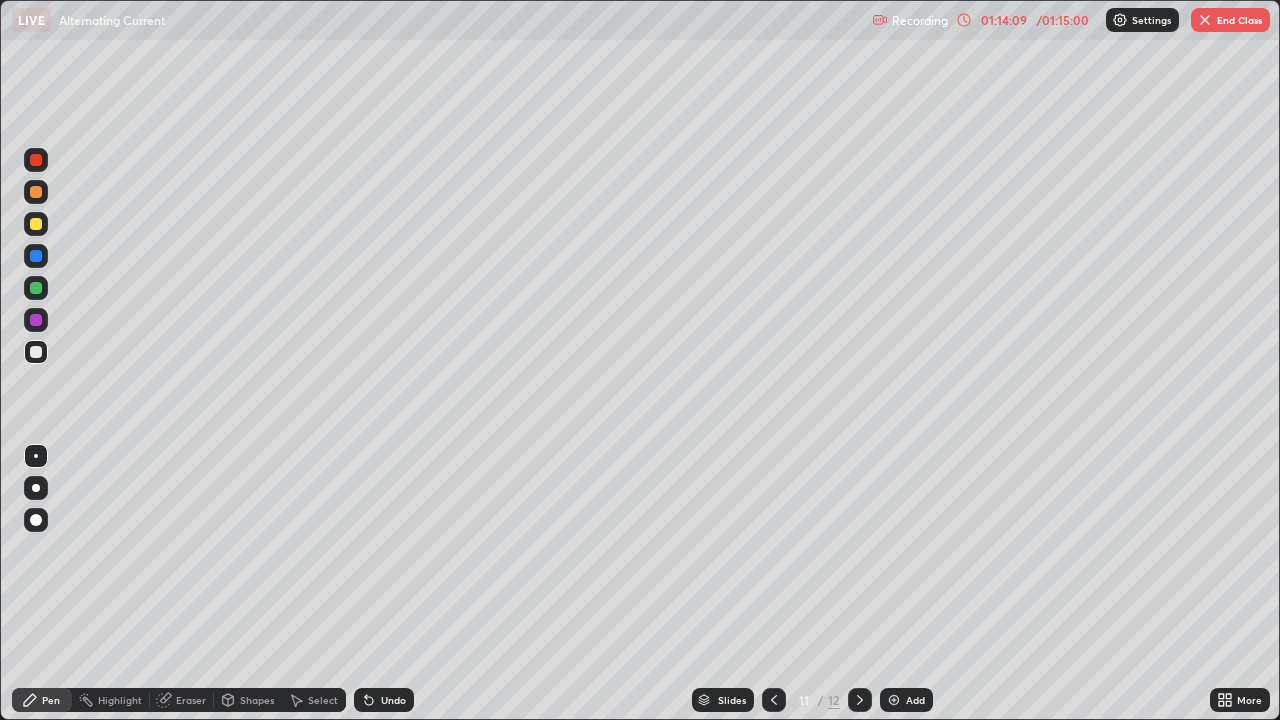 click at bounding box center (36, 352) 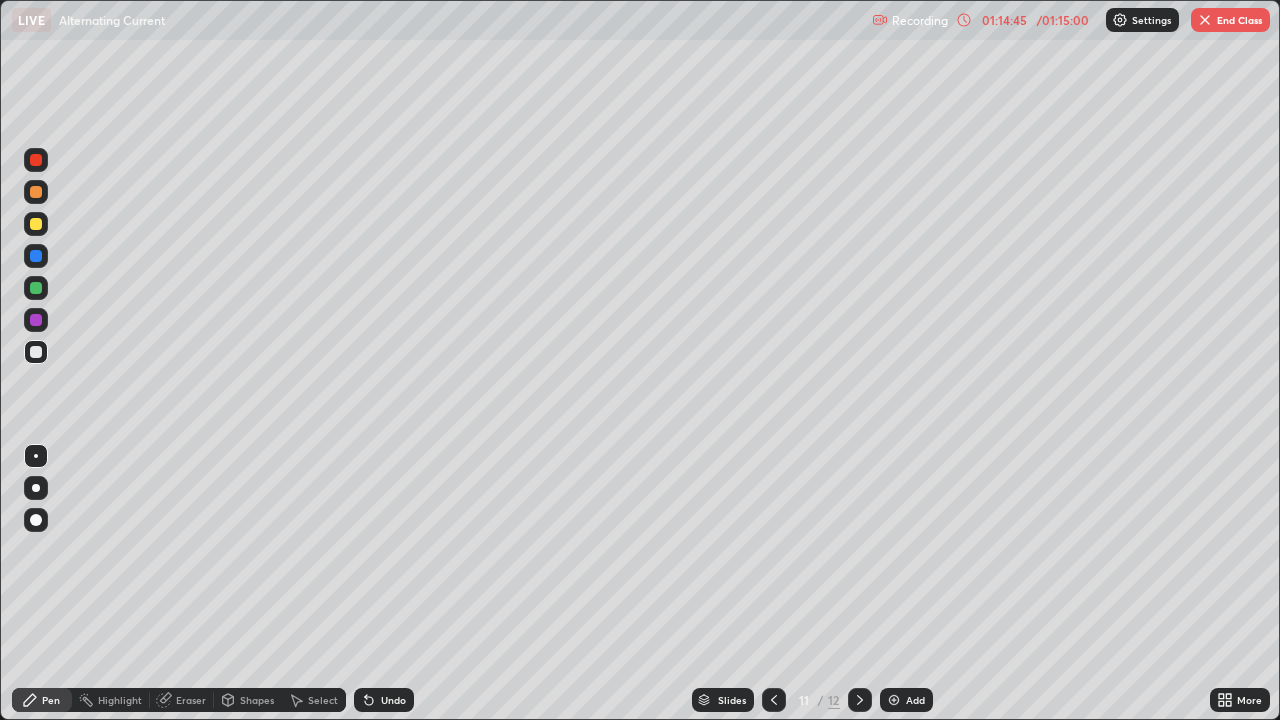 click at bounding box center (36, 256) 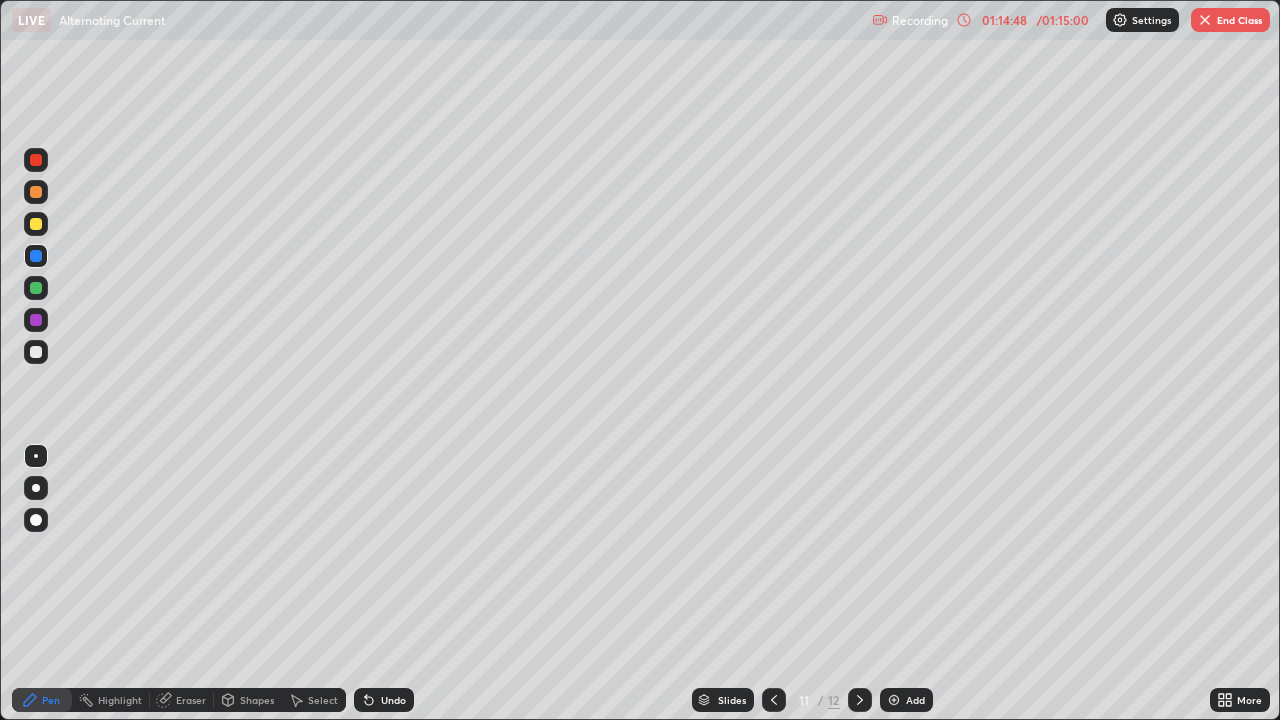 click at bounding box center [36, 160] 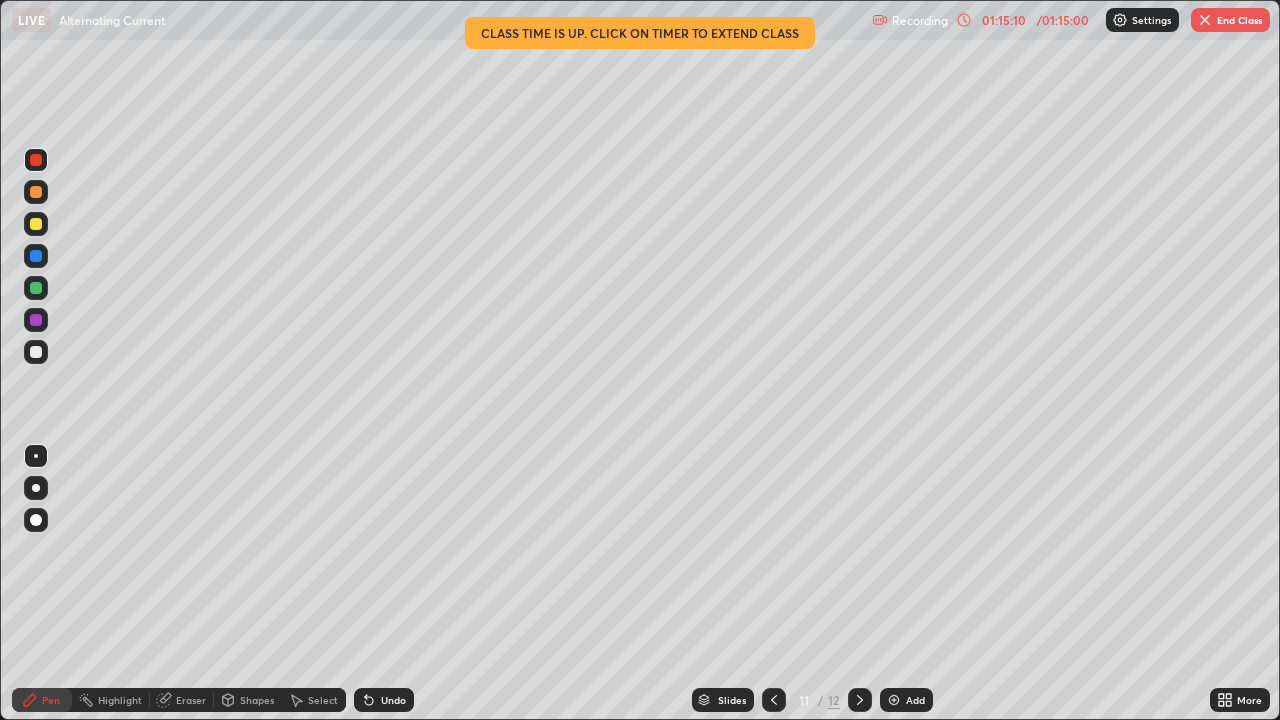 click 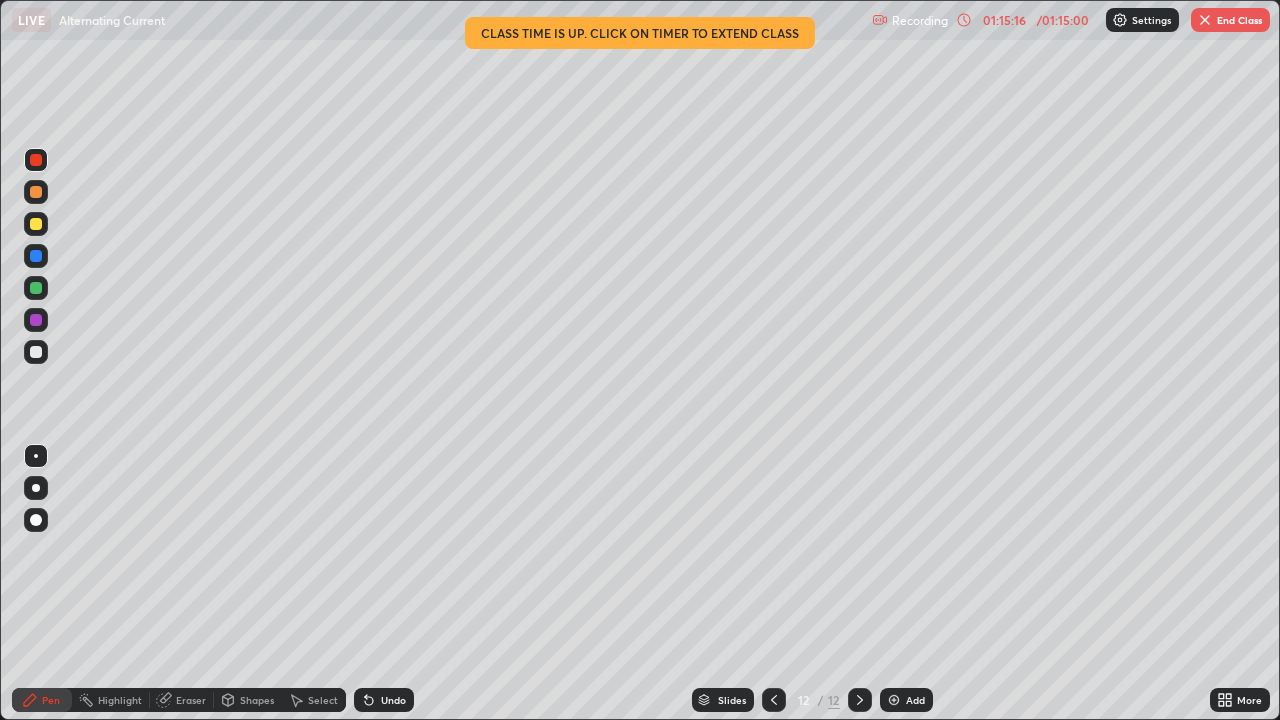 click at bounding box center [36, 352] 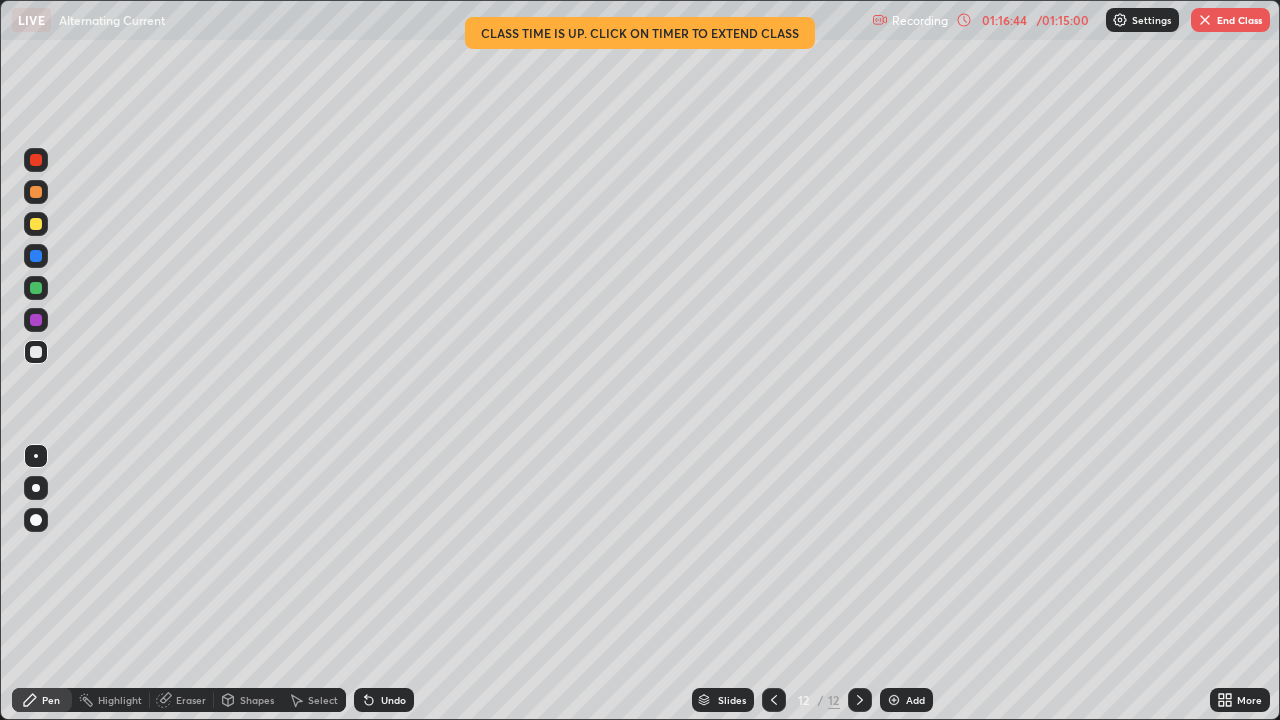 click on "End Class" at bounding box center (1230, 20) 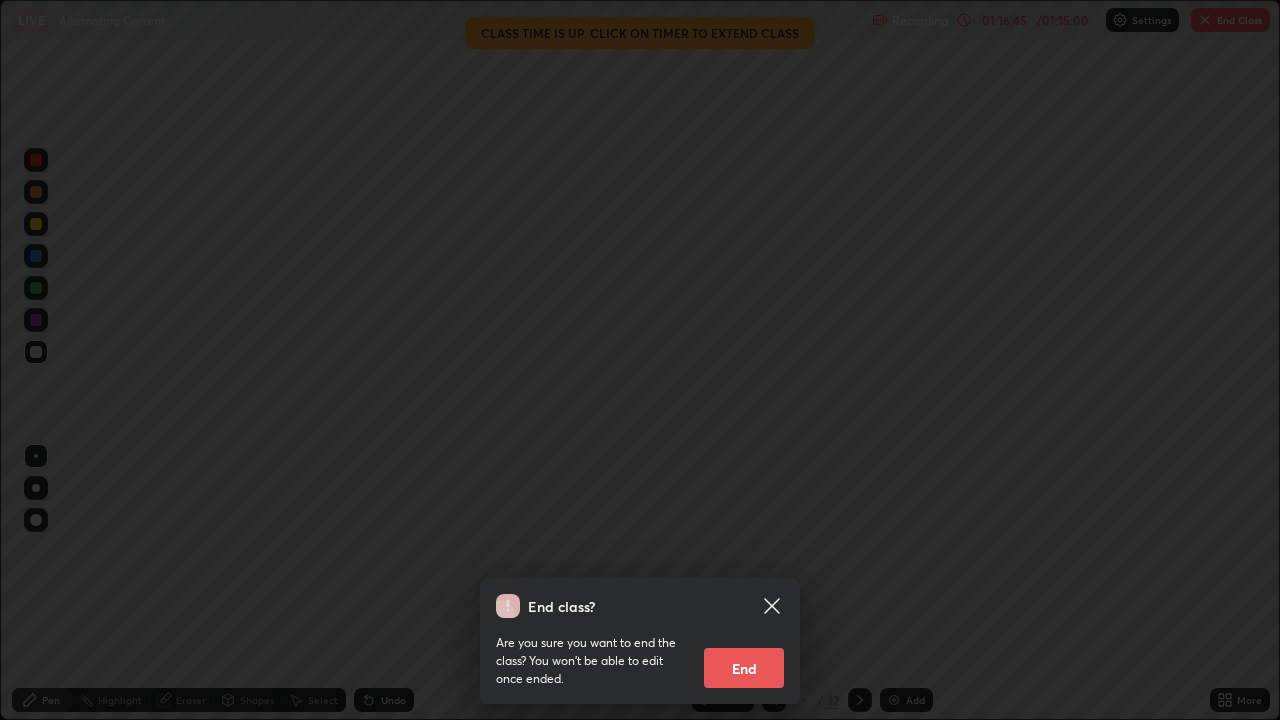click on "End" at bounding box center (744, 668) 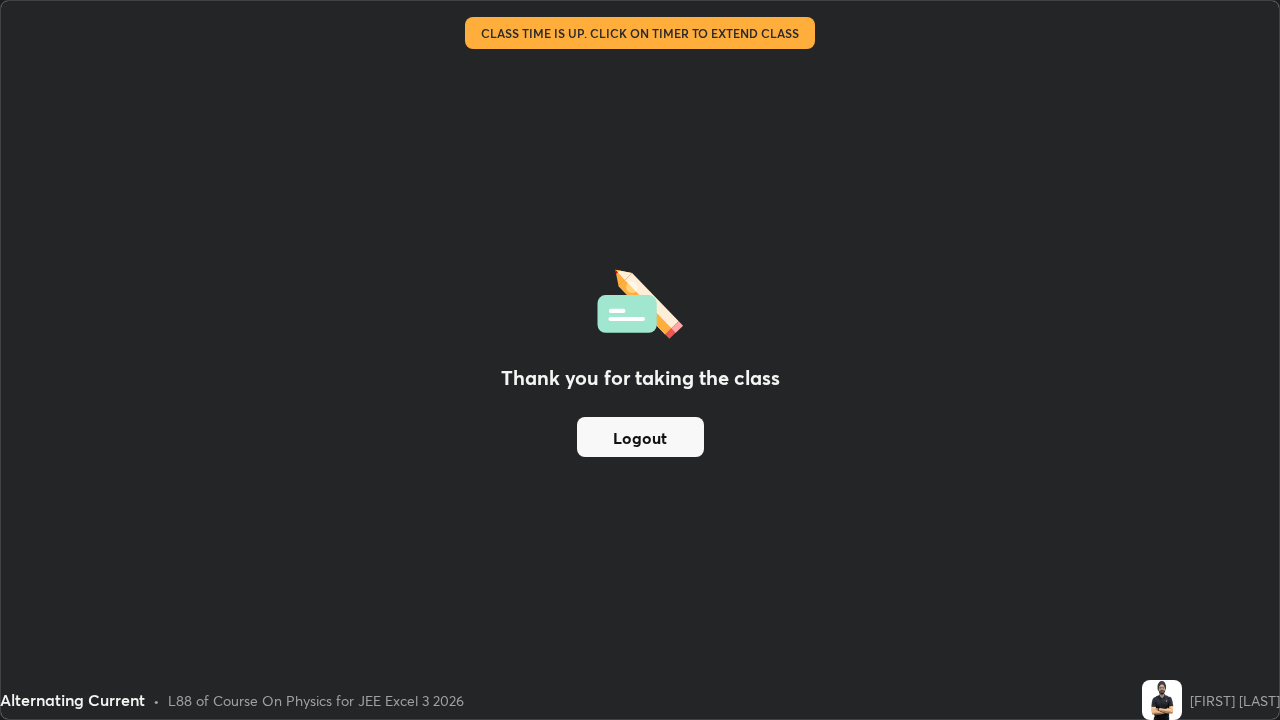 click on "Logout" at bounding box center (640, 437) 